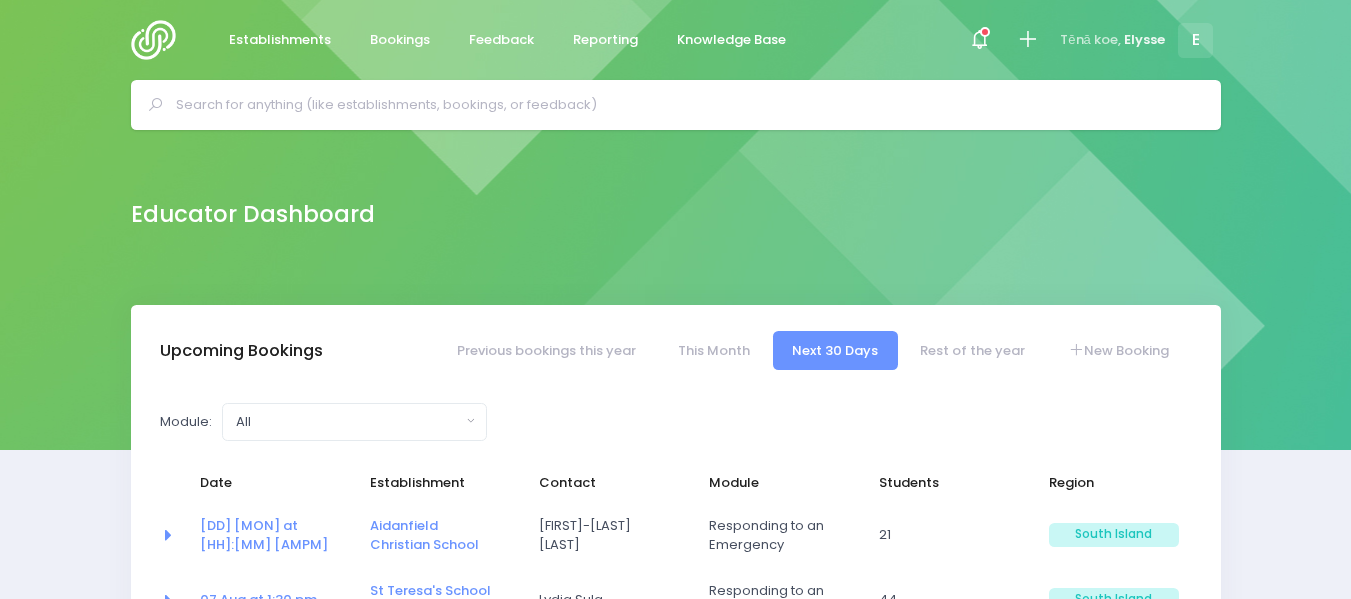 select on "5" 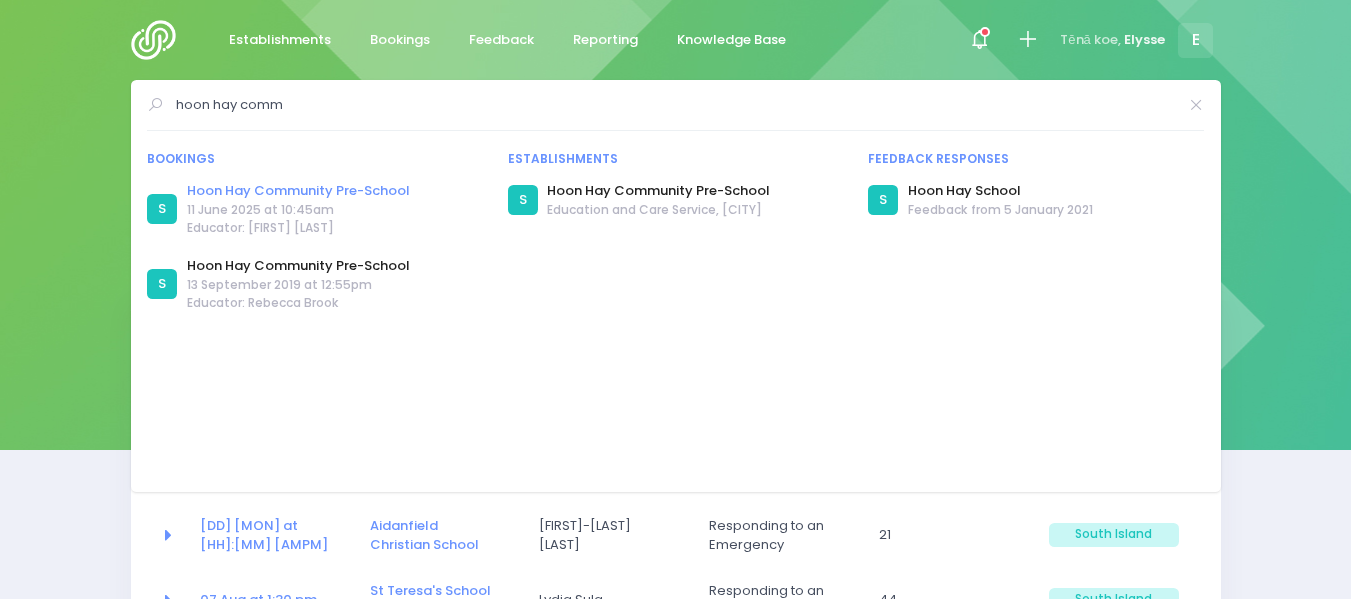 type on "hoon hay comm" 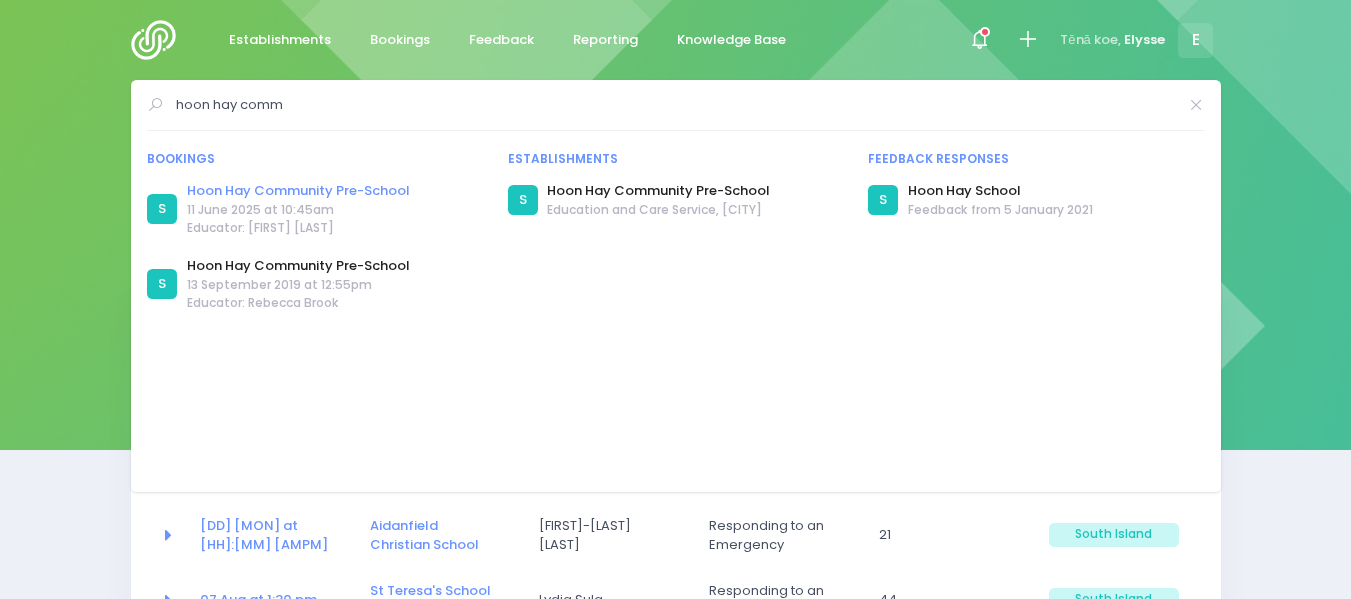 click on "Hoon Hay Community Pre-School" at bounding box center [298, 191] 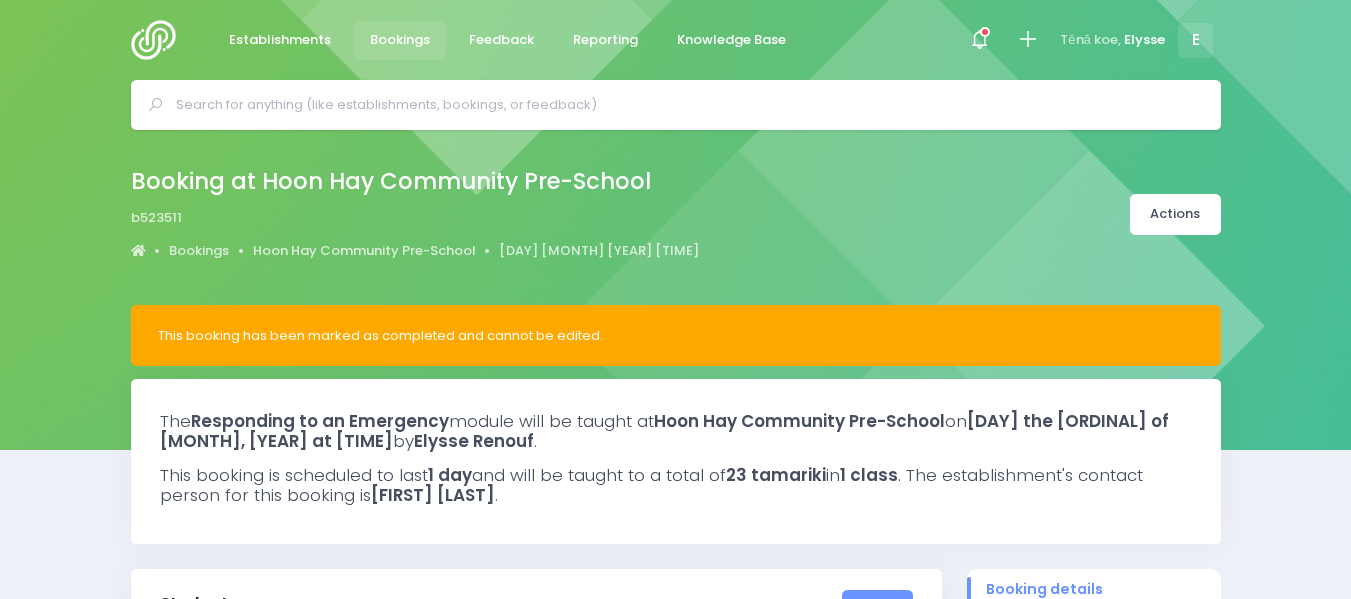 select on "5" 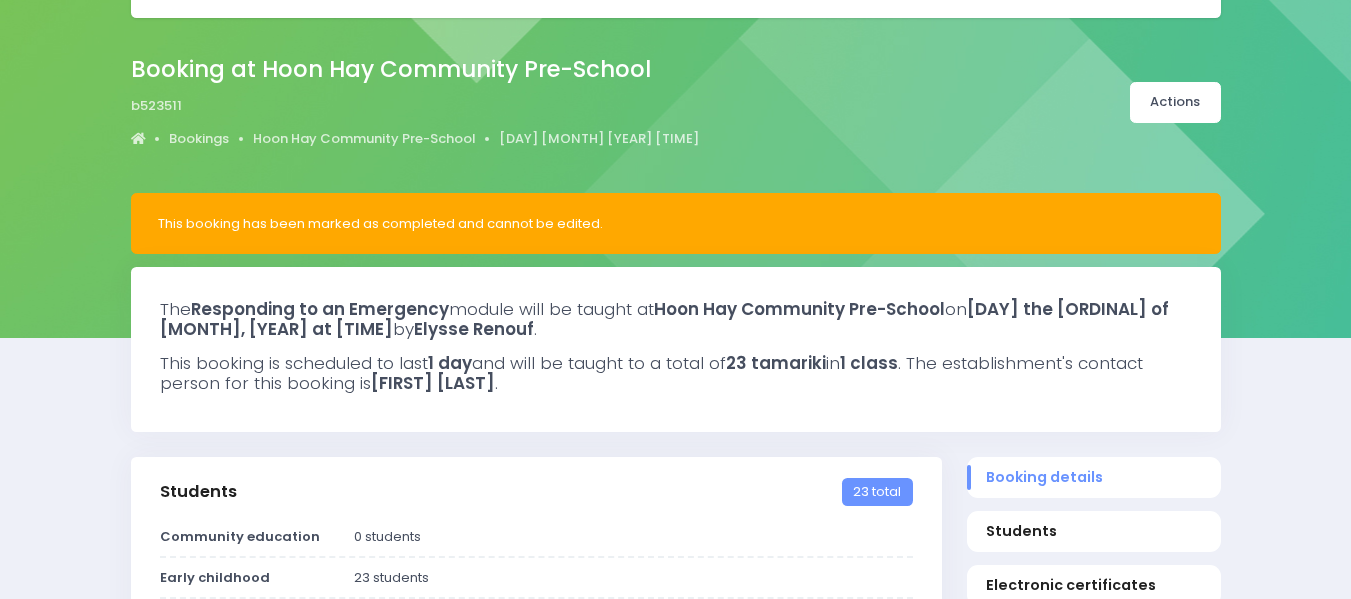 scroll, scrollTop: 0, scrollLeft: 0, axis: both 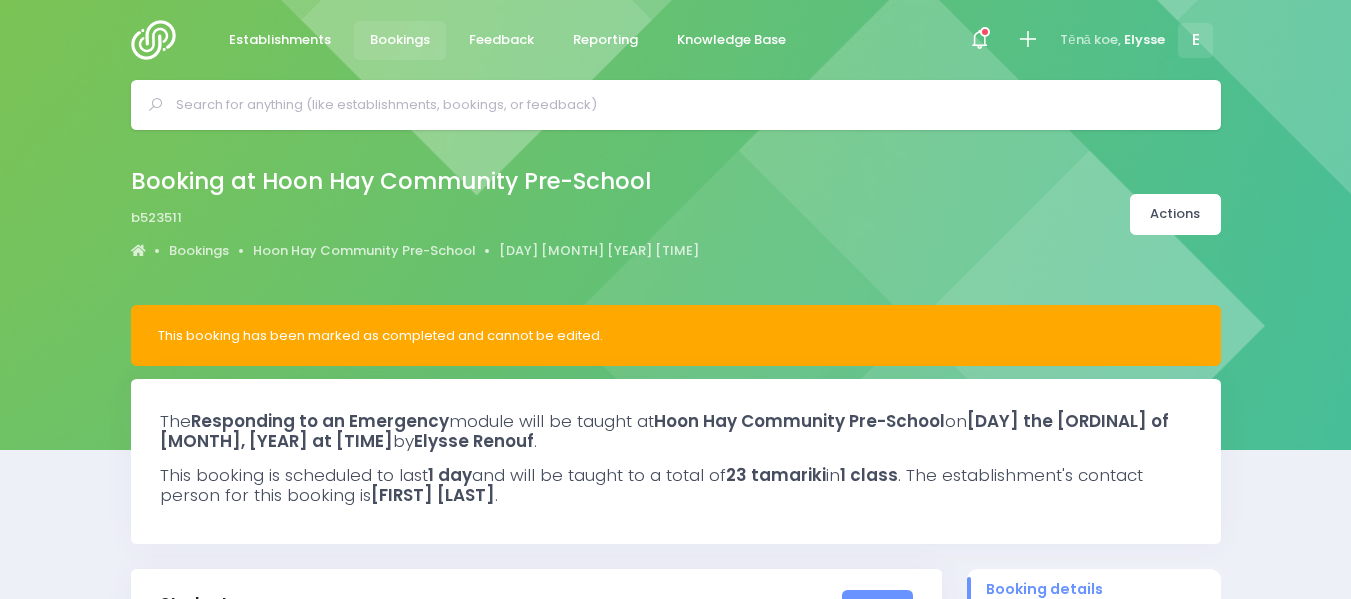 click at bounding box center [684, 105] 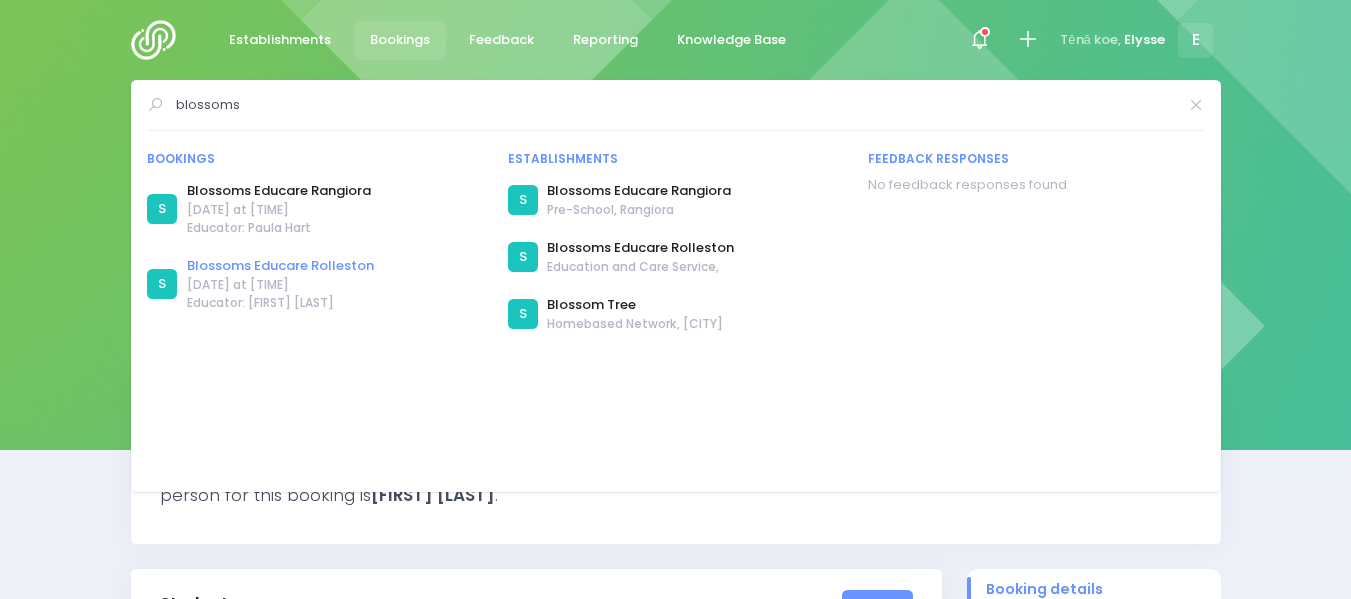 type on "blossoms" 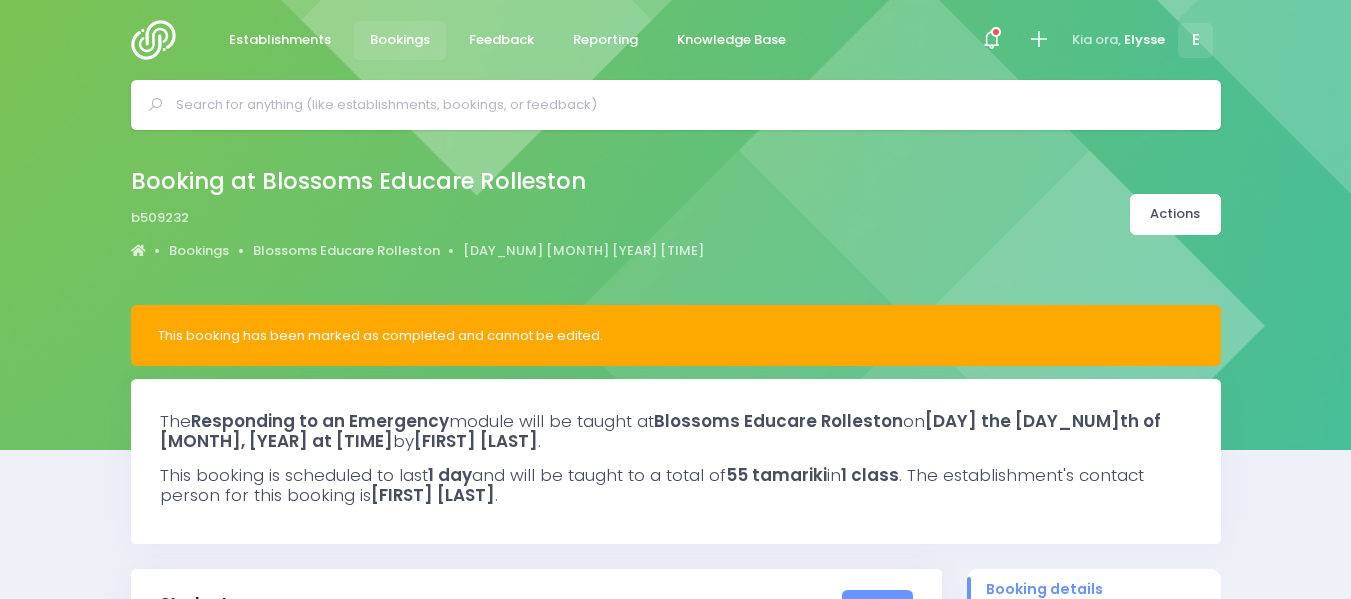 select on "5" 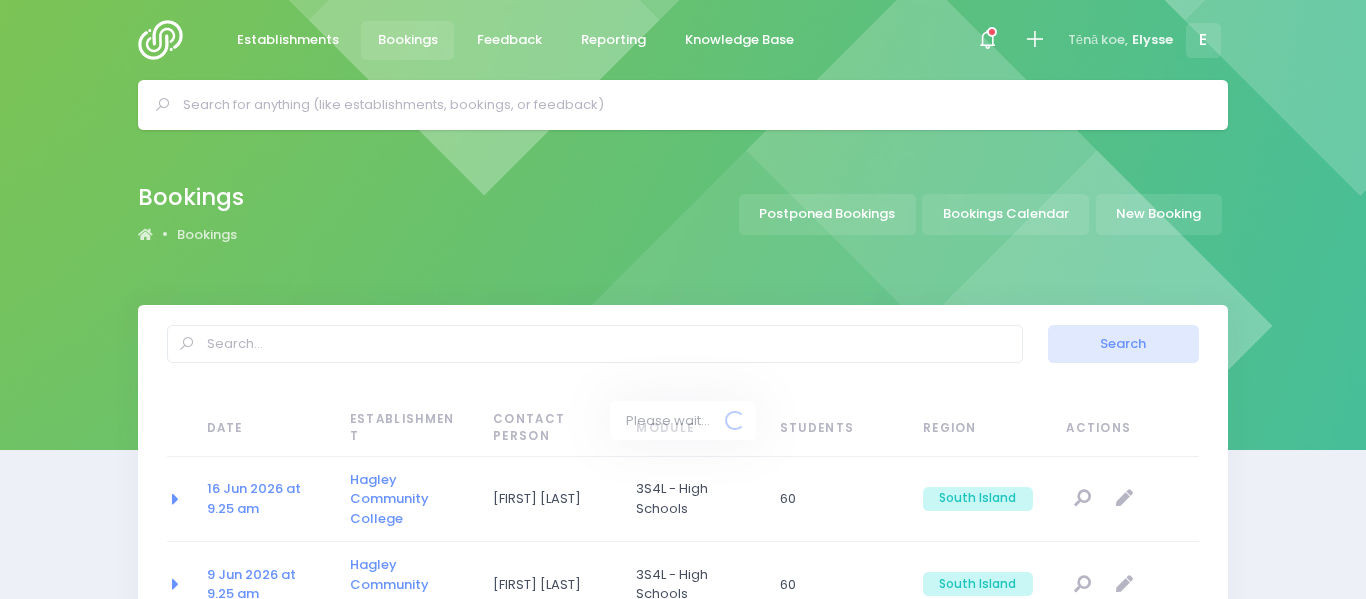 select on "20" 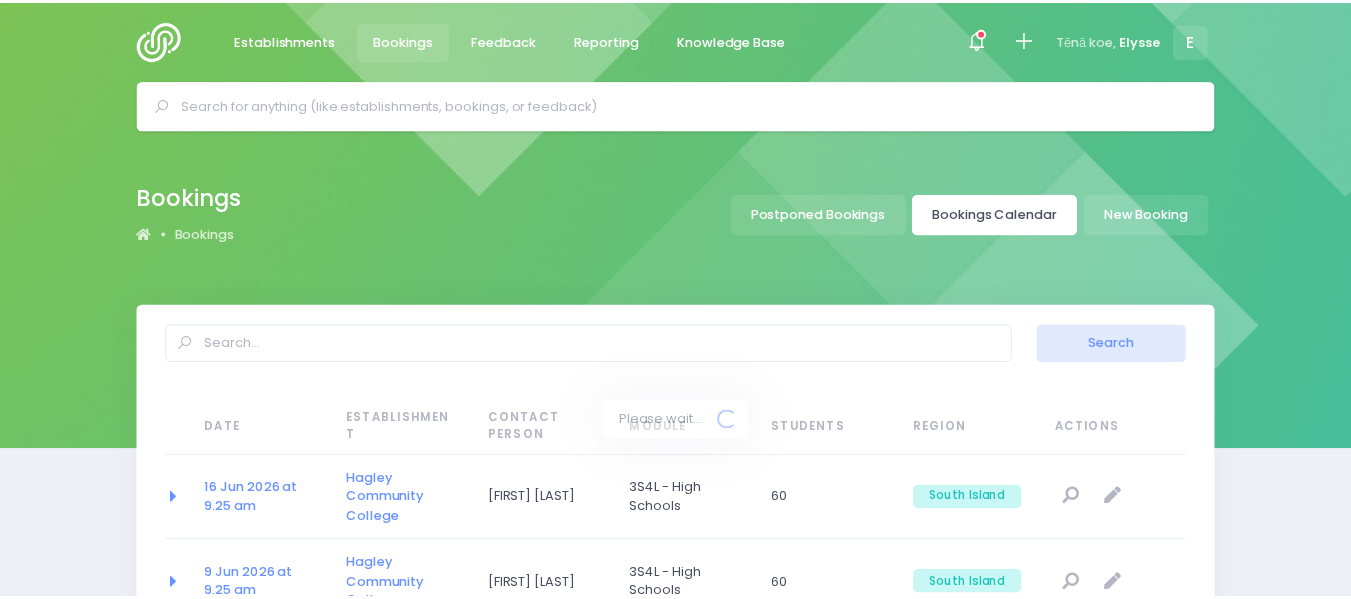 scroll, scrollTop: 0, scrollLeft: 0, axis: both 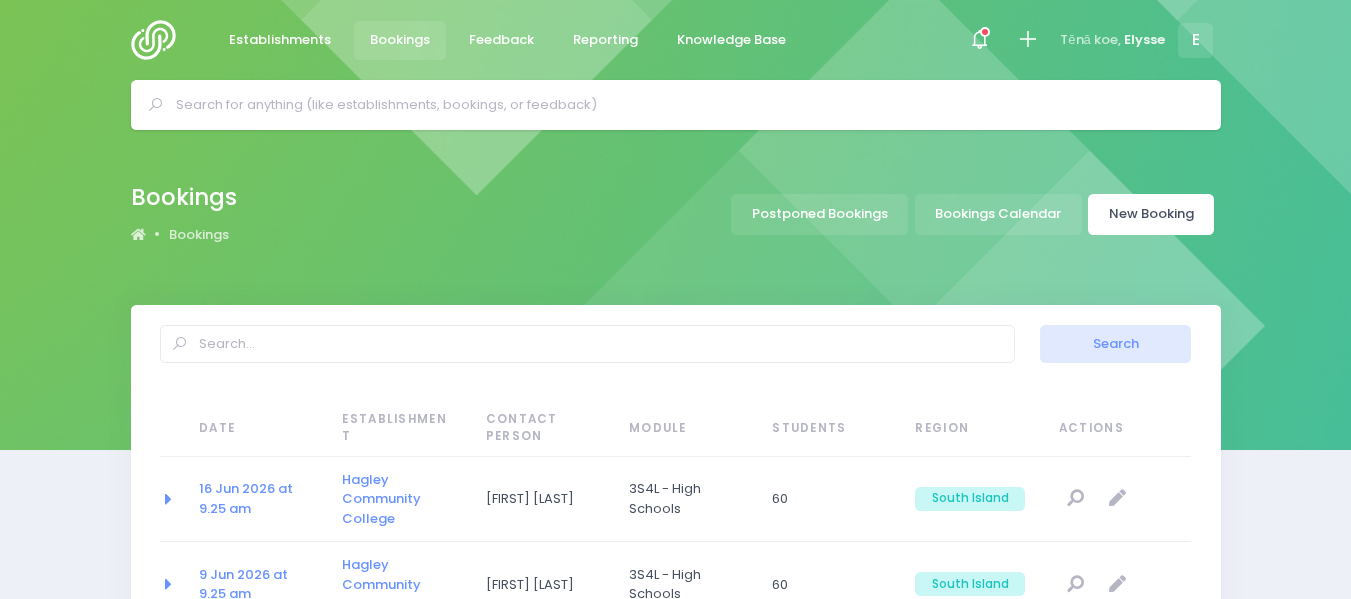 click on "New Booking" at bounding box center [1151, 214] 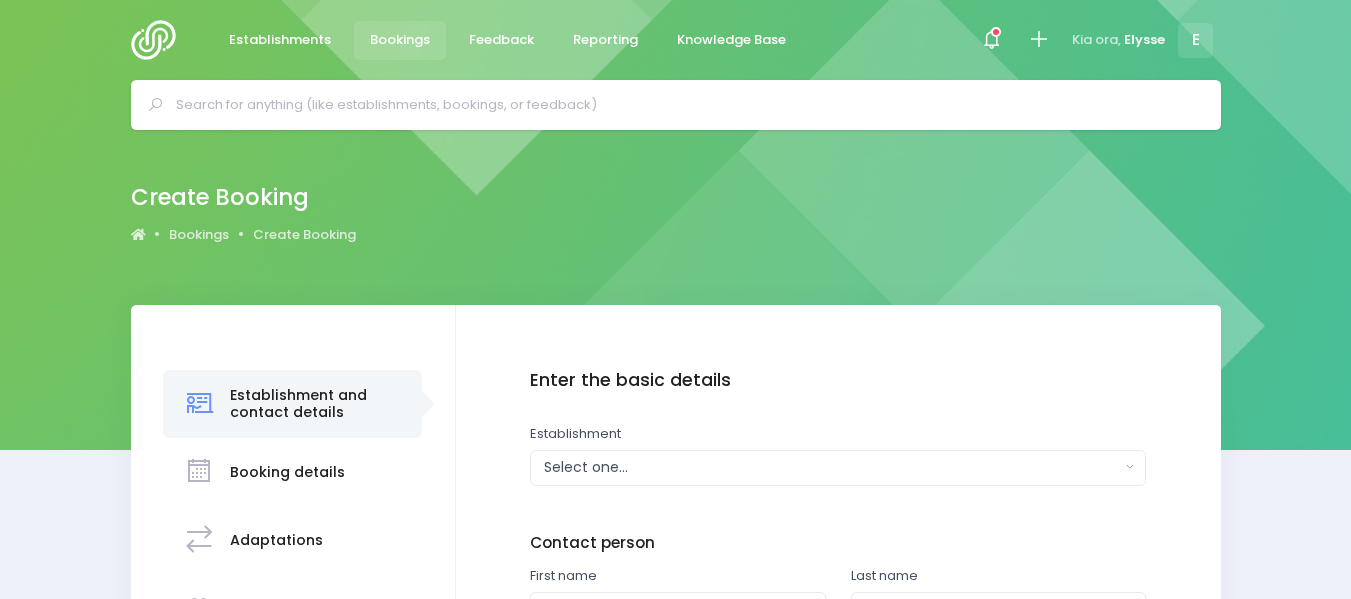 scroll, scrollTop: 0, scrollLeft: 0, axis: both 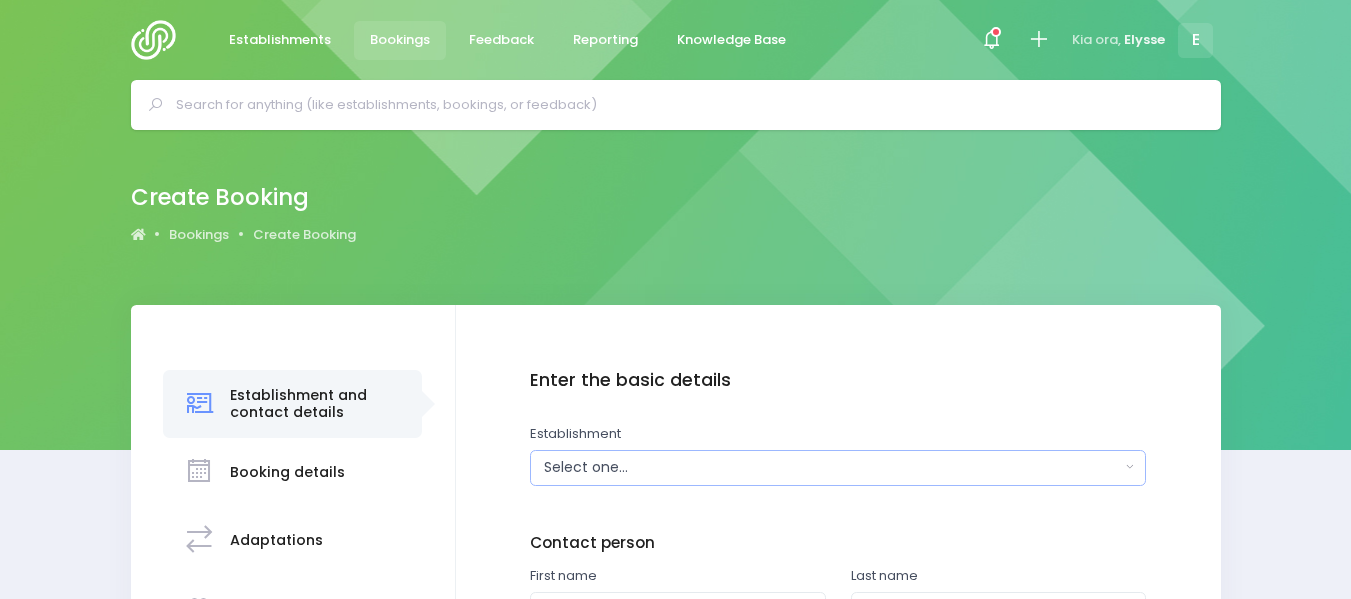 click on "Select one..." at bounding box center [838, 468] 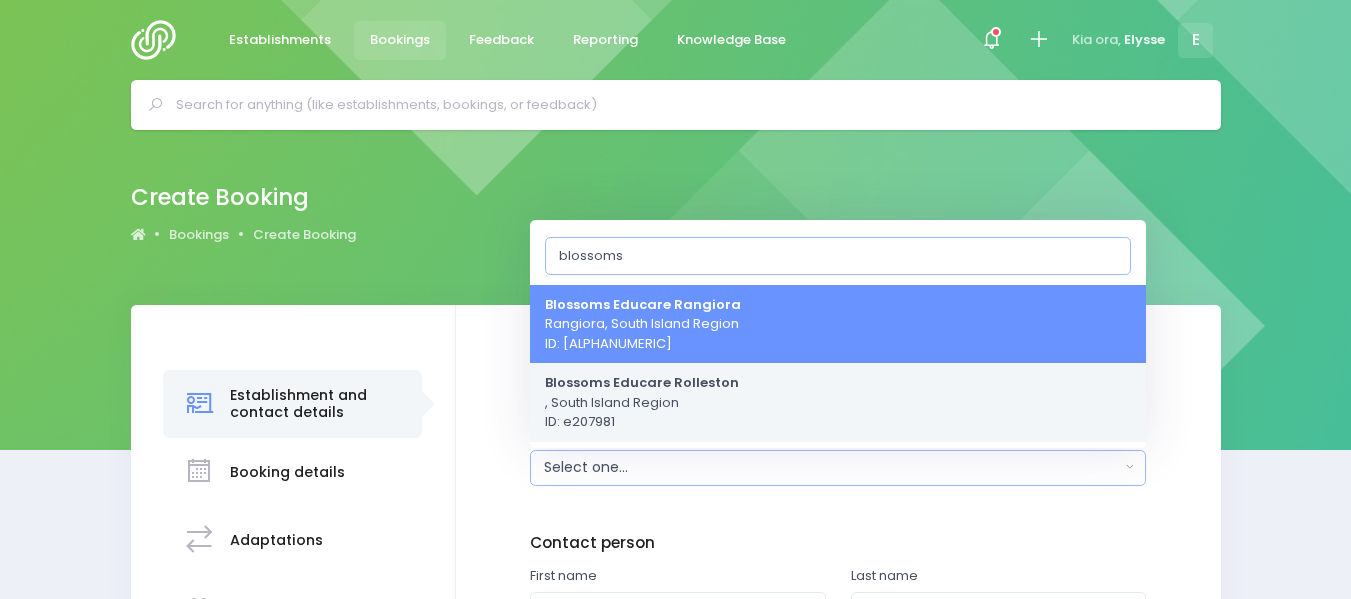 type on "blossoms" 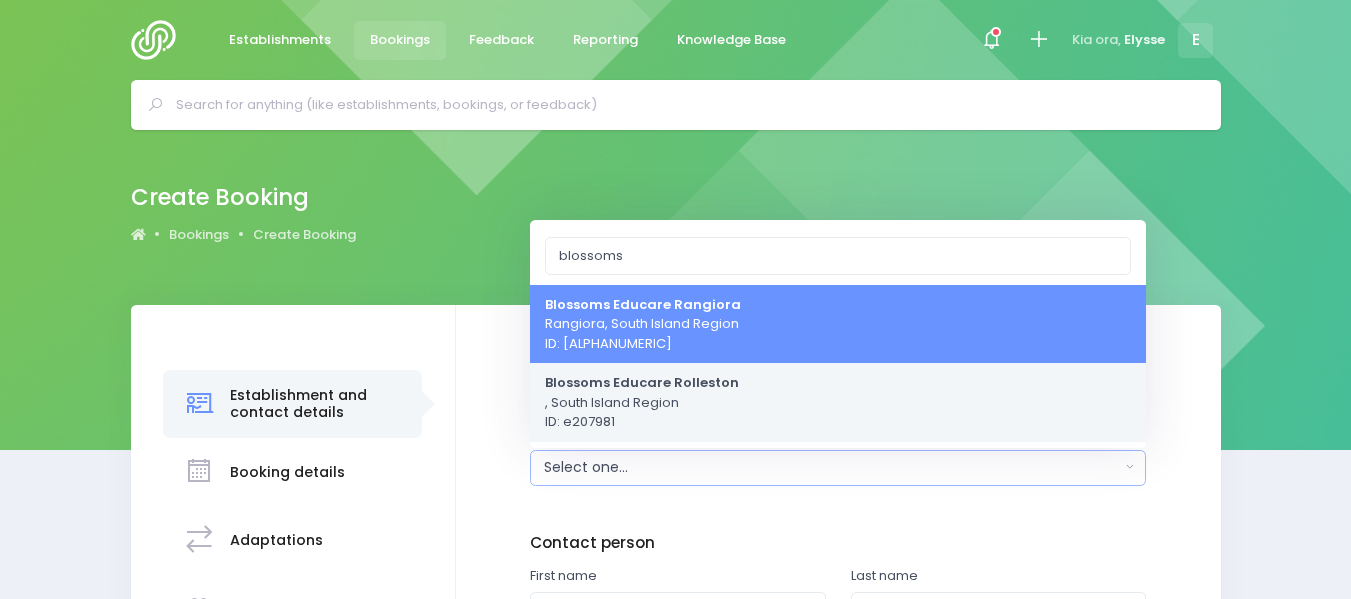 click on "Blossoms Educare Rolleston , South Island Region ID: e207981" at bounding box center [642, 402] 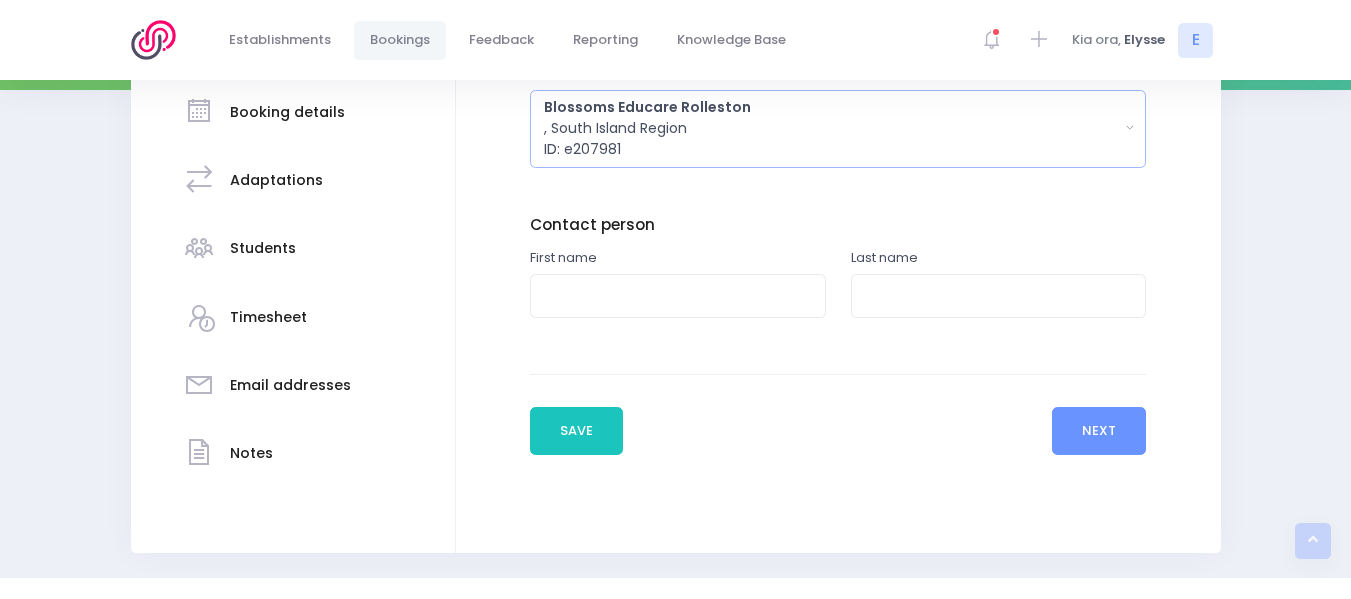 scroll, scrollTop: 361, scrollLeft: 0, axis: vertical 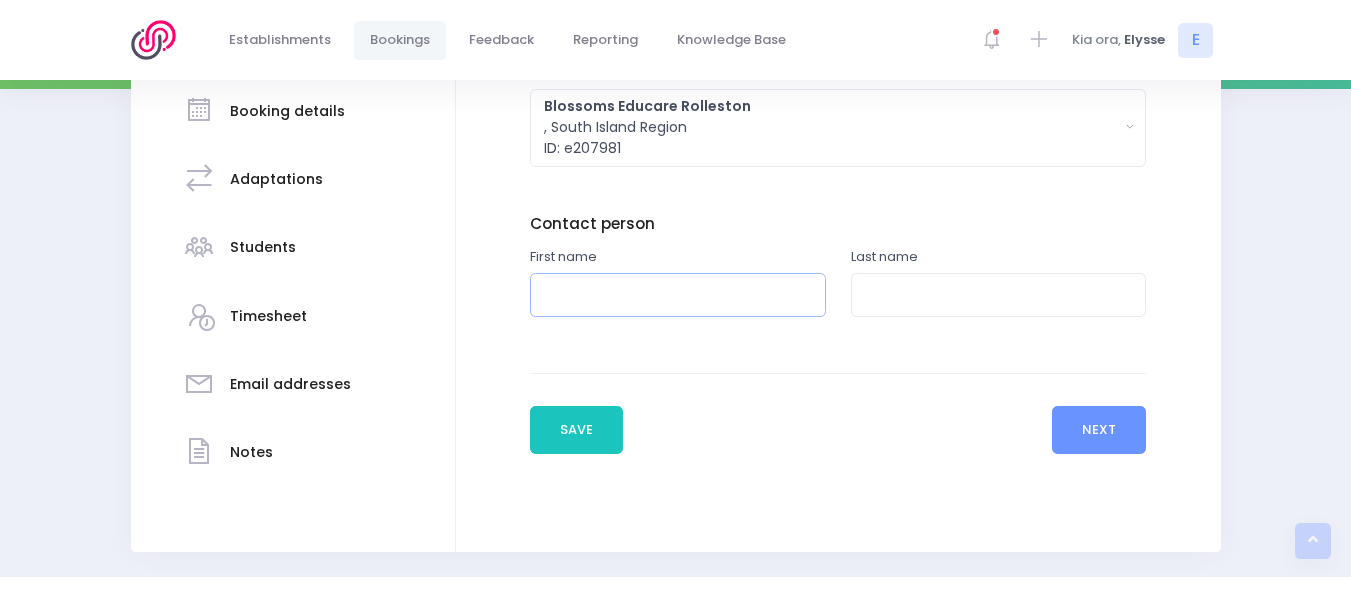 click at bounding box center [678, 295] 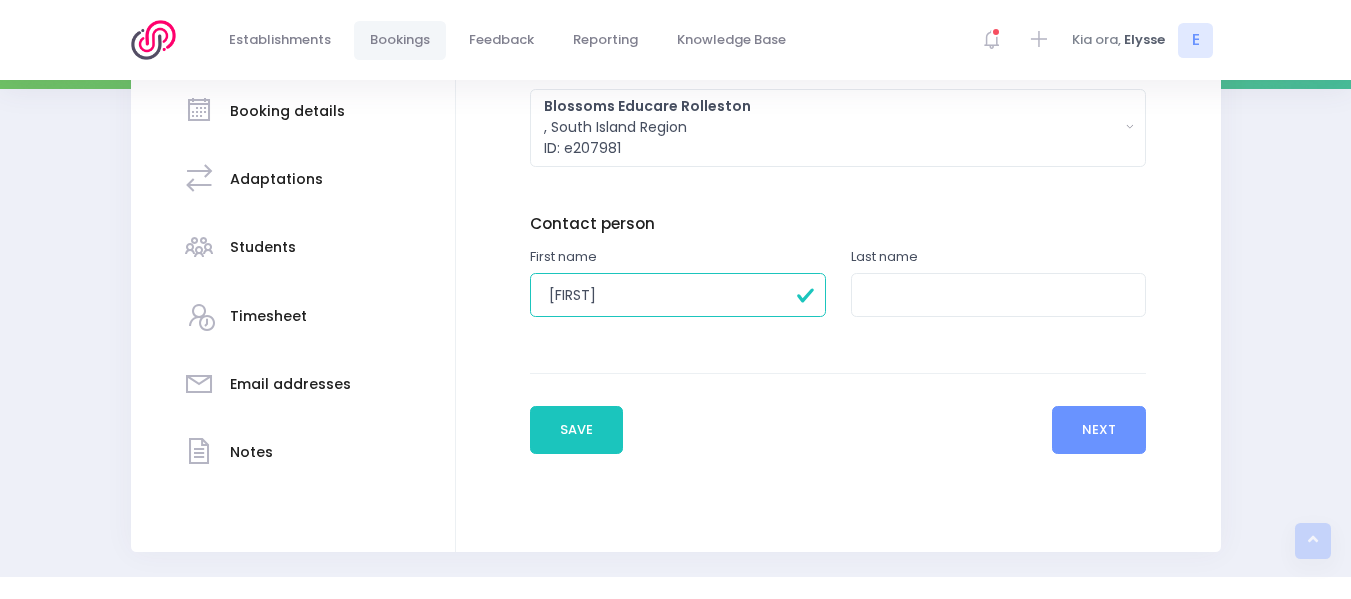 type on "Leah" 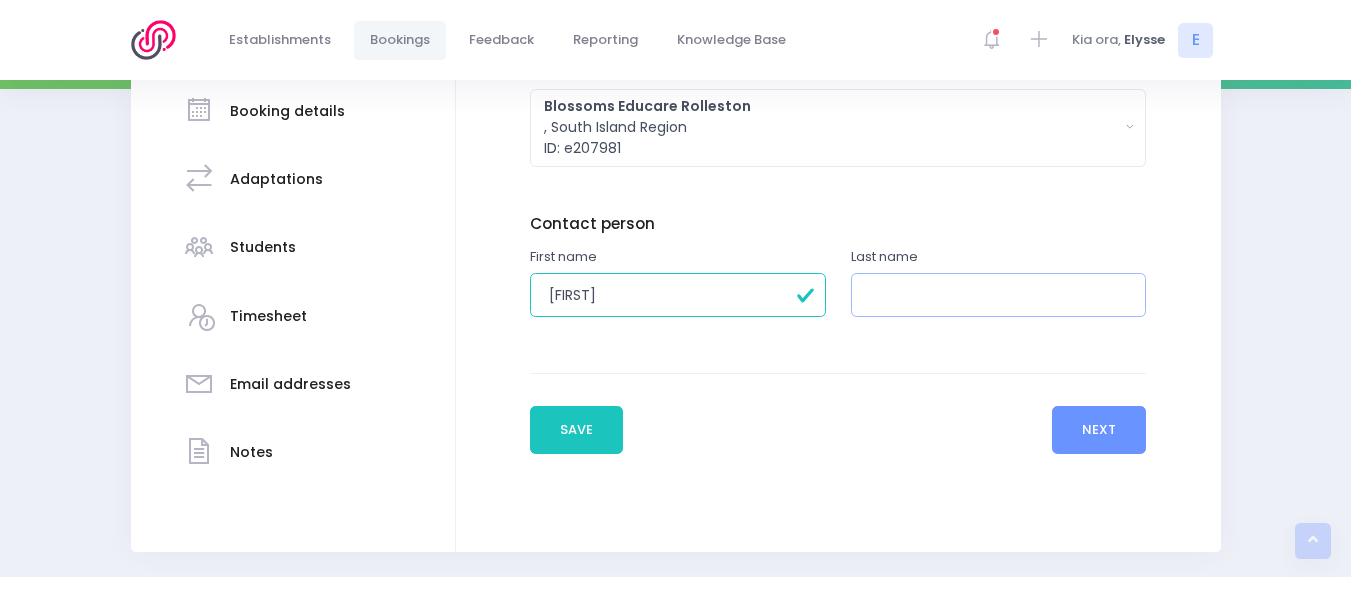 click at bounding box center (999, 295) 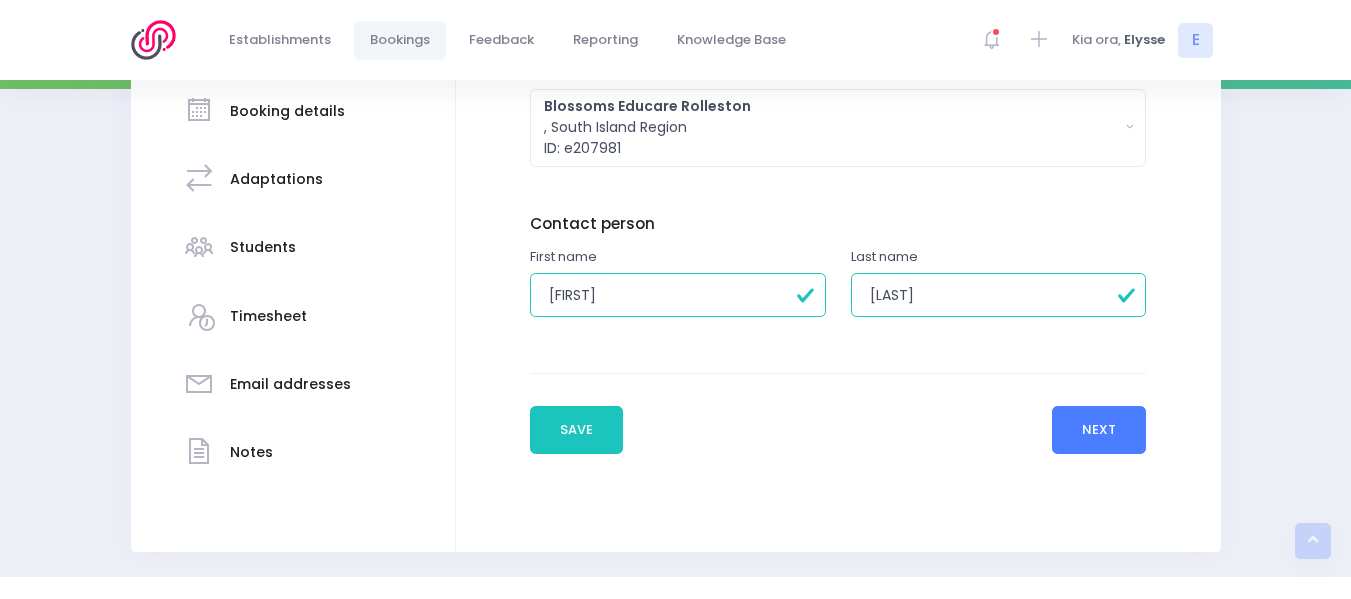 type on "[LAST]" 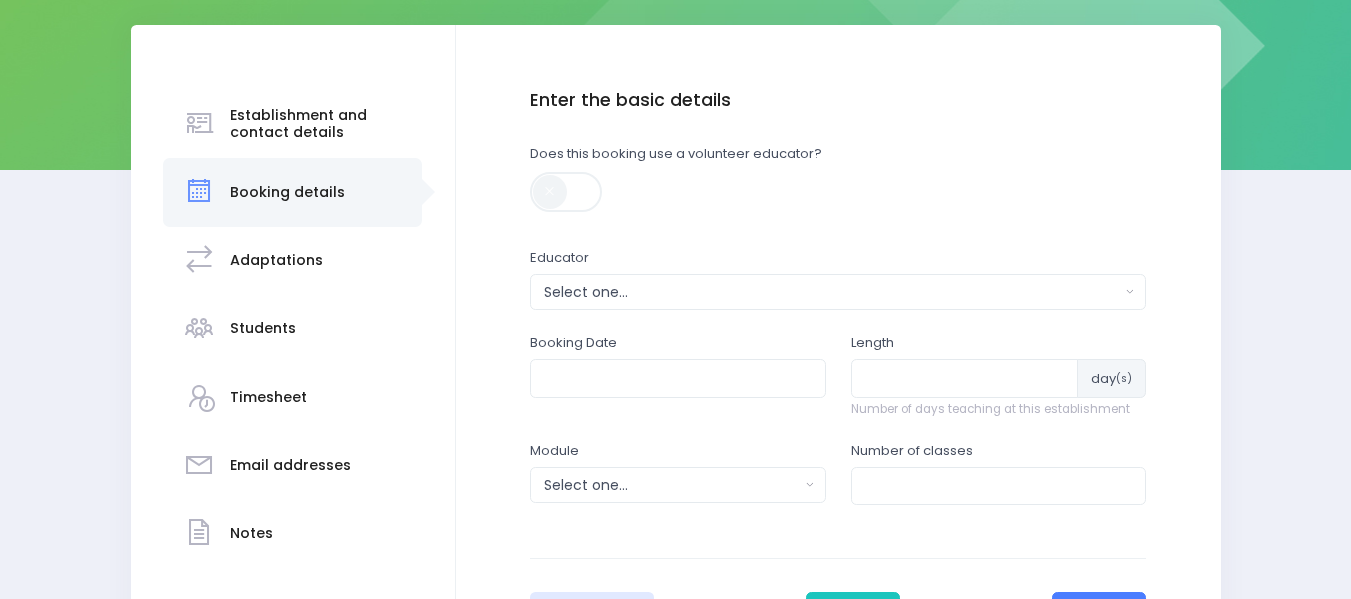 scroll, scrollTop: 281, scrollLeft: 0, axis: vertical 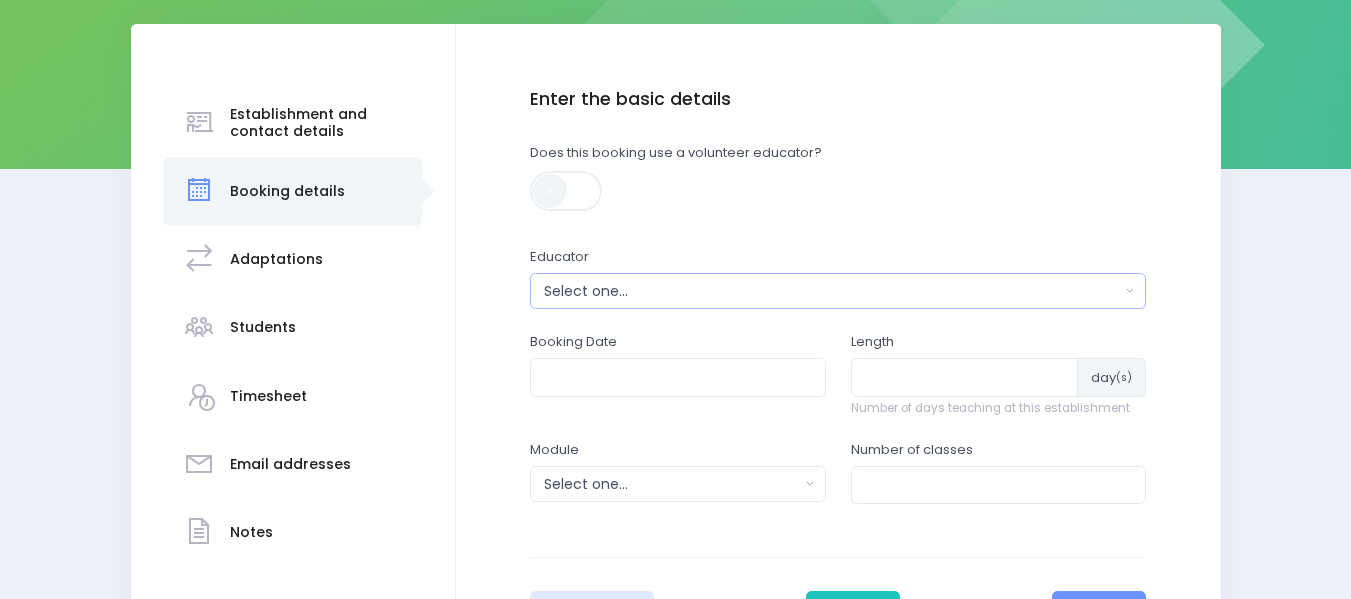 click on "Select one..." at bounding box center [832, 291] 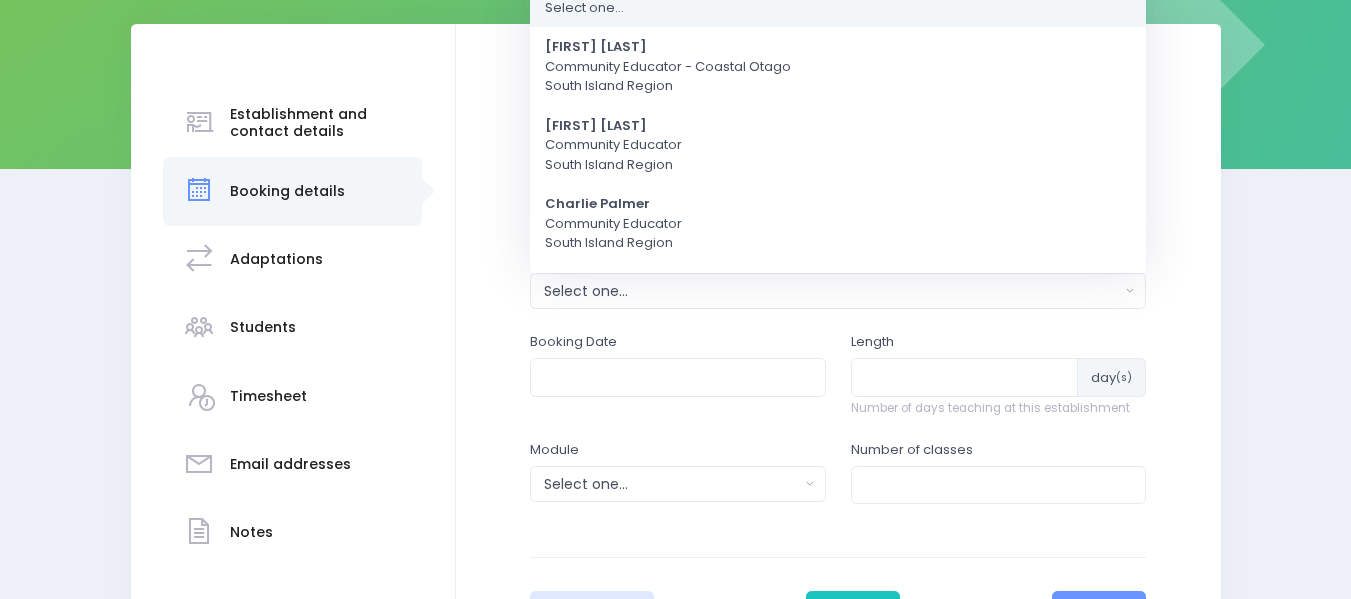 scroll, scrollTop: 0, scrollLeft: 0, axis: both 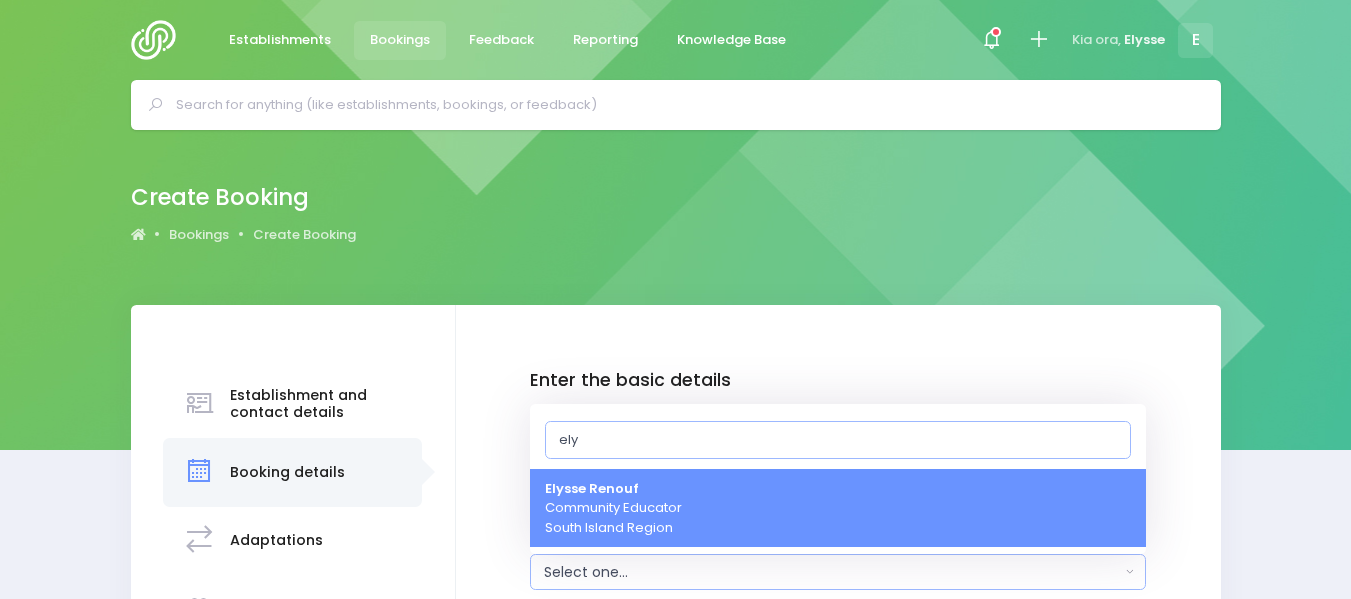 type on "ely" 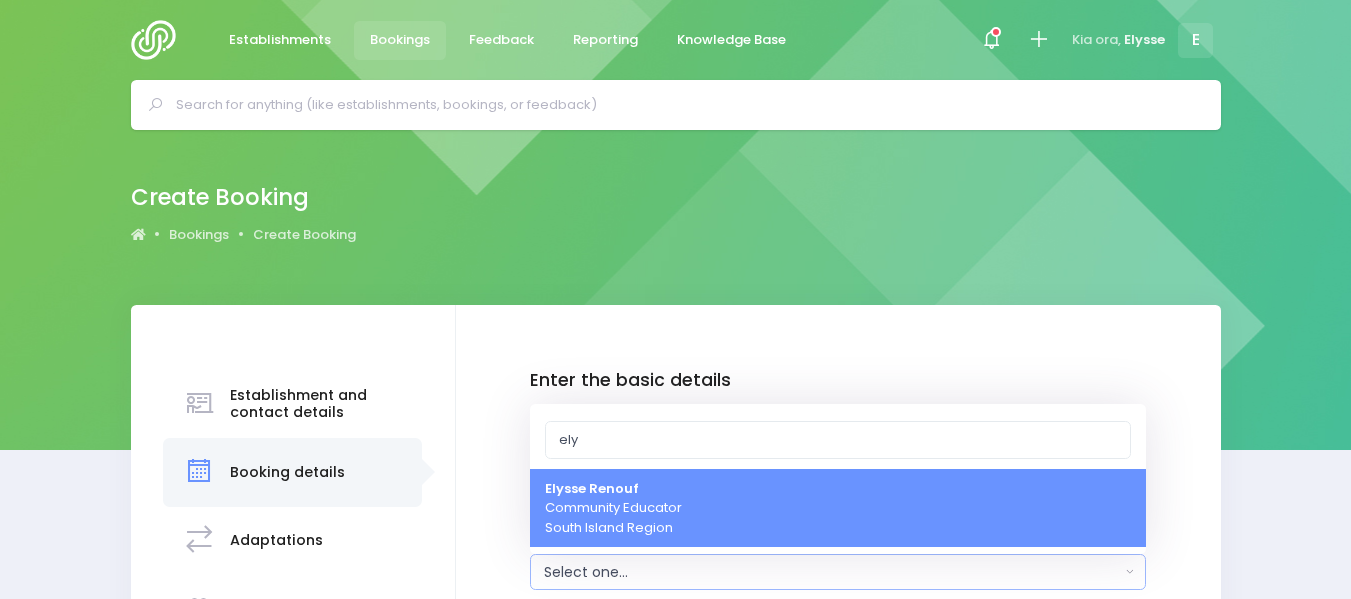 click on "Elysse Renouf" at bounding box center [592, 488] 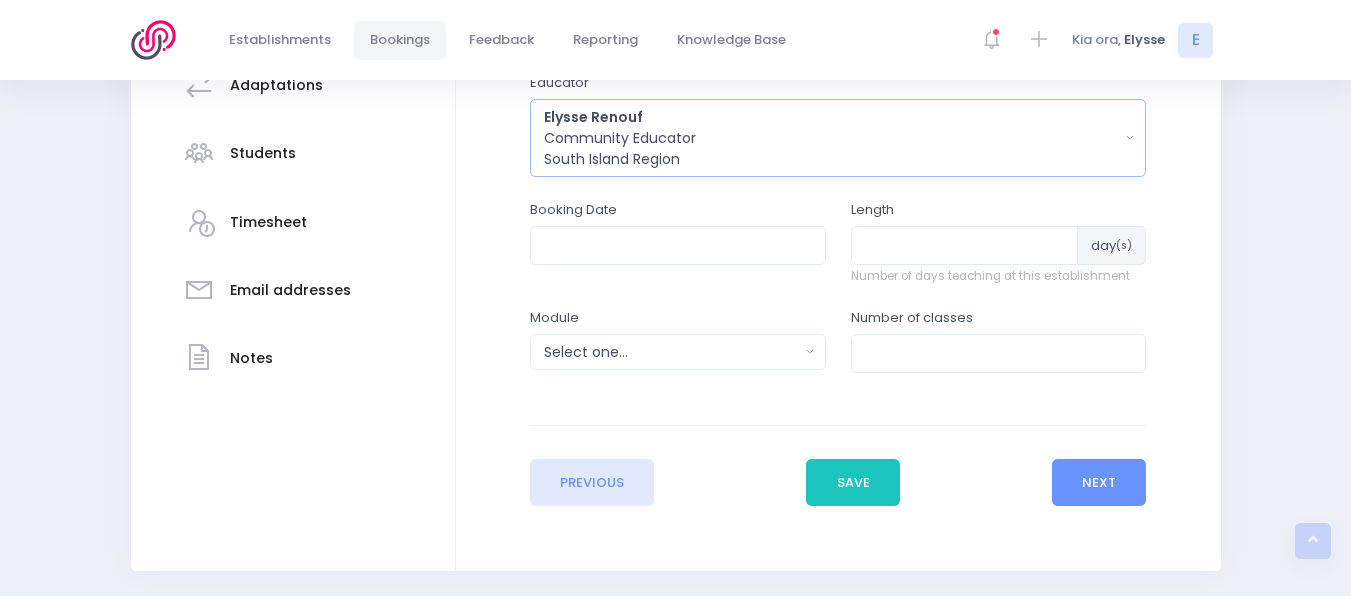 scroll, scrollTop: 471, scrollLeft: 0, axis: vertical 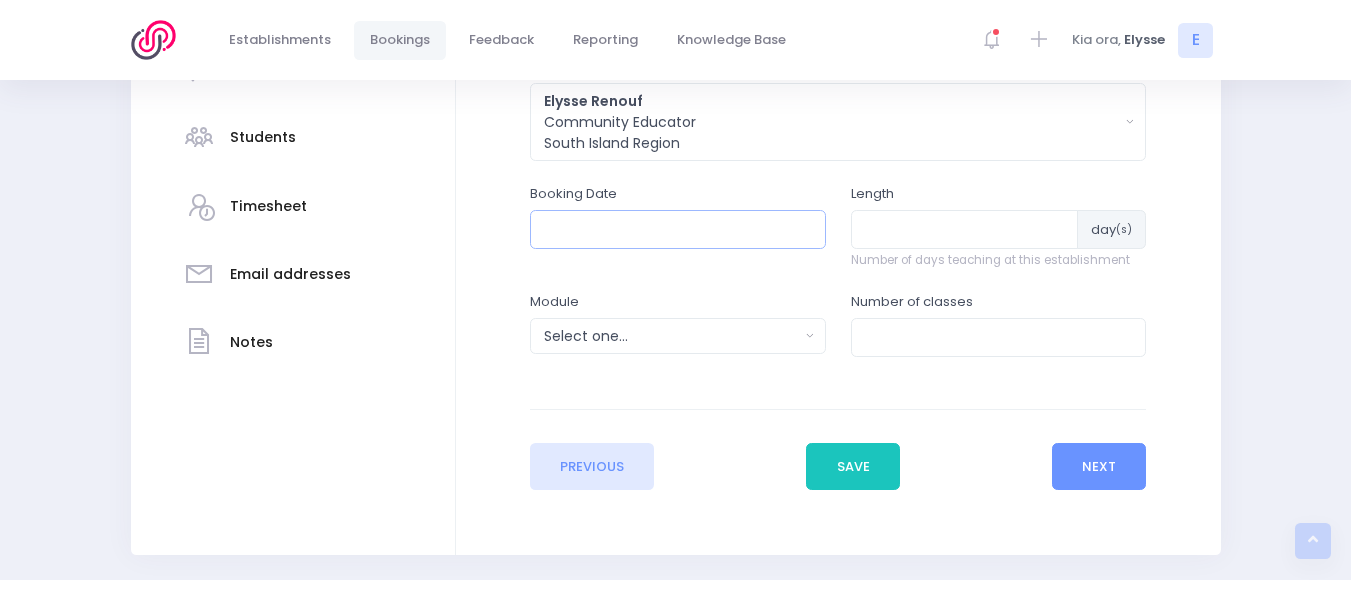 click at bounding box center [678, 229] 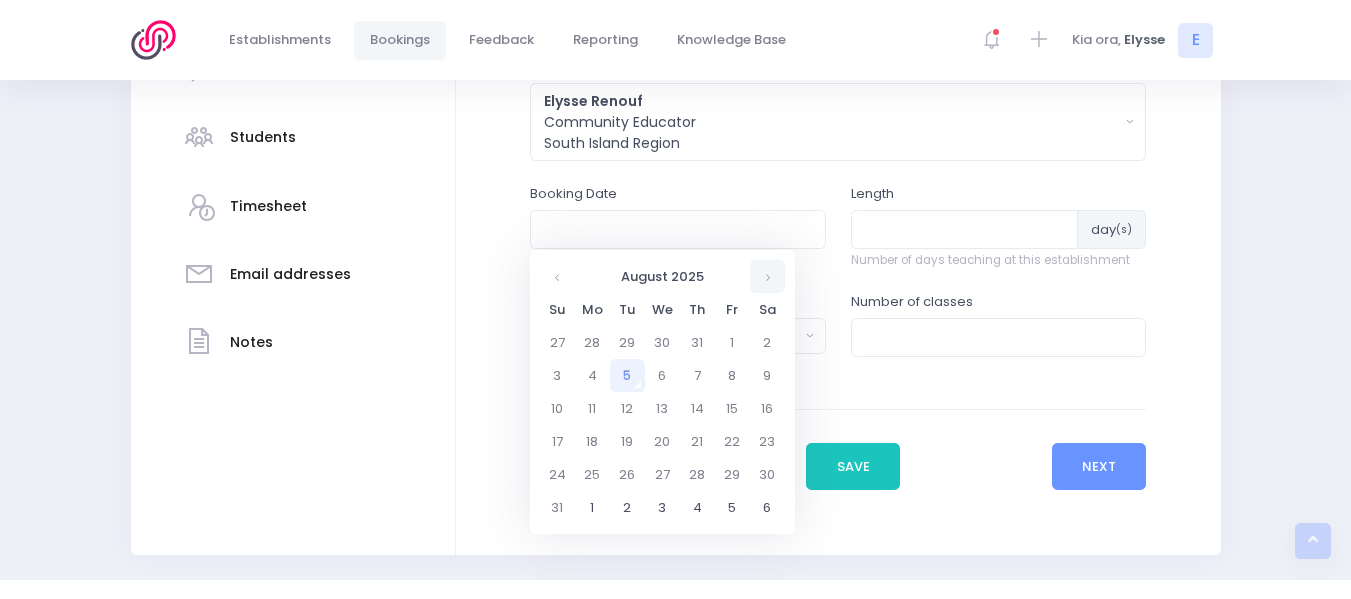 click at bounding box center [767, 276] 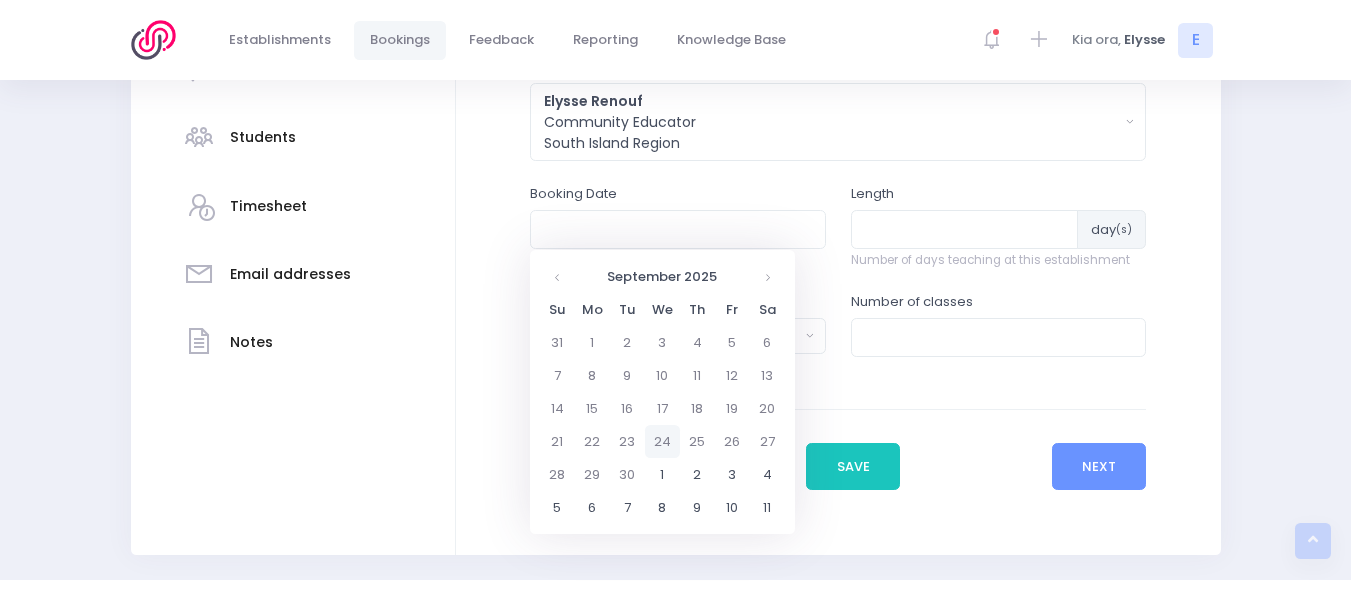 click on "24" at bounding box center [662, 441] 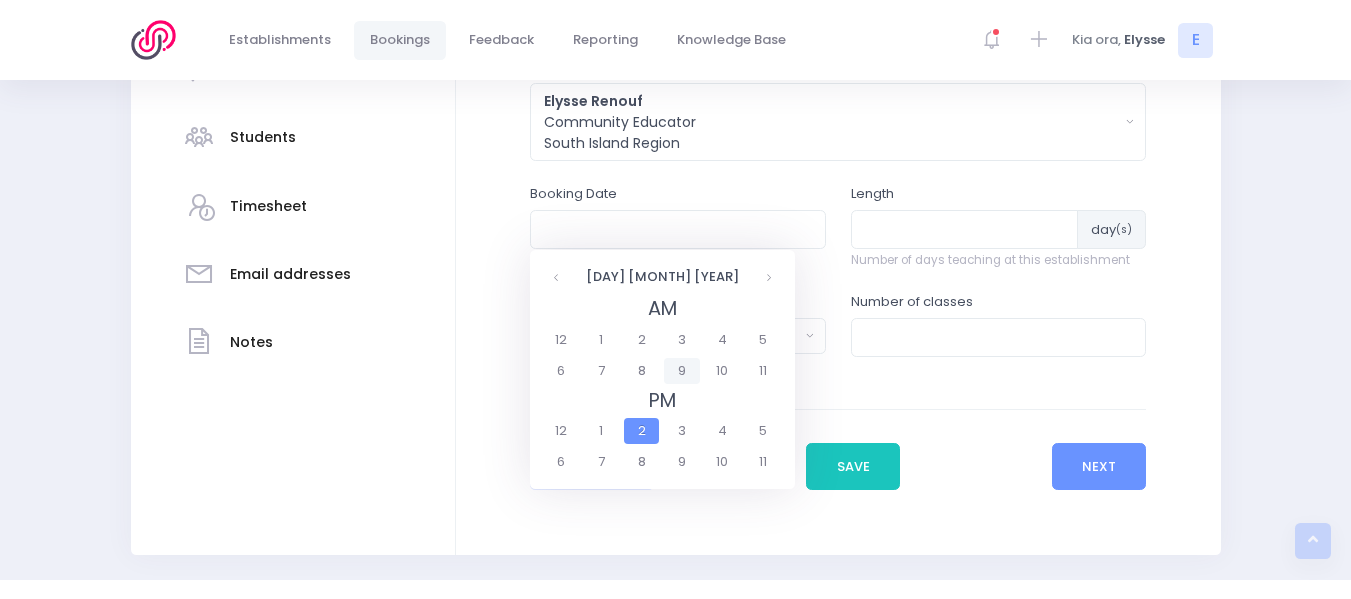 click on "9" at bounding box center (681, 371) 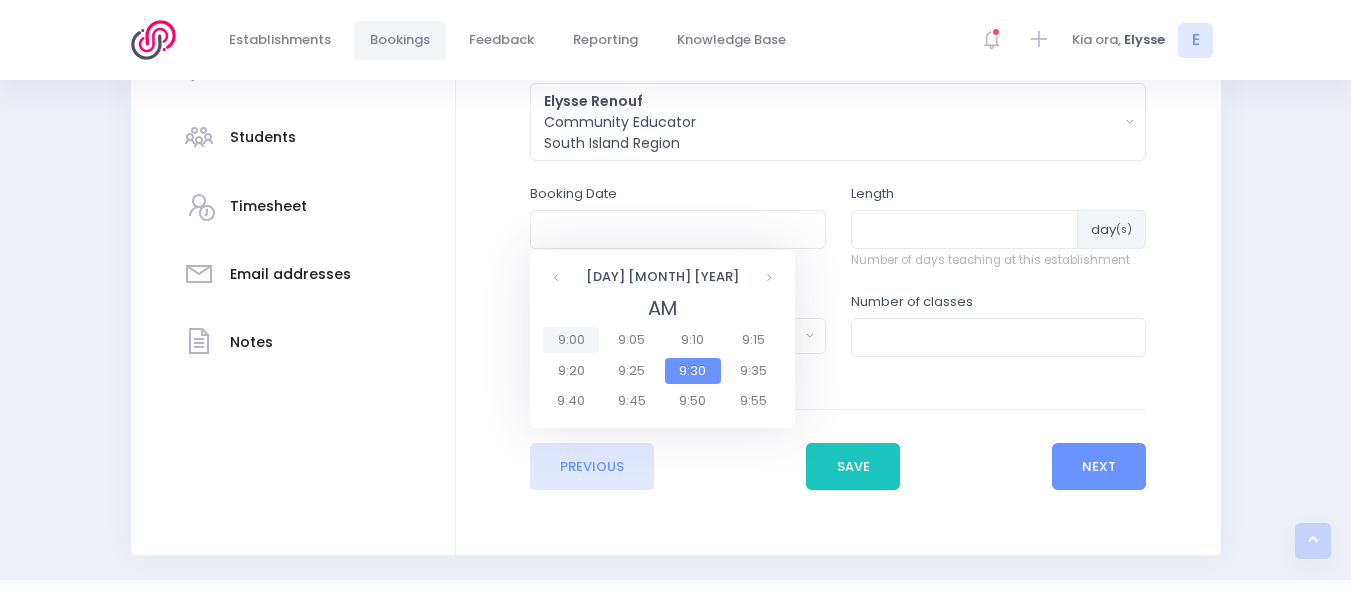 click on "9:00" at bounding box center [571, 340] 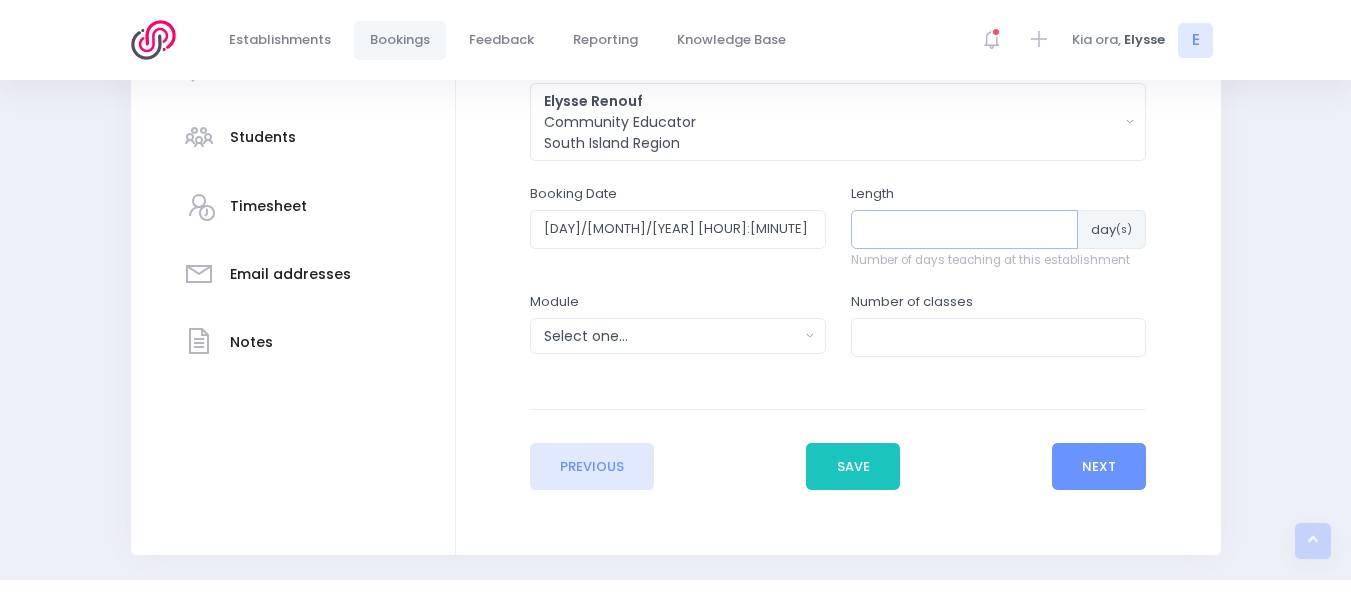click at bounding box center [965, 229] 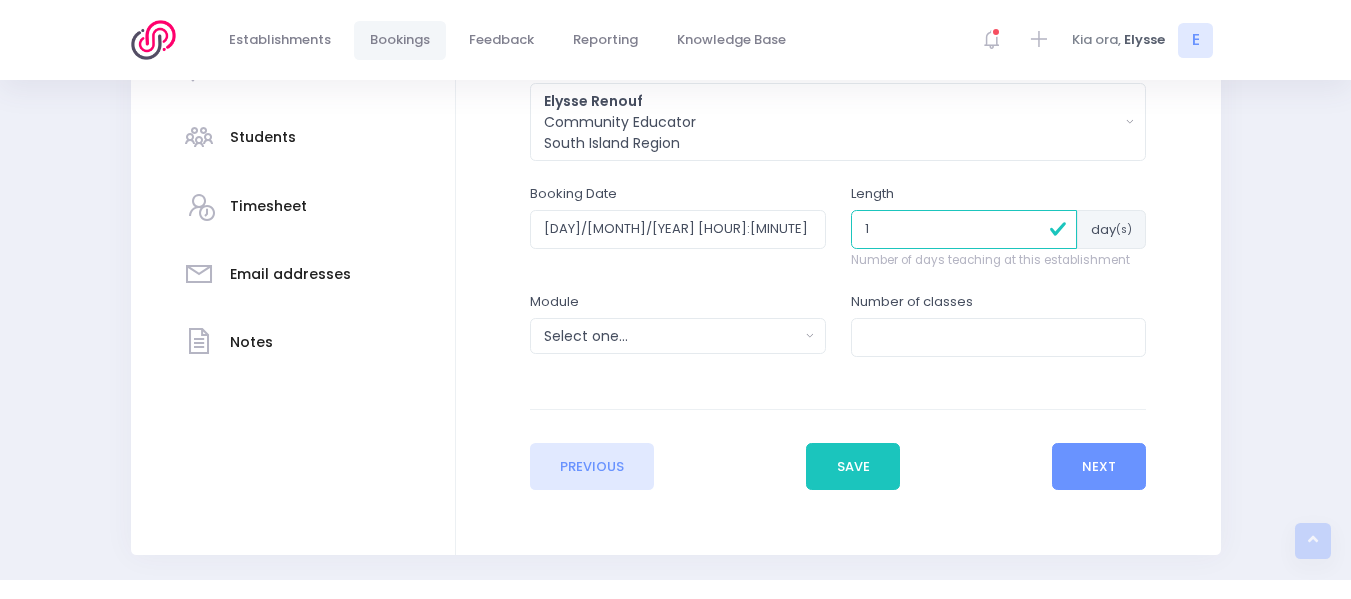 type on "1" 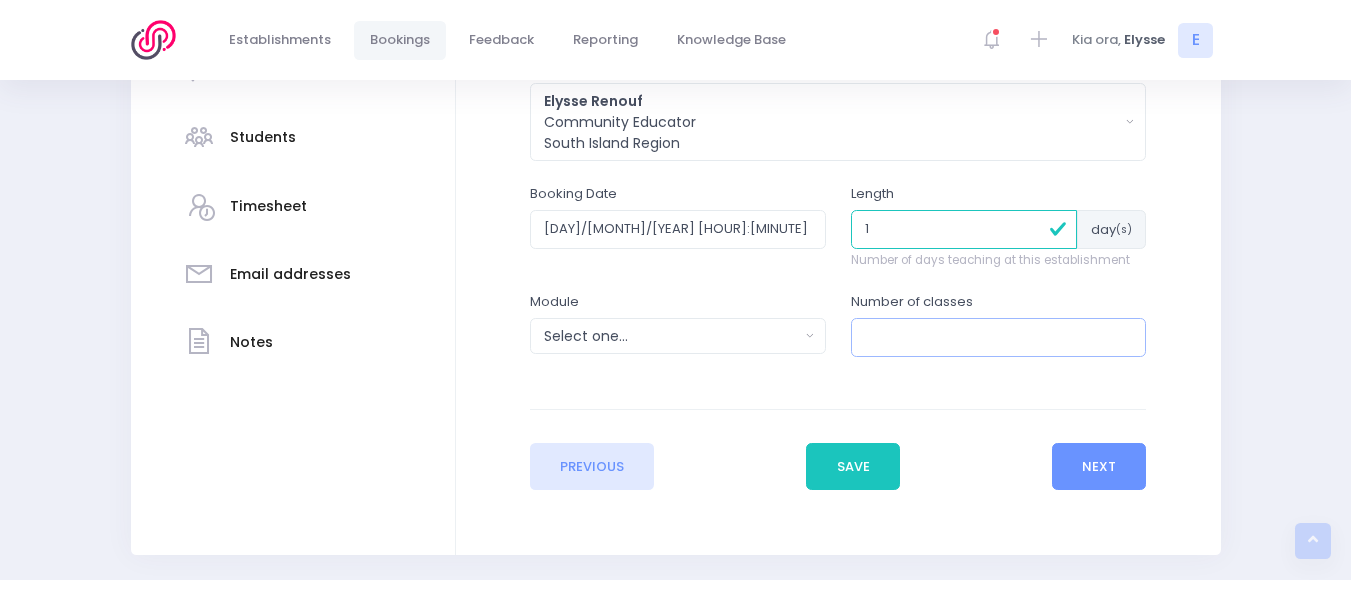 click at bounding box center (999, 337) 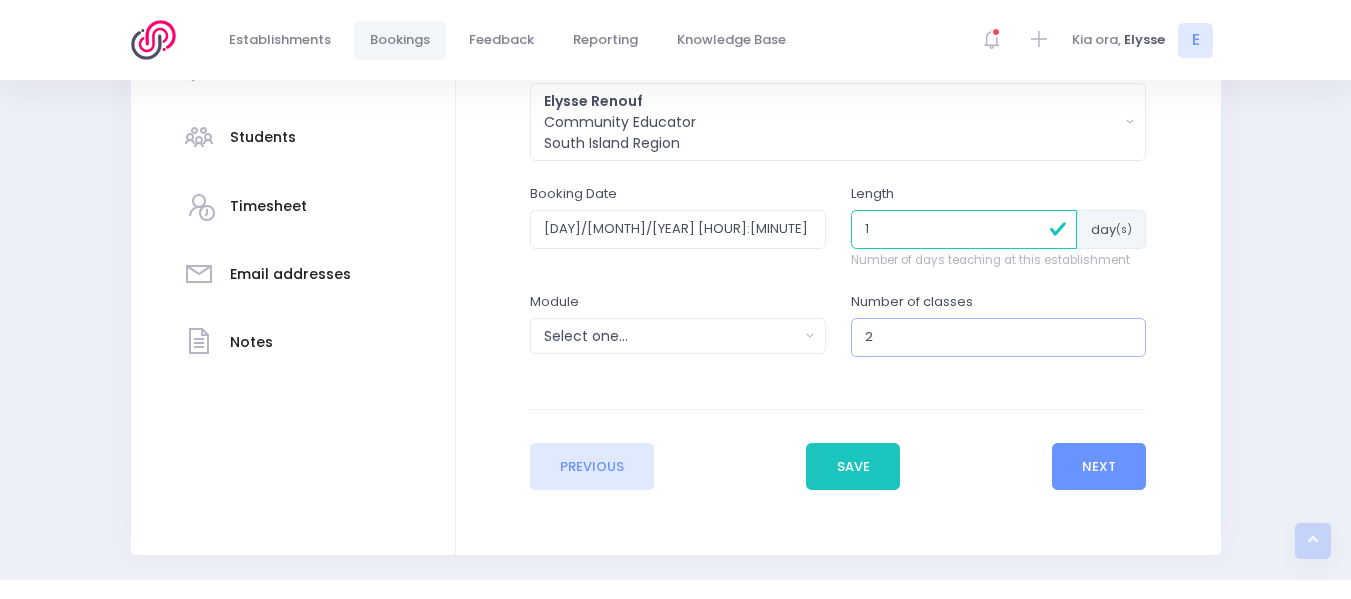 type on "2" 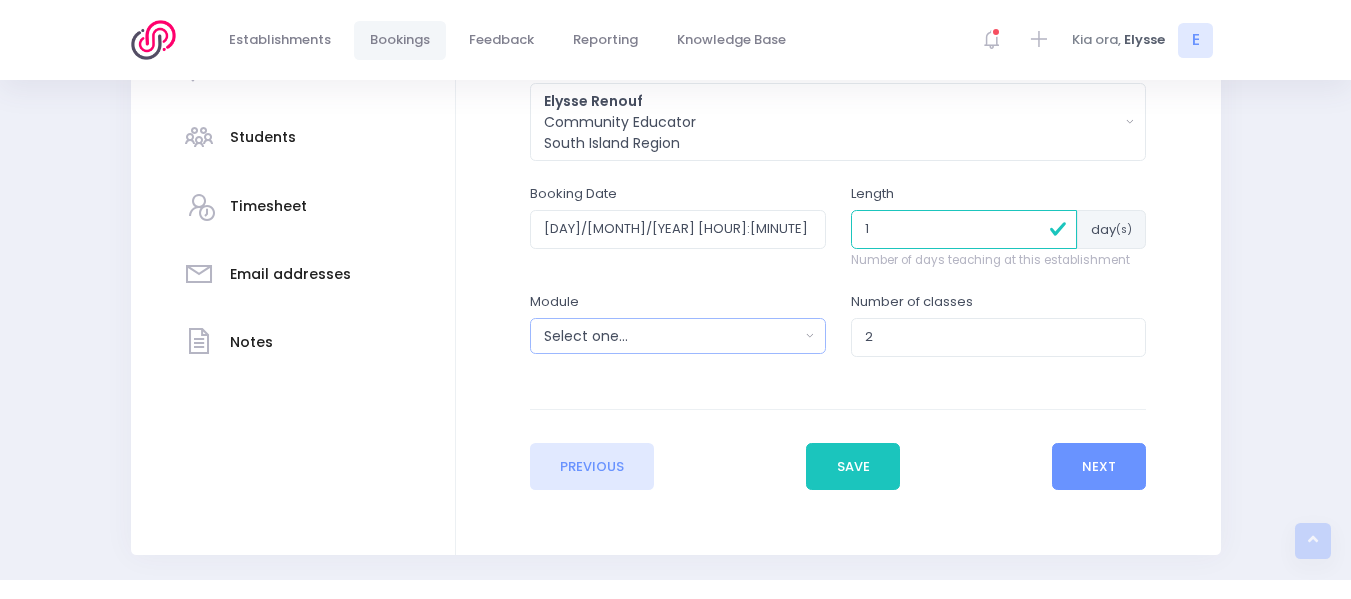 click on "Select one..." at bounding box center (678, 336) 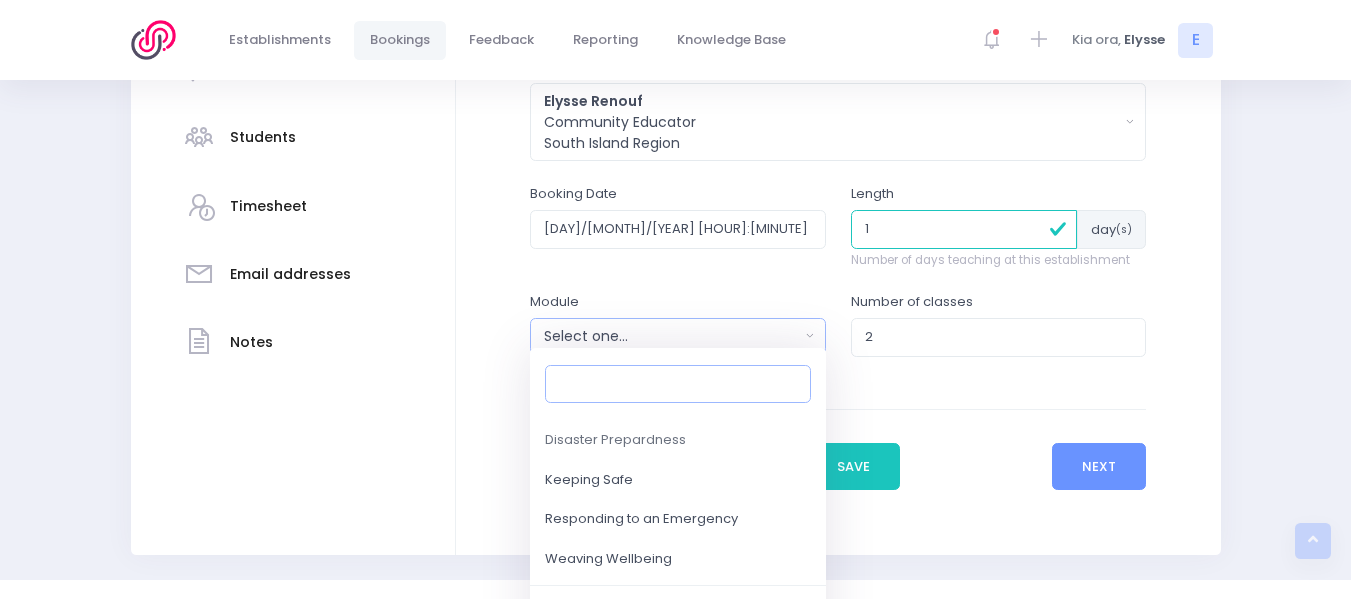 scroll, scrollTop: 222, scrollLeft: 0, axis: vertical 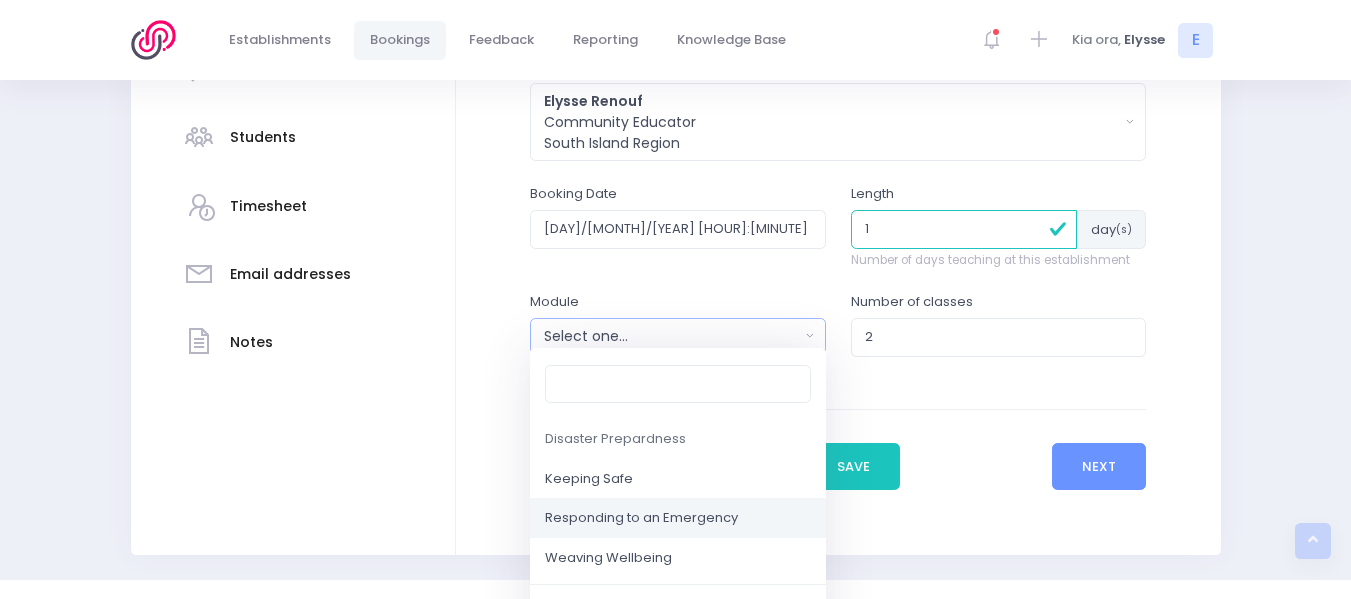 click on "Responding to an Emergency" at bounding box center [641, 519] 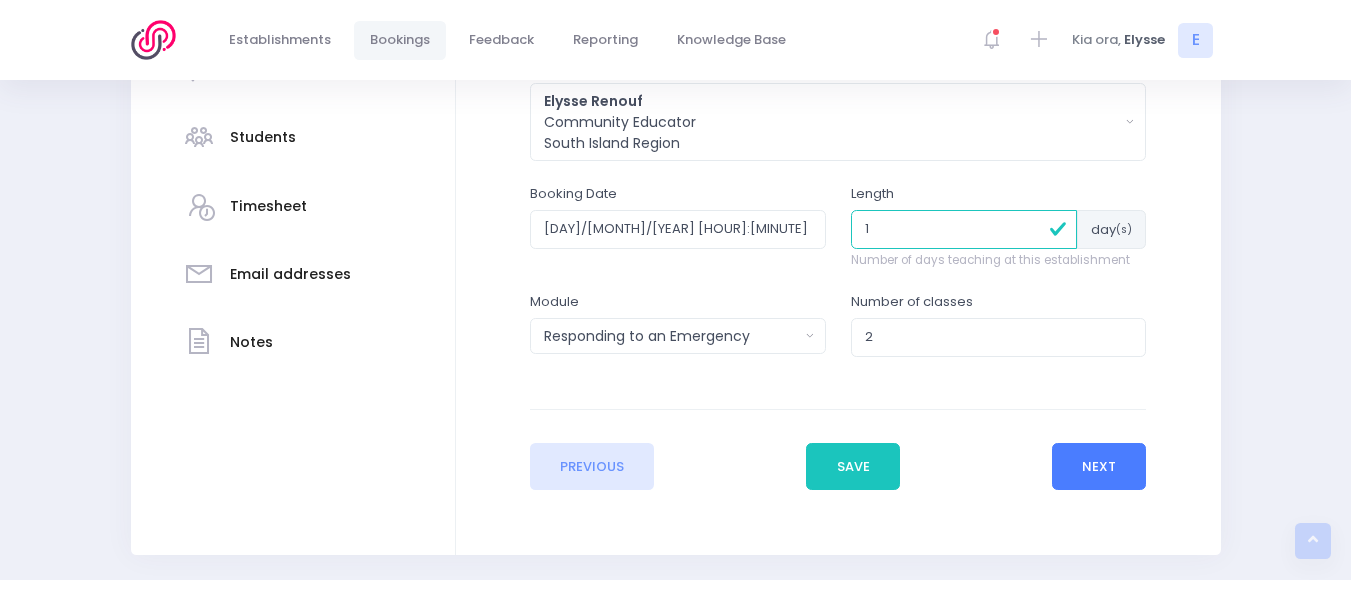 click on "Next" at bounding box center [1099, 467] 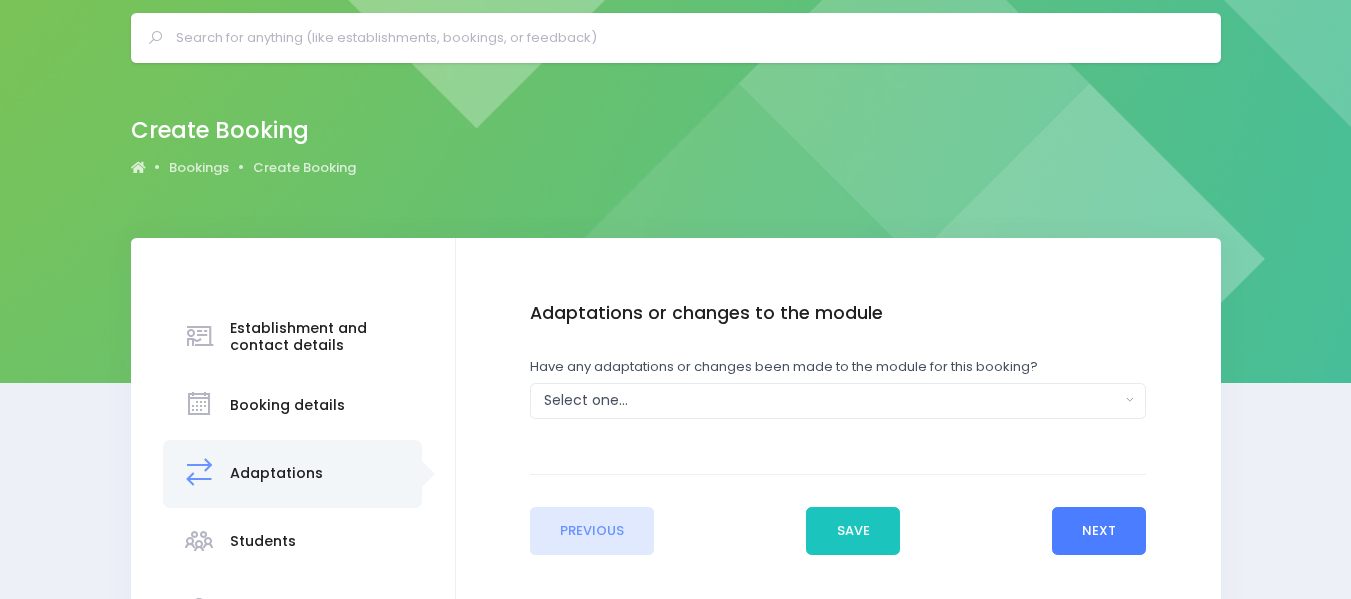 scroll, scrollTop: 0, scrollLeft: 0, axis: both 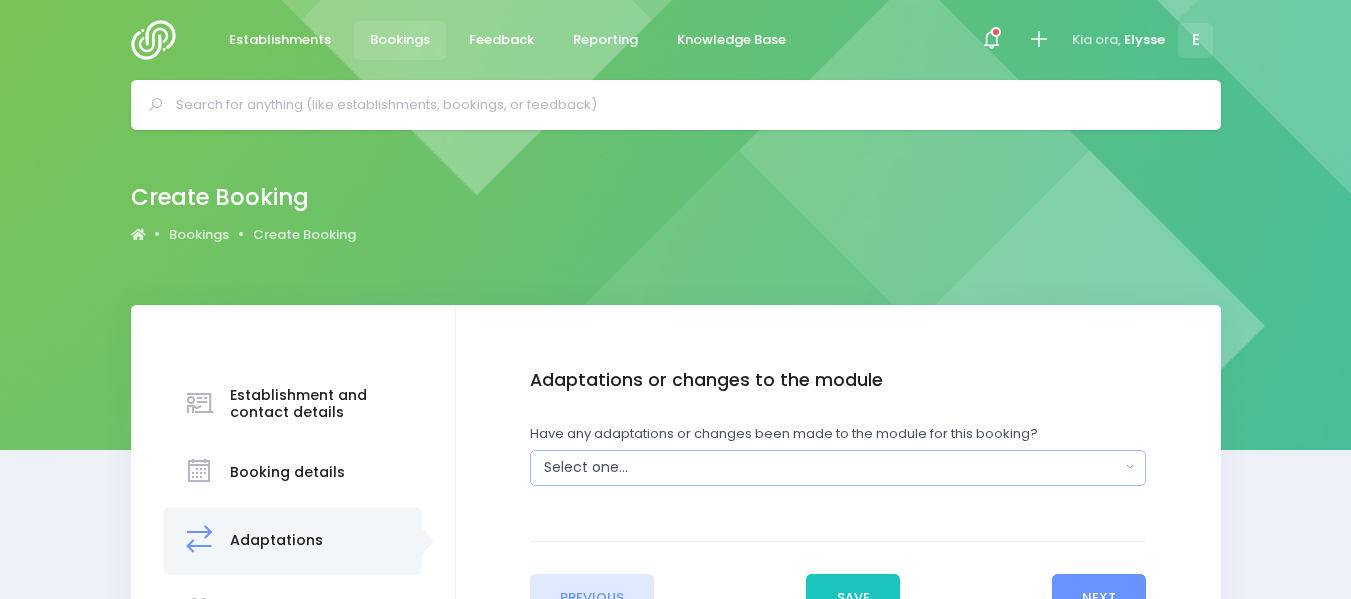 click on "Select one..." at bounding box center (832, 467) 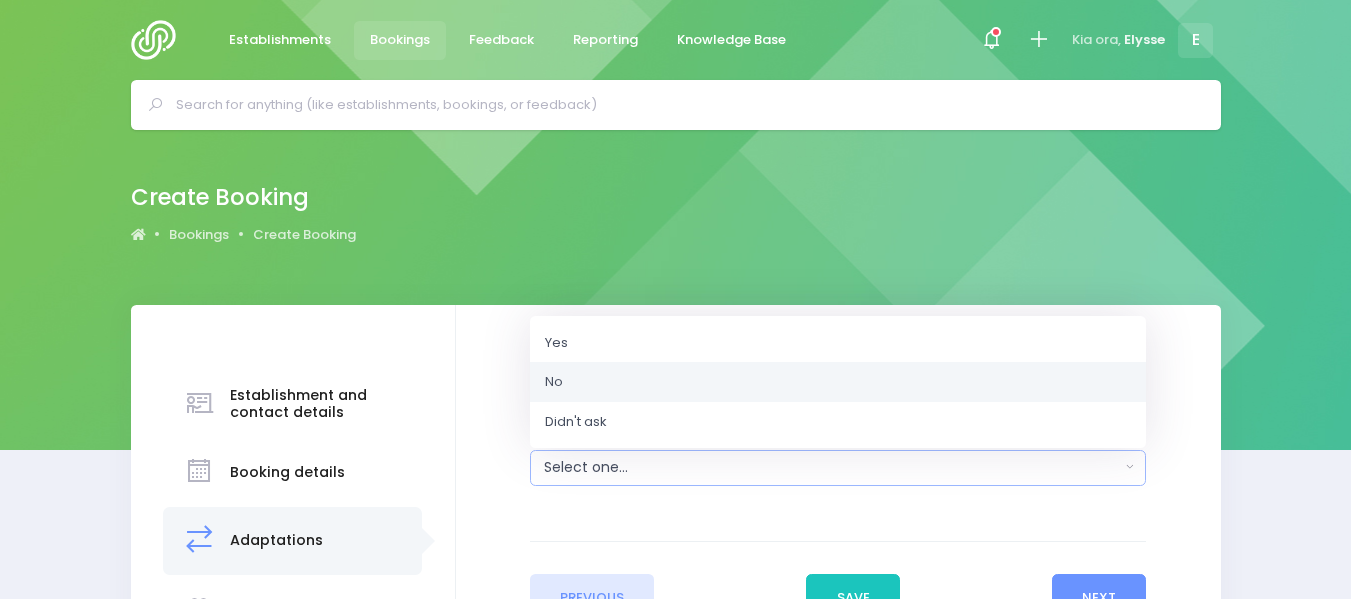 click on "No" at bounding box center [838, 382] 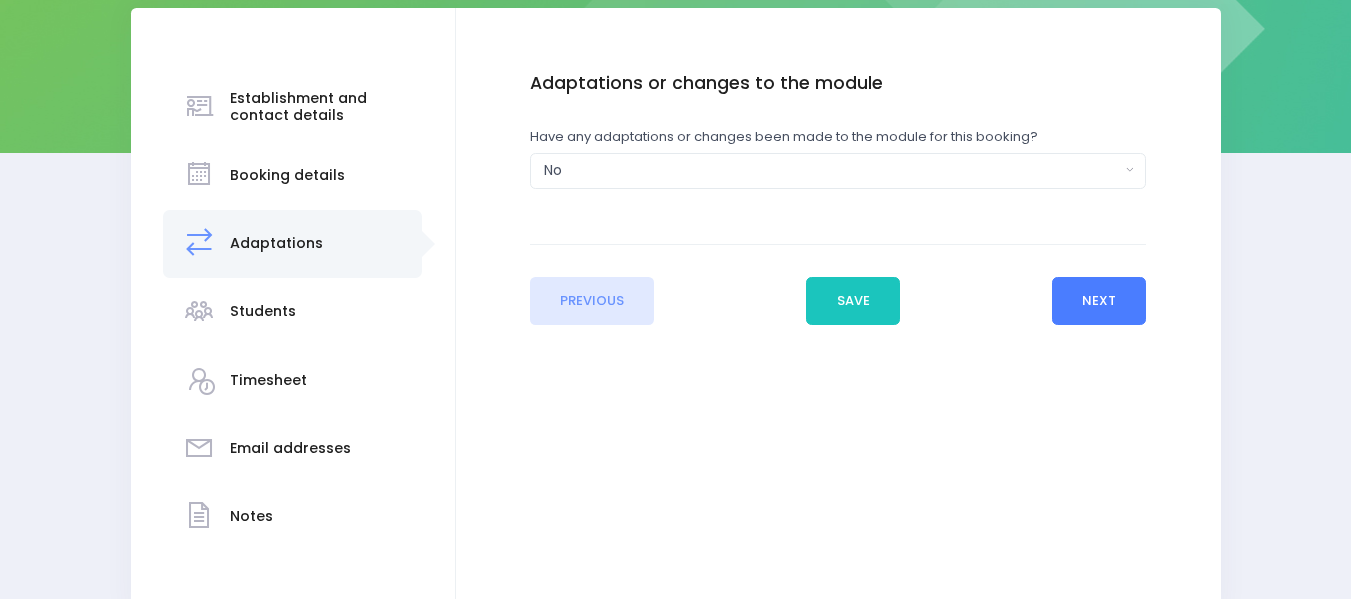 click on "Next" at bounding box center (1099, 301) 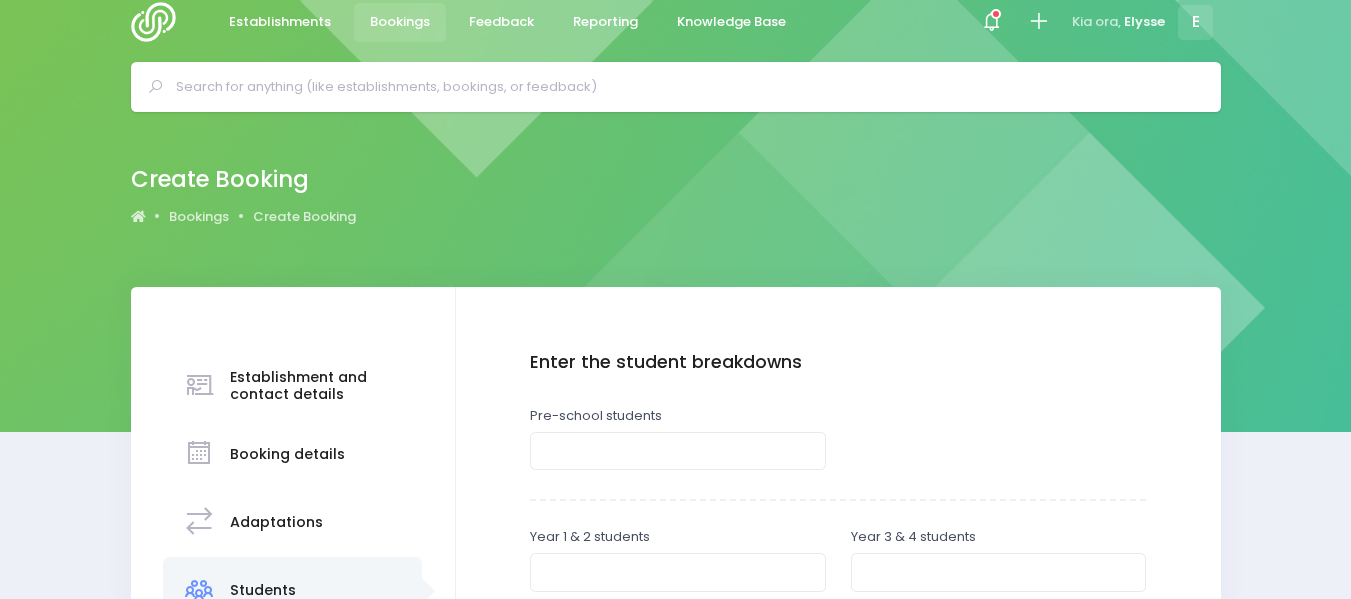 scroll, scrollTop: 0, scrollLeft: 0, axis: both 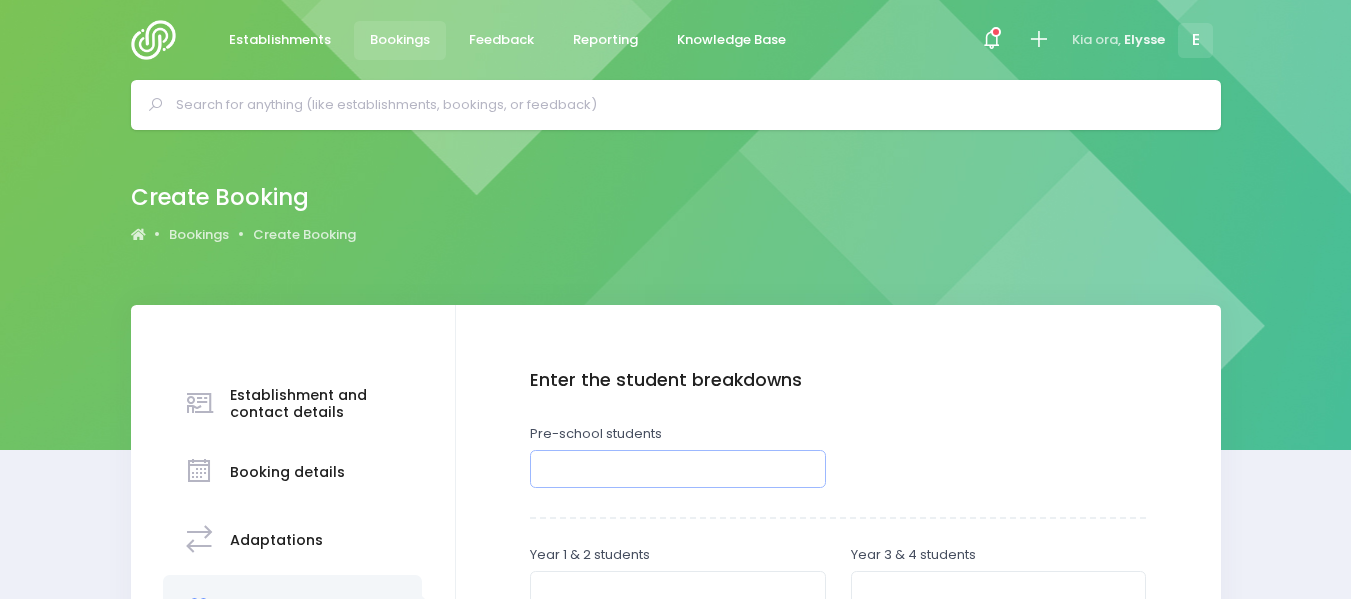 click at bounding box center [678, 469] 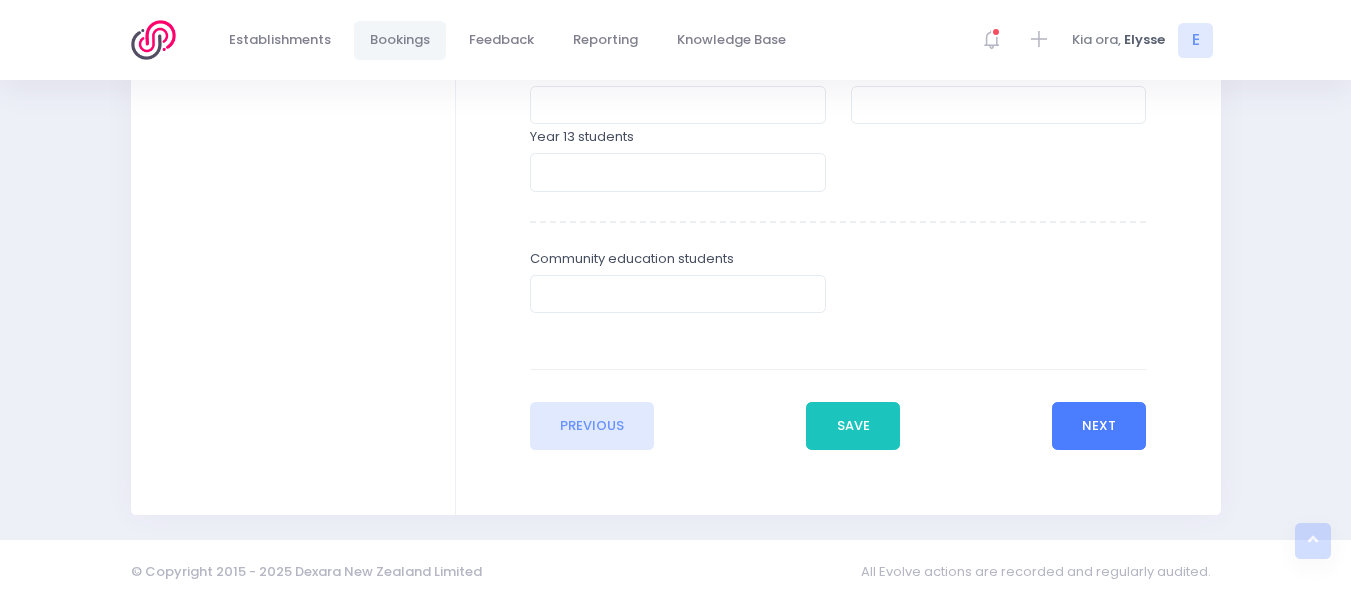 type on "60" 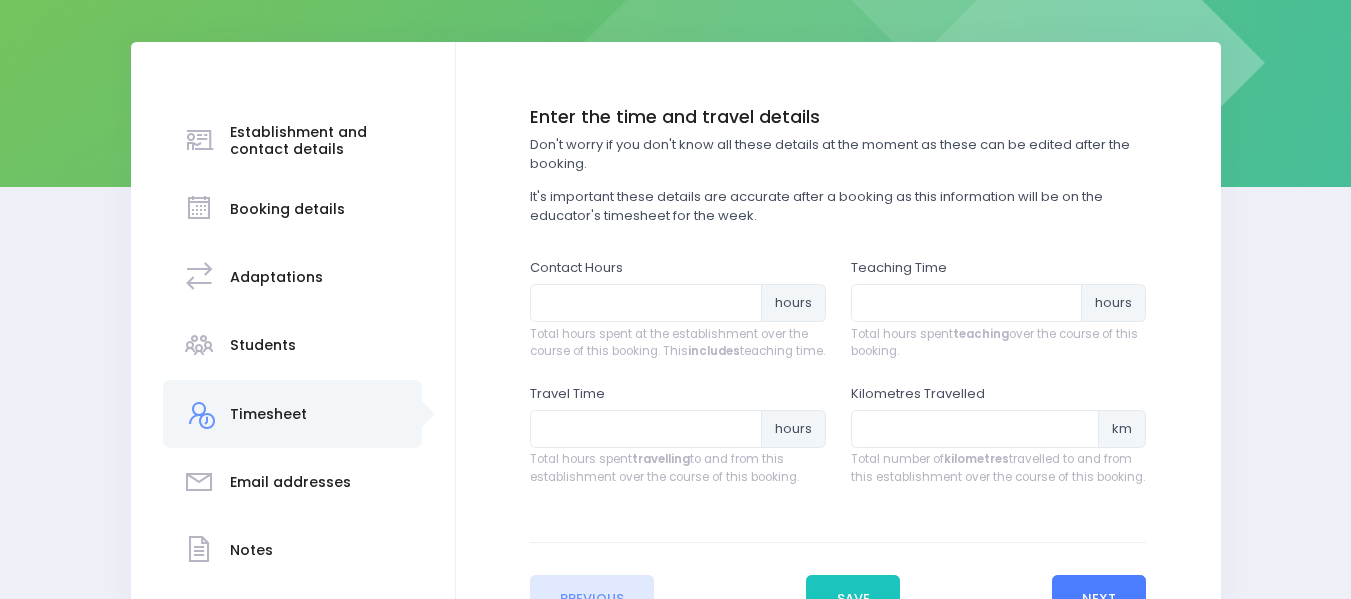 scroll, scrollTop: 264, scrollLeft: 0, axis: vertical 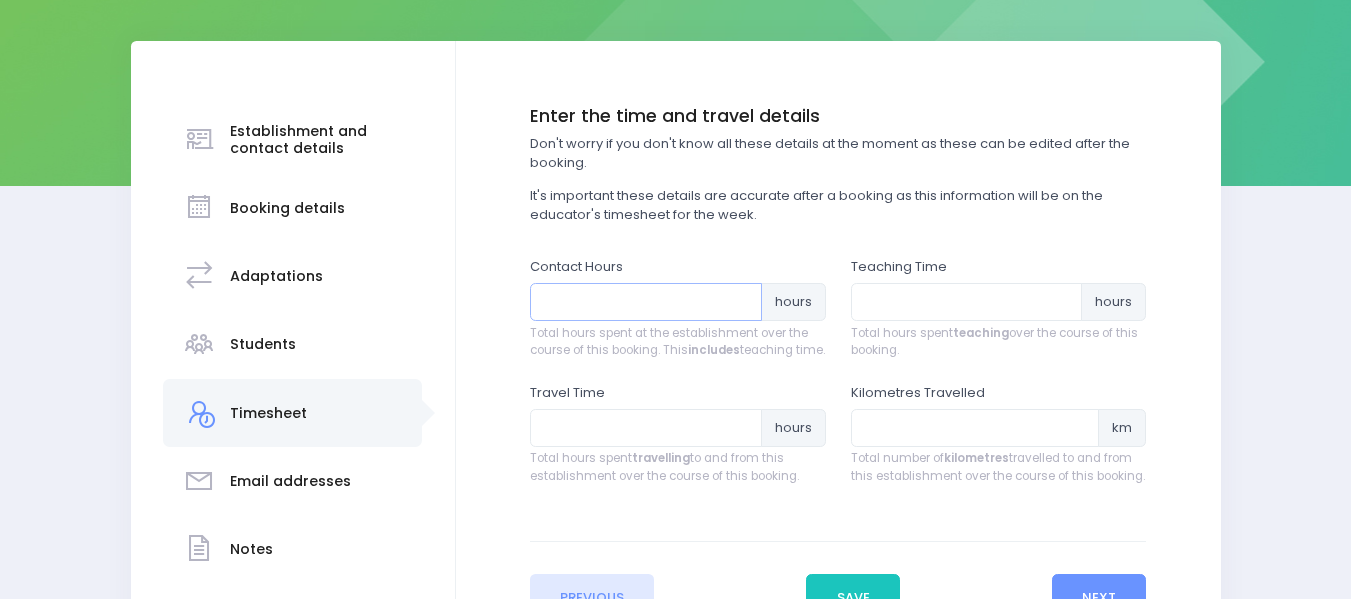 click at bounding box center (646, 302) 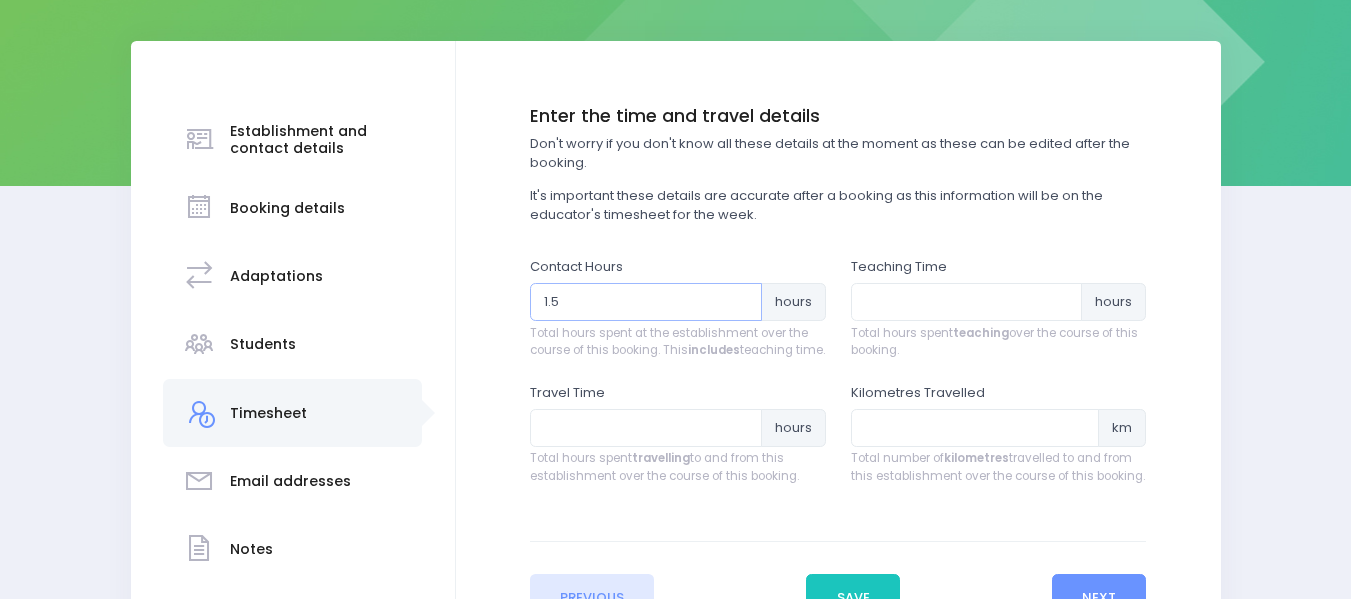 type on "1.5" 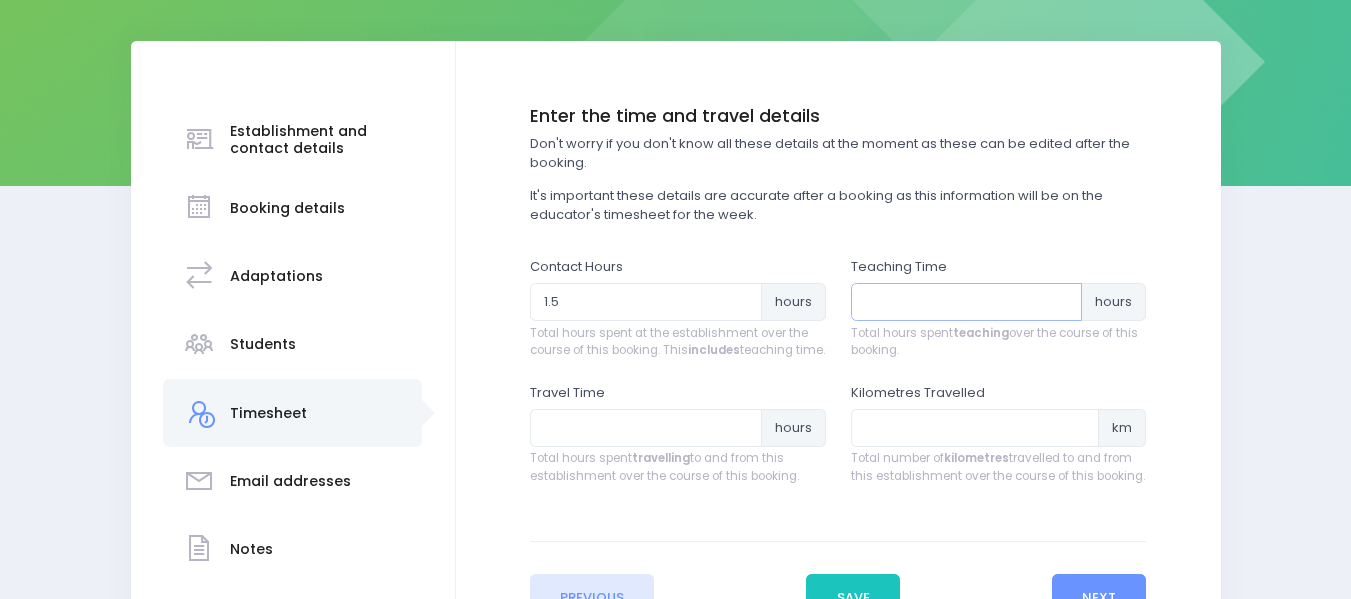 click at bounding box center [967, 302] 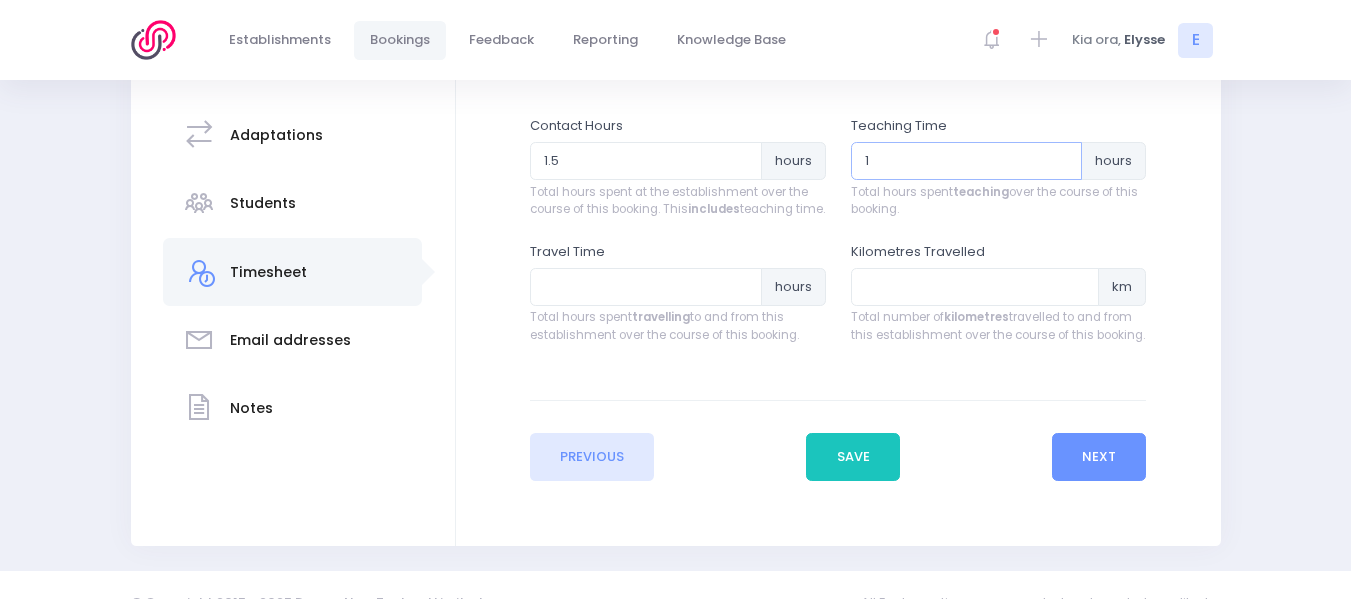 scroll, scrollTop: 416, scrollLeft: 0, axis: vertical 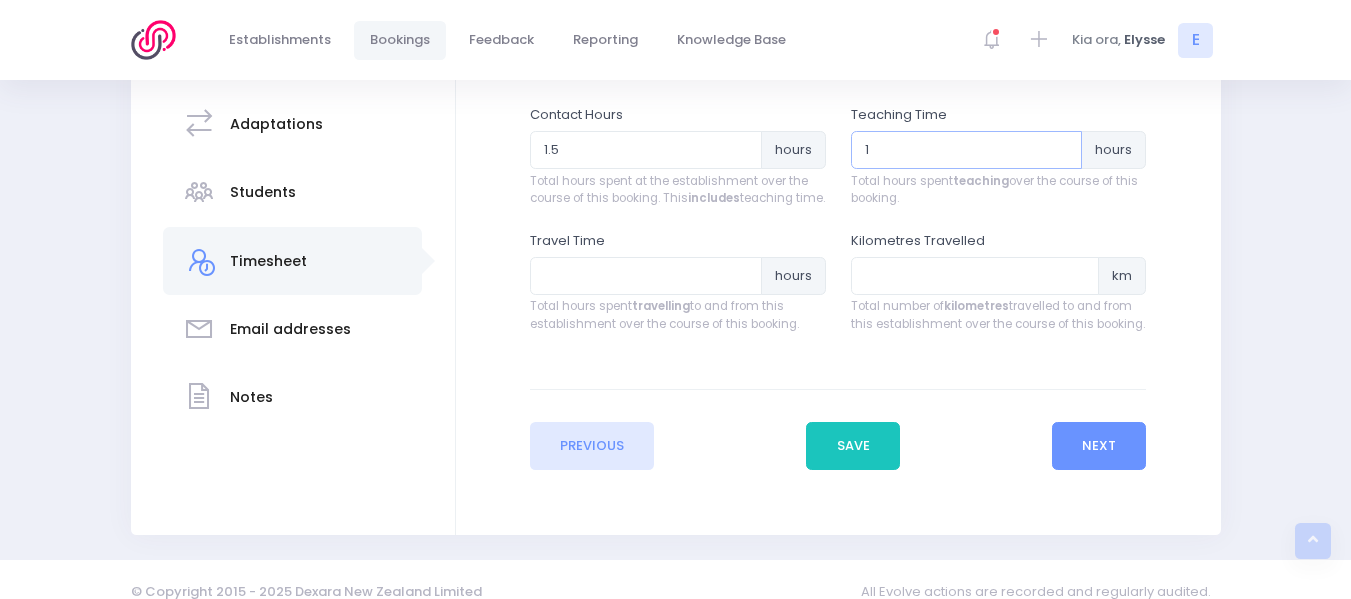 type on "1" 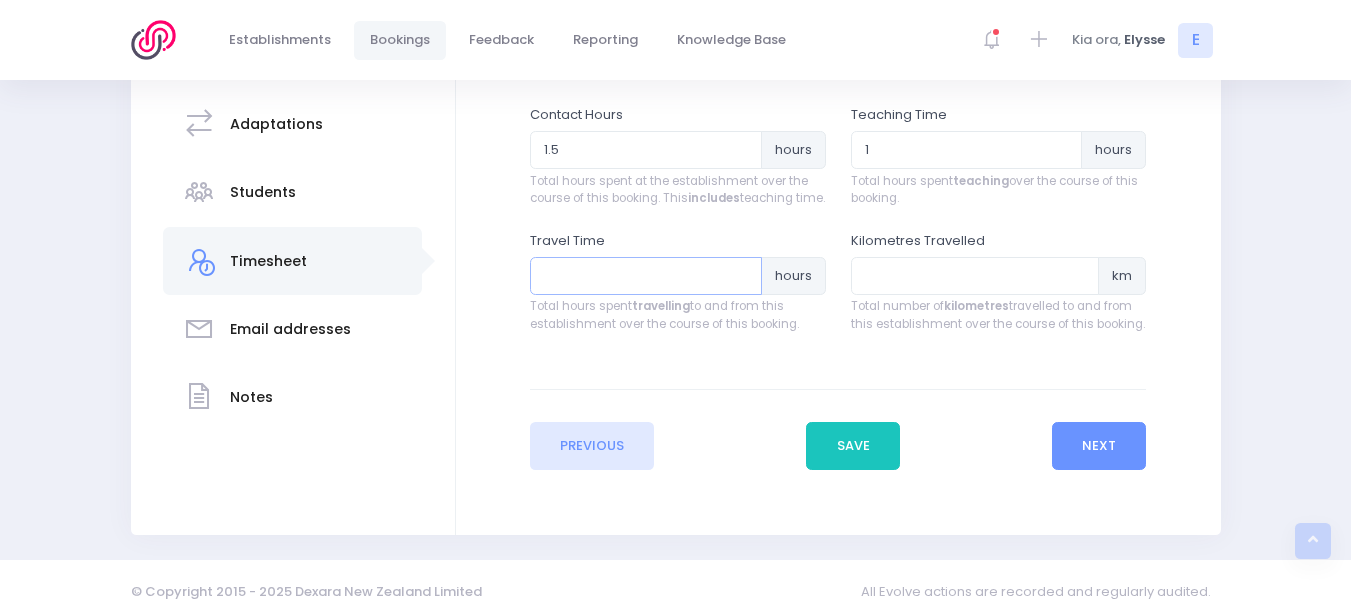 click at bounding box center [646, 276] 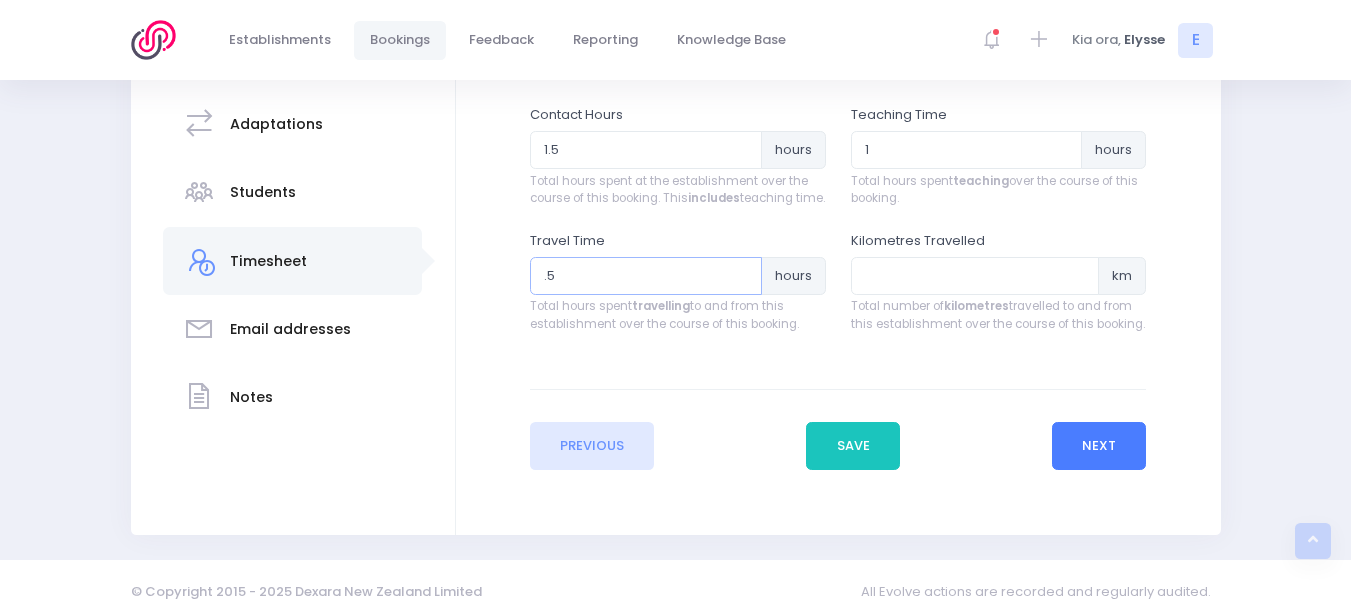 type on ".5" 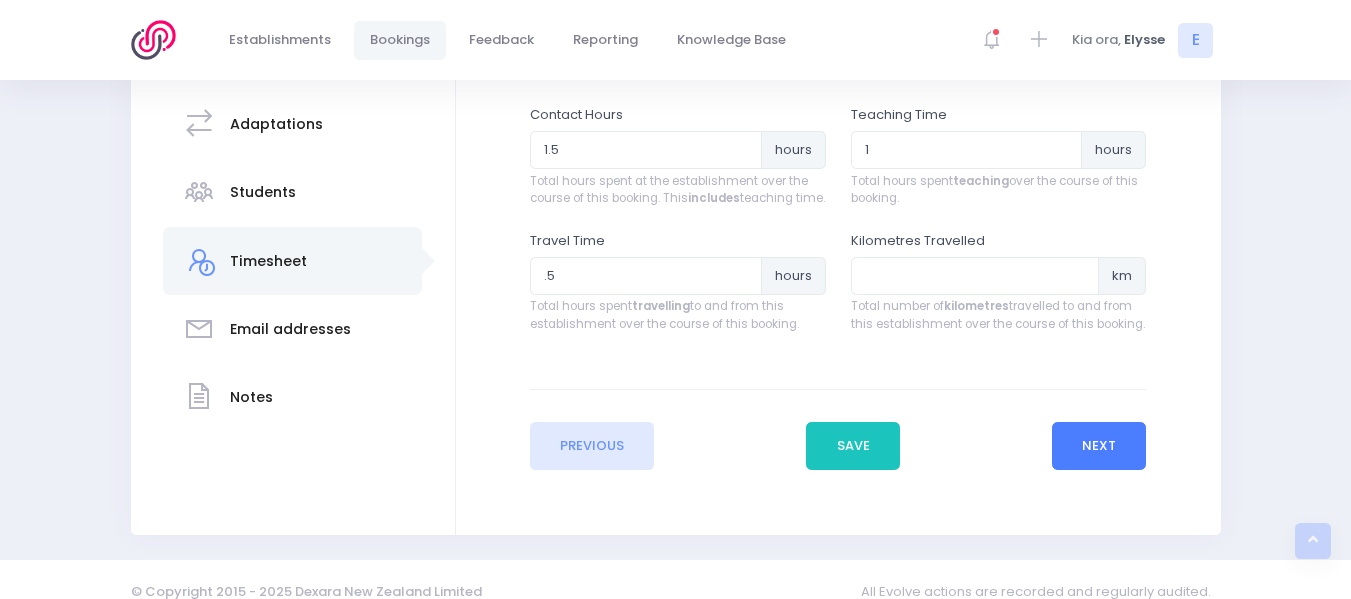 click on "Next" at bounding box center (1099, 446) 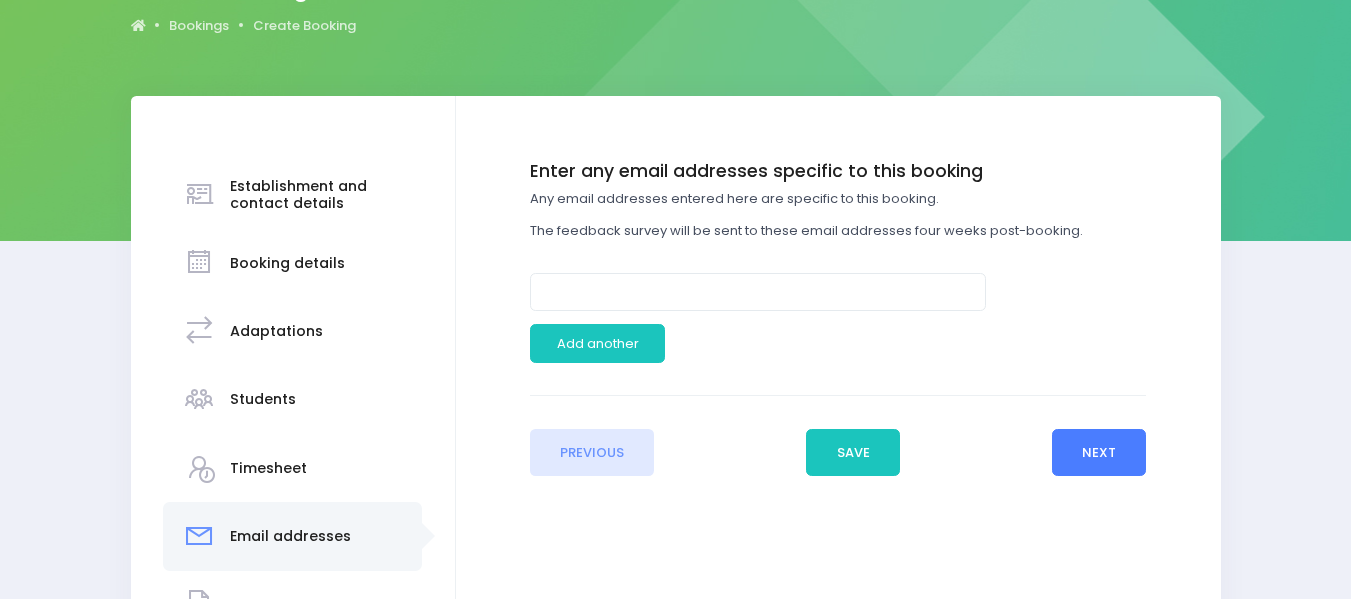 scroll, scrollTop: 212, scrollLeft: 0, axis: vertical 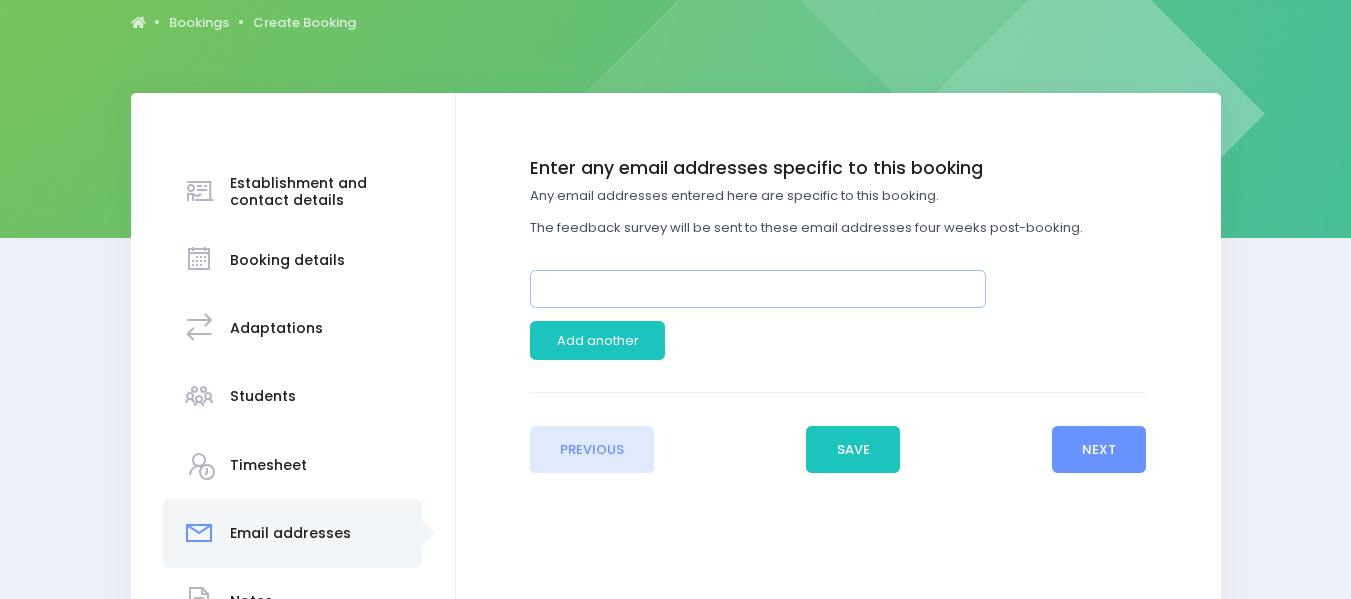 click at bounding box center [758, 289] 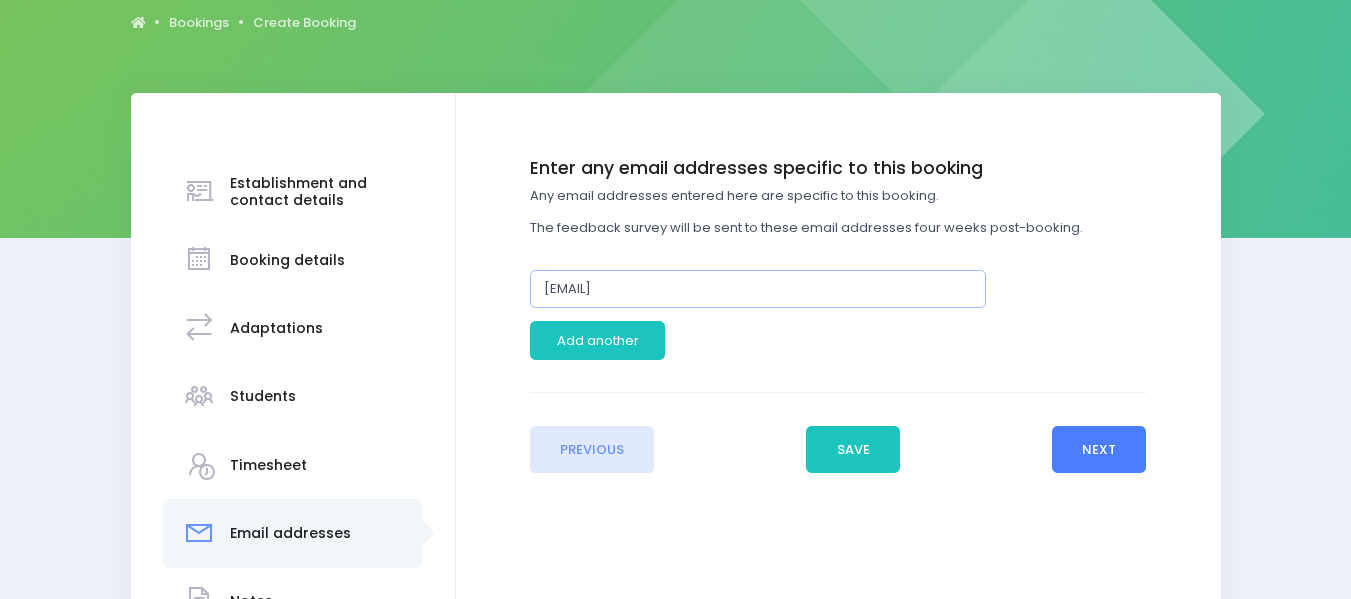 type on "rolleston@blossomseducare.co.nz" 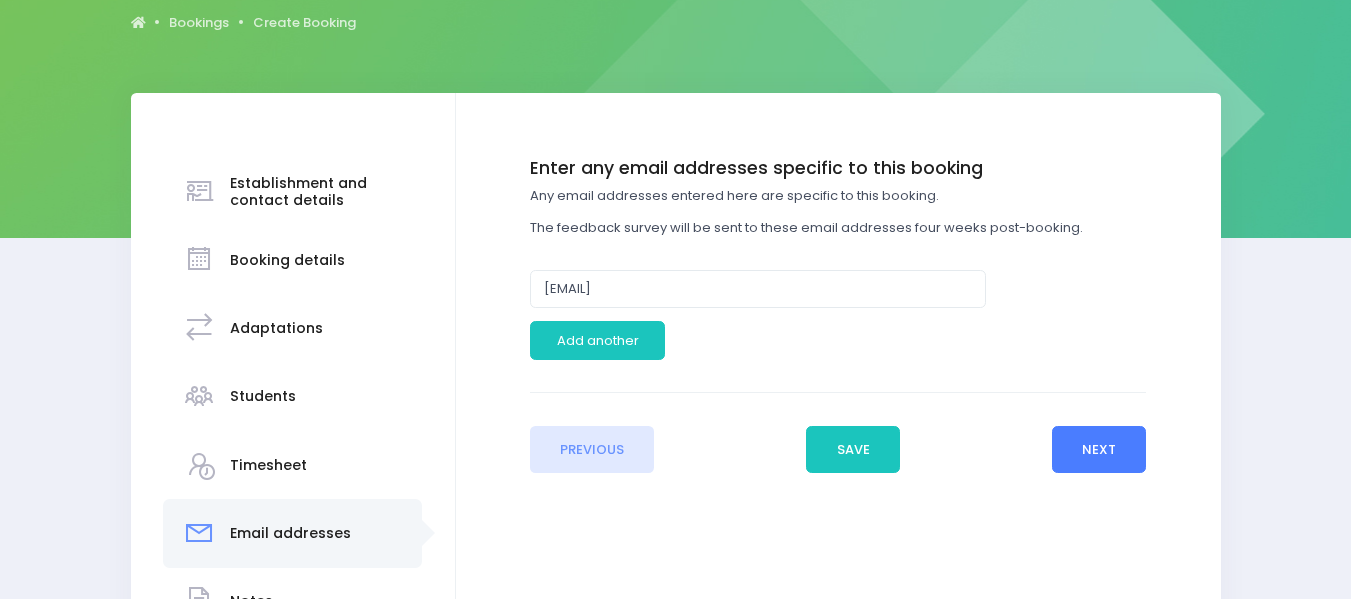 click on "Next" at bounding box center [1099, 450] 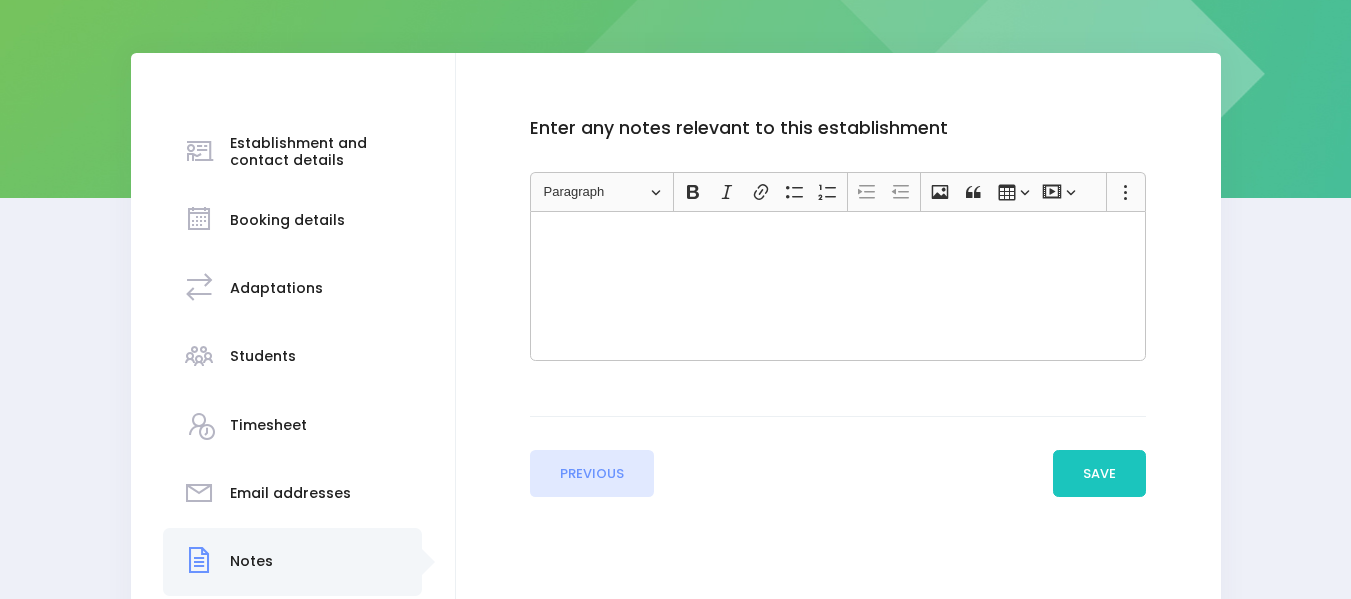 scroll, scrollTop: 253, scrollLeft: 0, axis: vertical 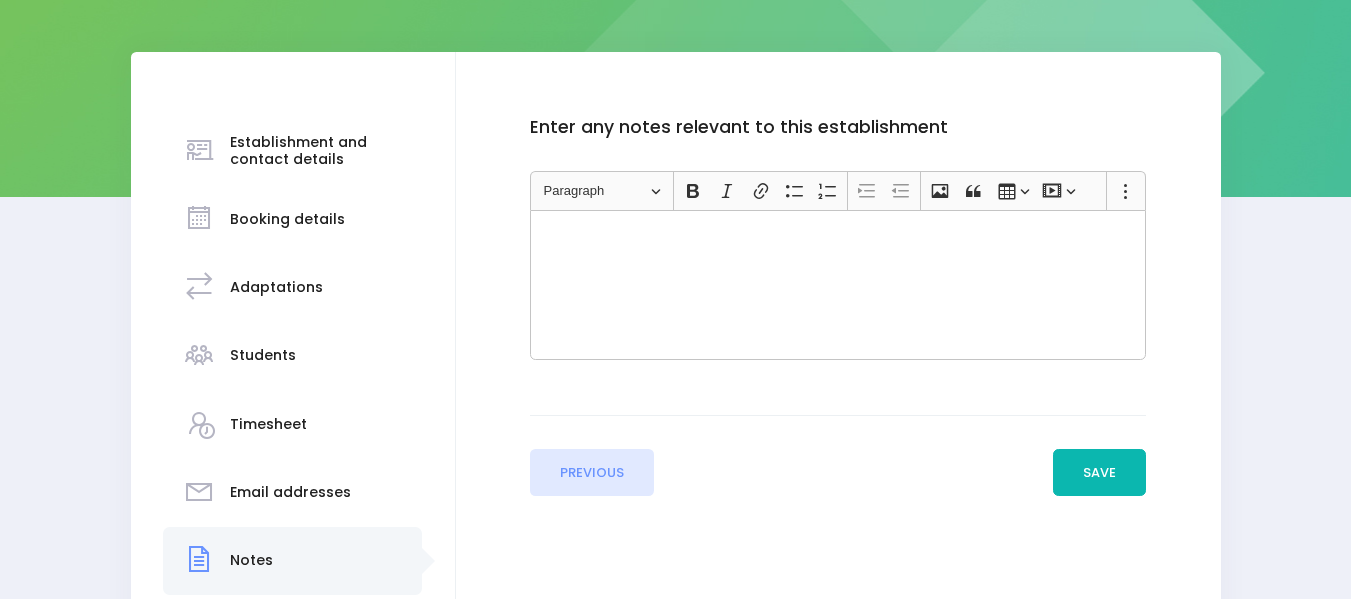 click on "Save" at bounding box center (1100, 473) 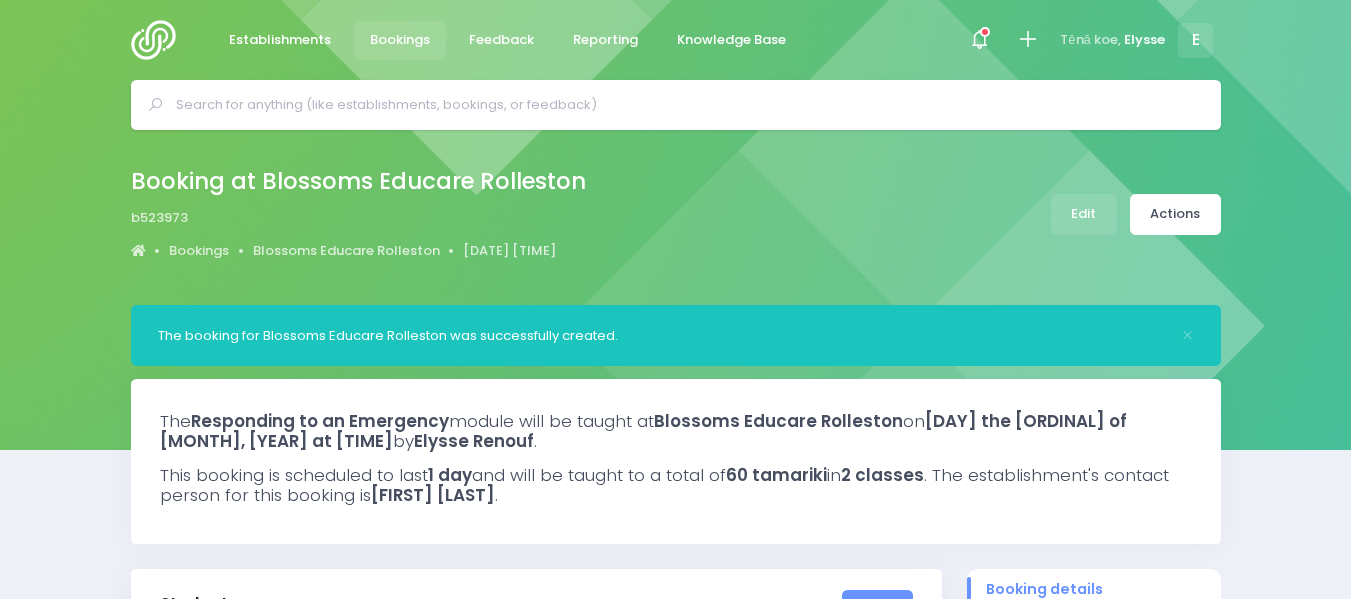 select on "5" 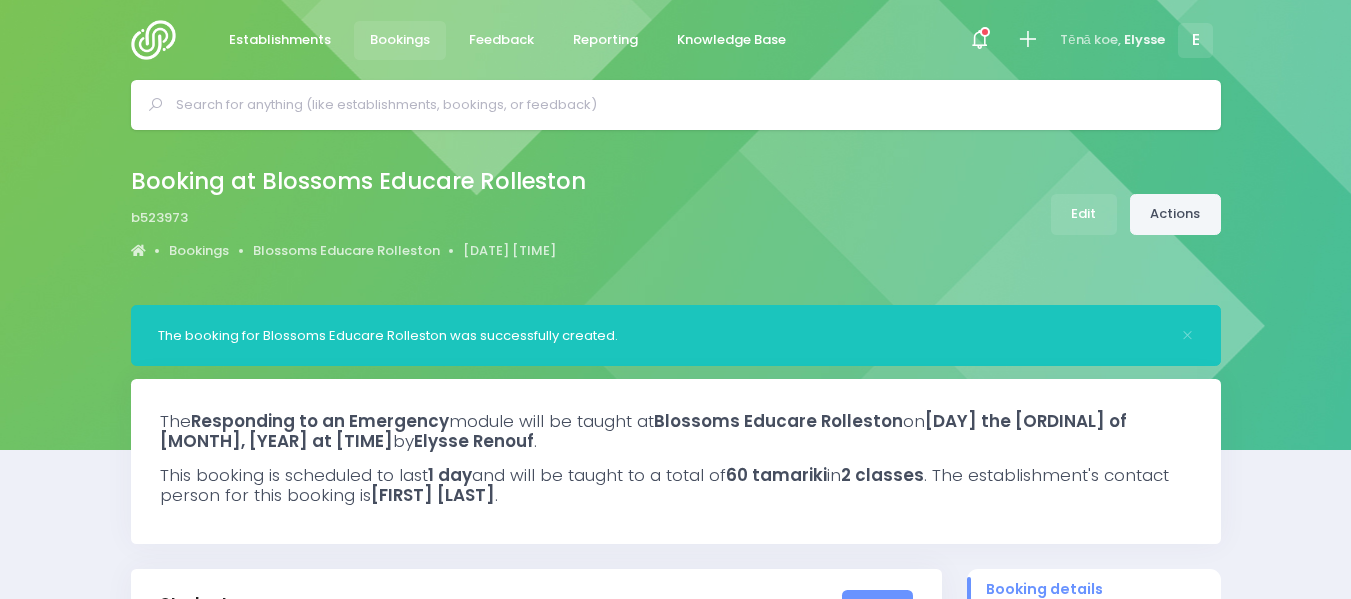 click on "Actions" at bounding box center (1175, 214) 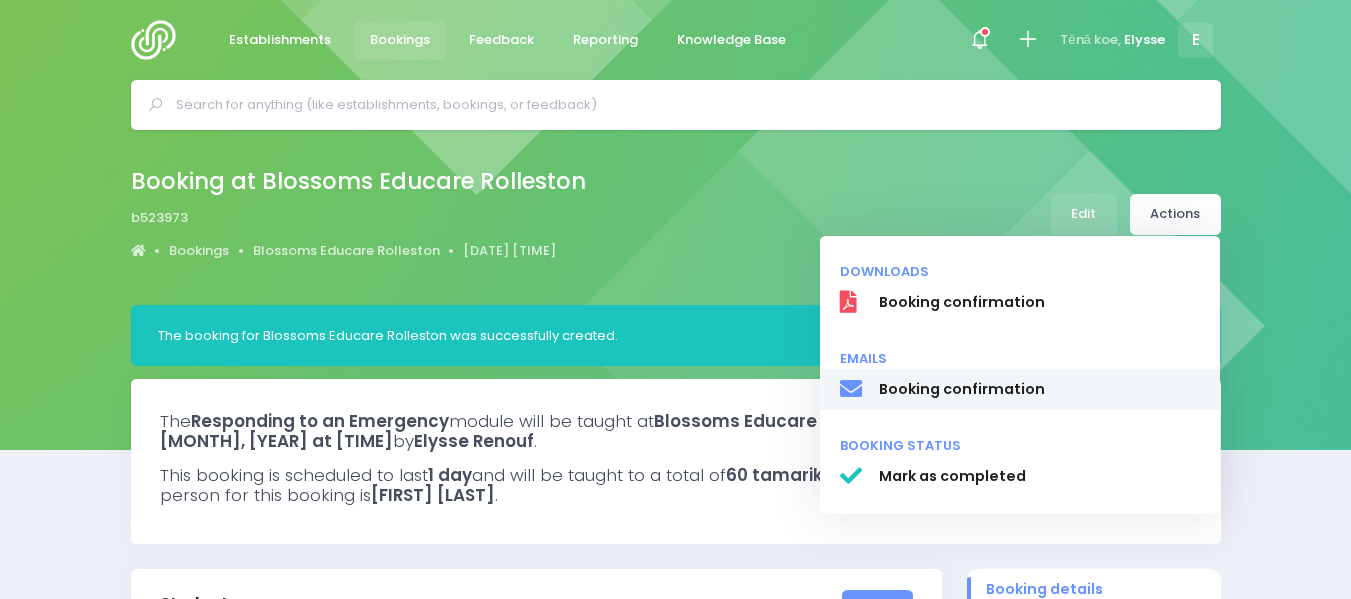 click on "Booking confirmation" at bounding box center [1039, 389] 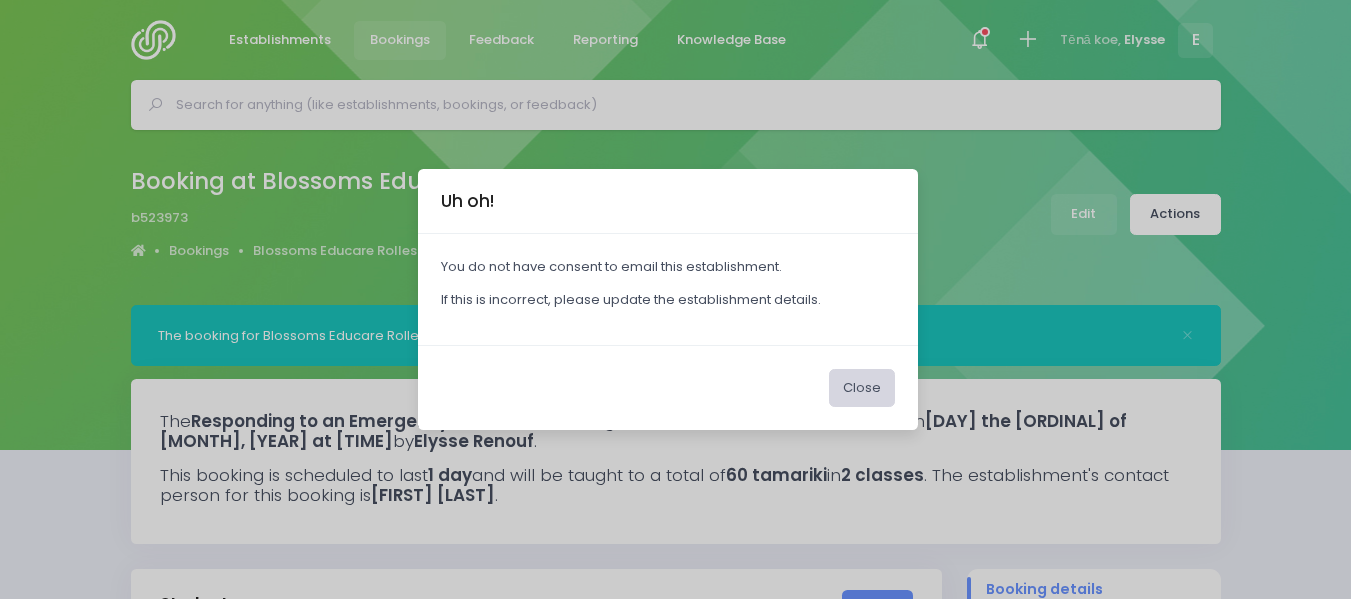 click on "Close" at bounding box center (862, 388) 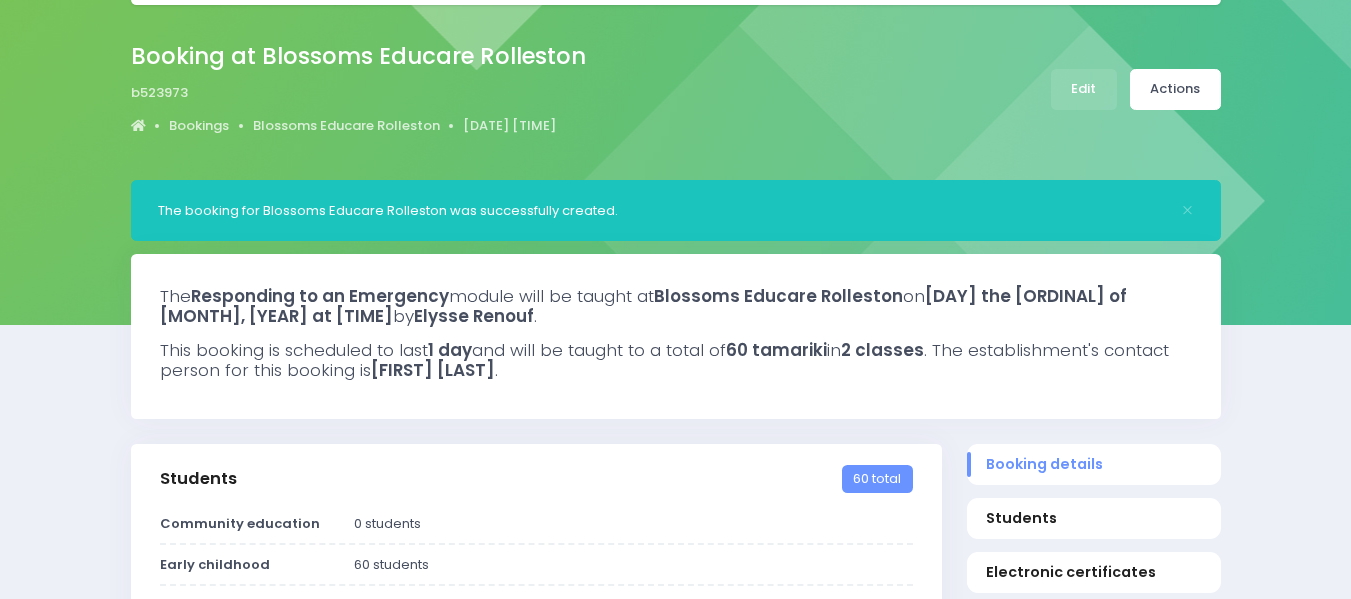 scroll, scrollTop: 0, scrollLeft: 0, axis: both 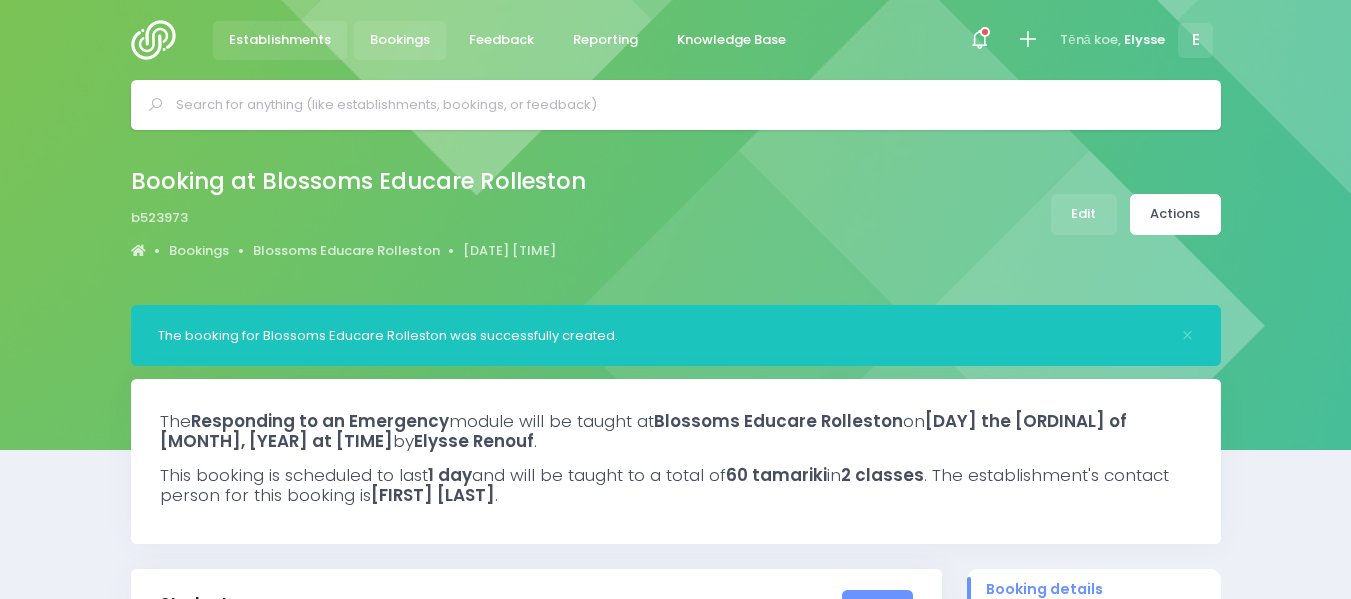 click on "Establishments" at bounding box center [280, 40] 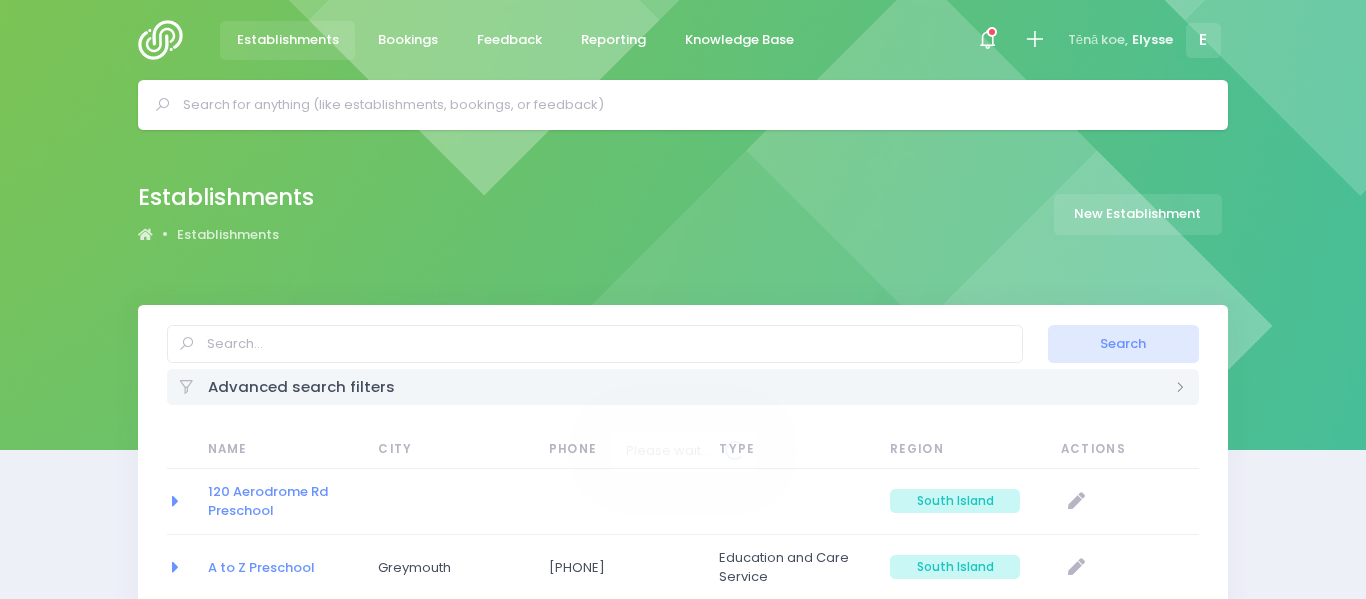 select on "20" 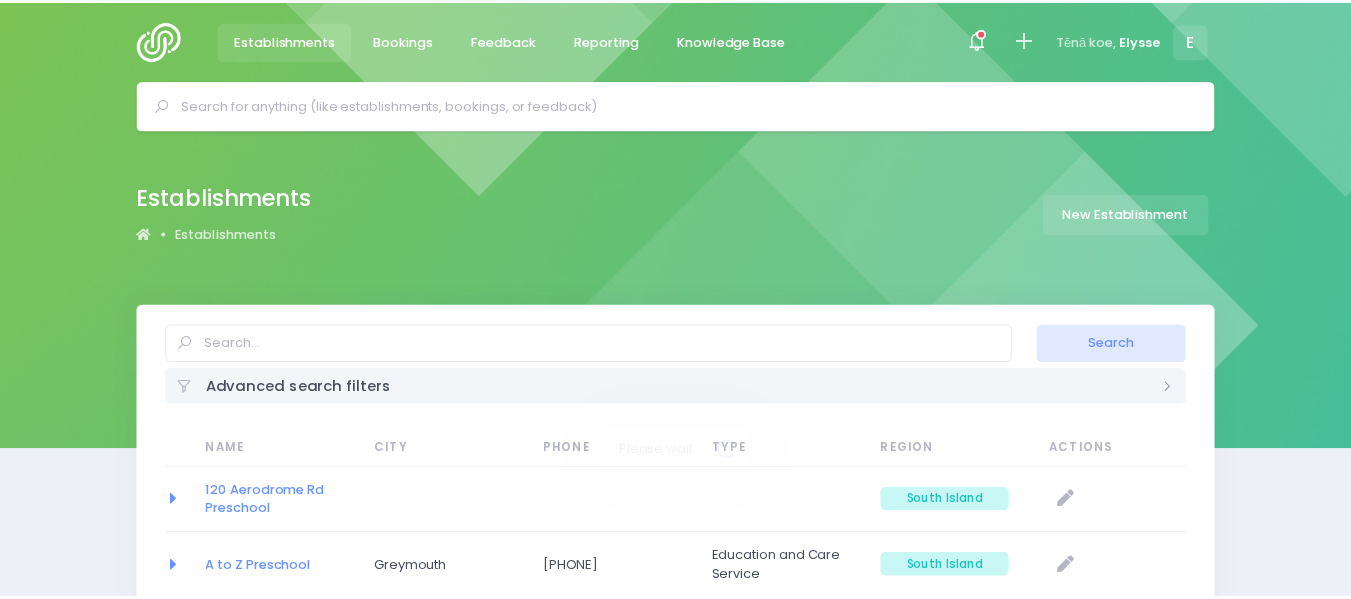 scroll, scrollTop: 0, scrollLeft: 0, axis: both 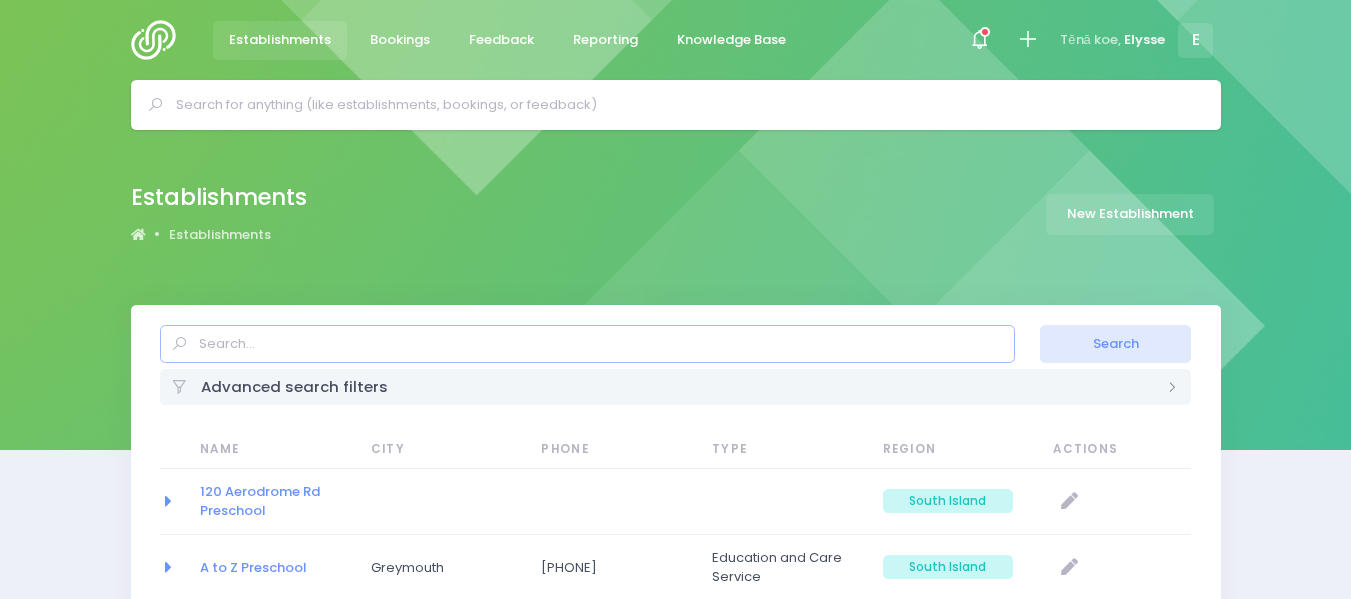 click at bounding box center (587, 344) 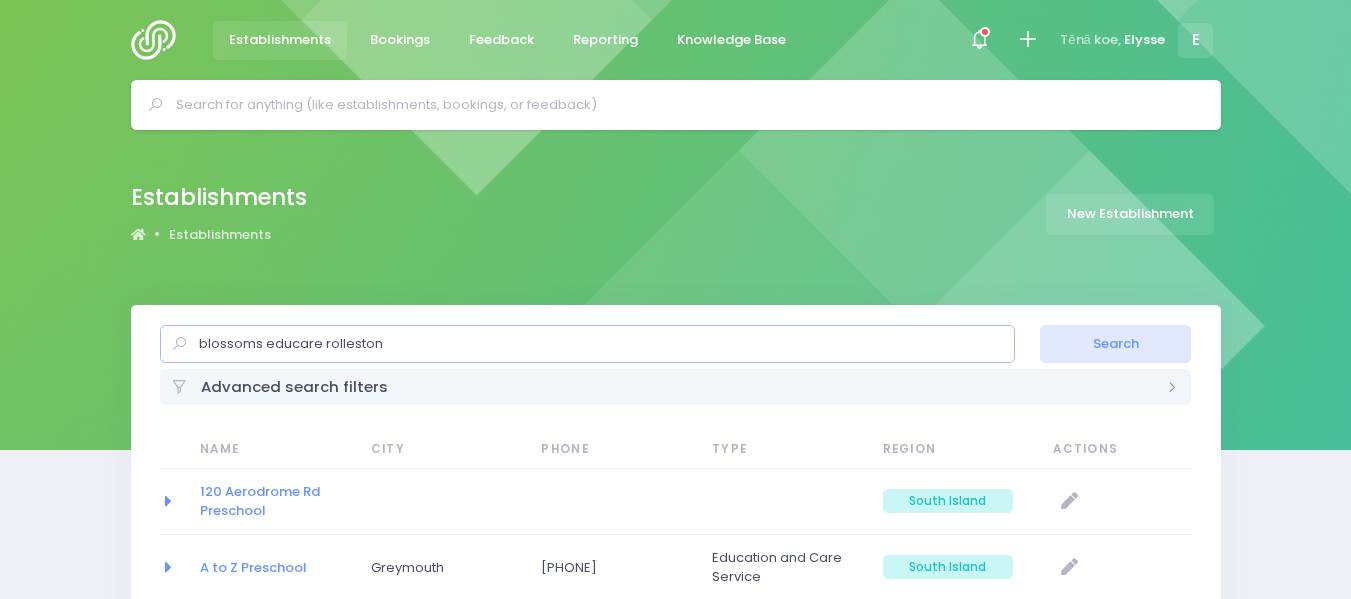 type on "blossoms educare rolleston" 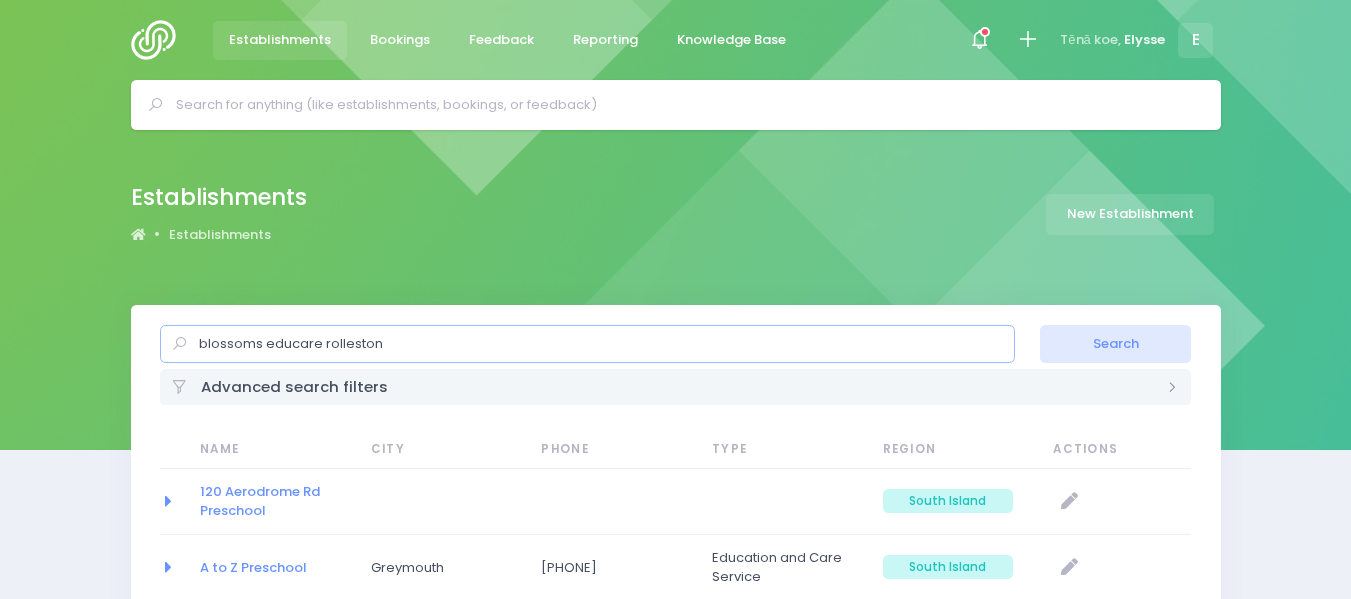 click on "Search" at bounding box center [1115, 344] 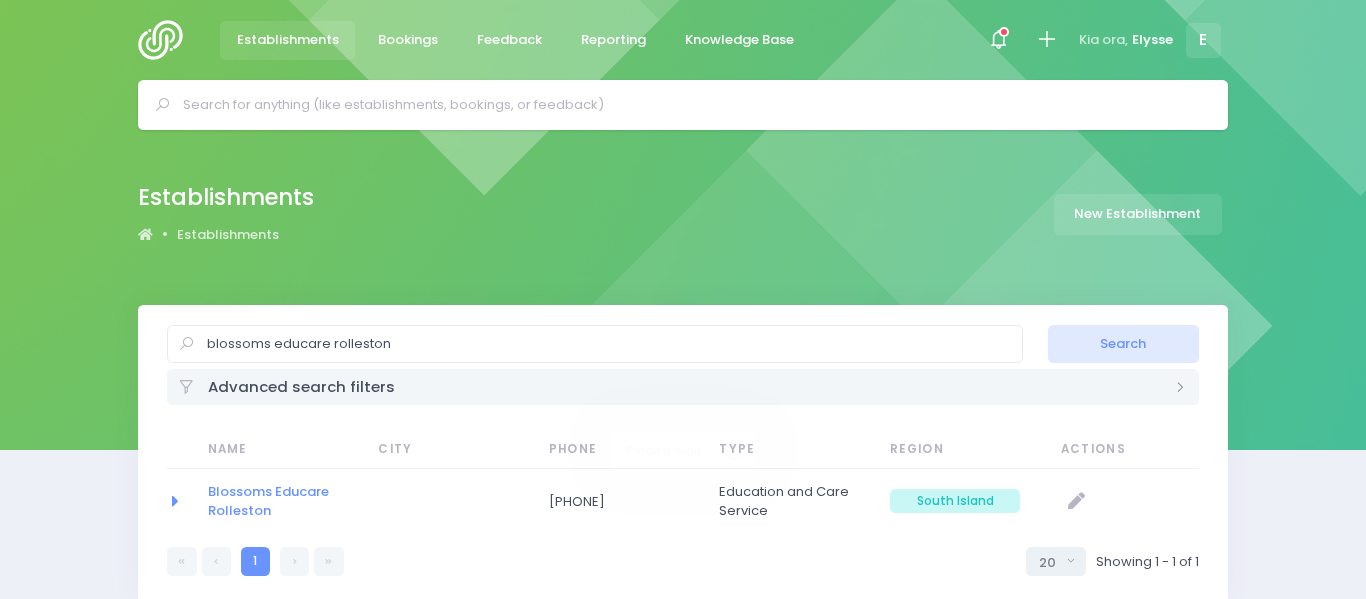 select on "20" 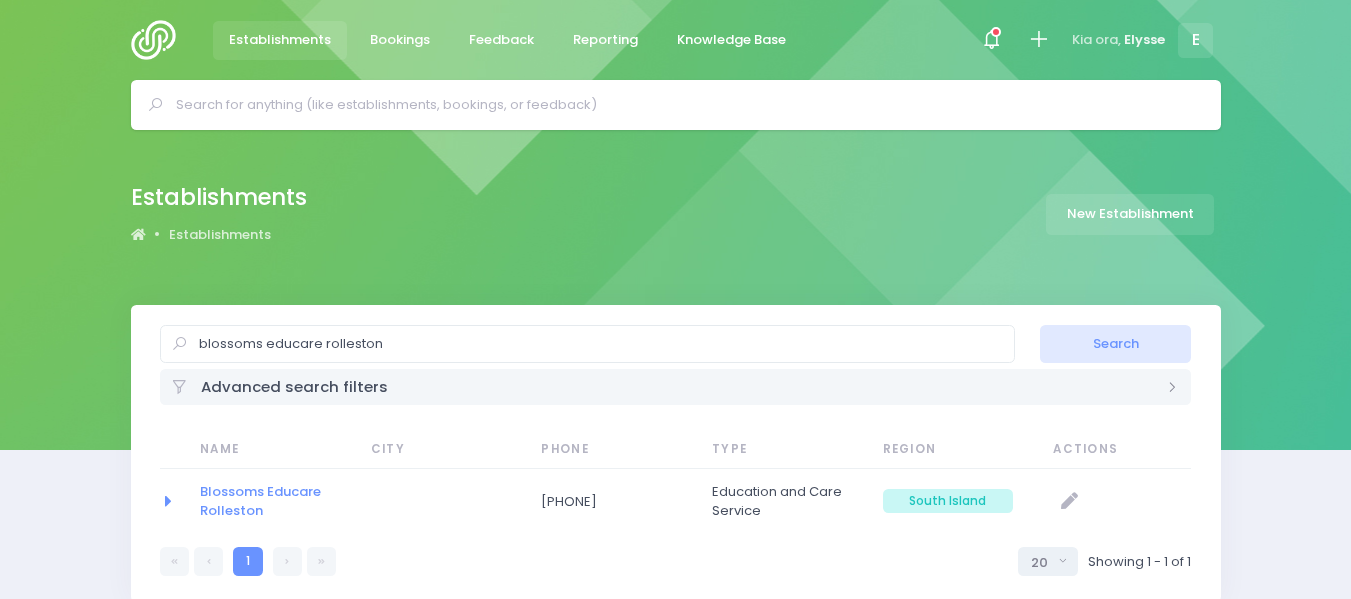 scroll, scrollTop: 93, scrollLeft: 0, axis: vertical 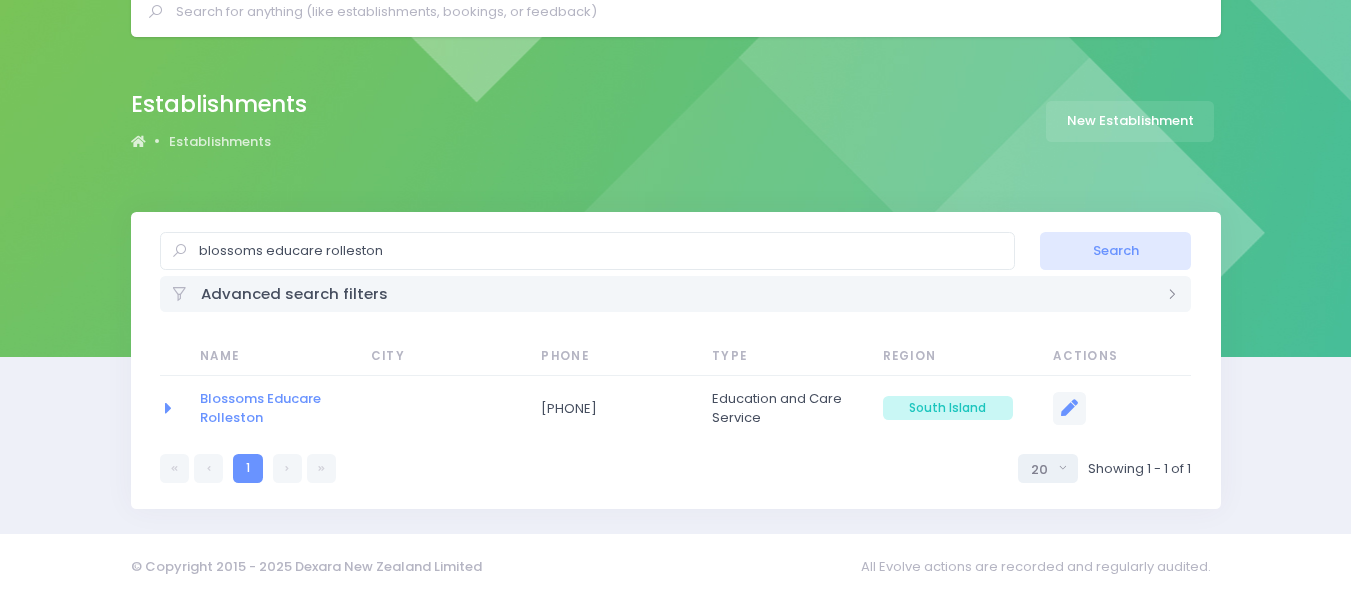 click at bounding box center (1069, 408) 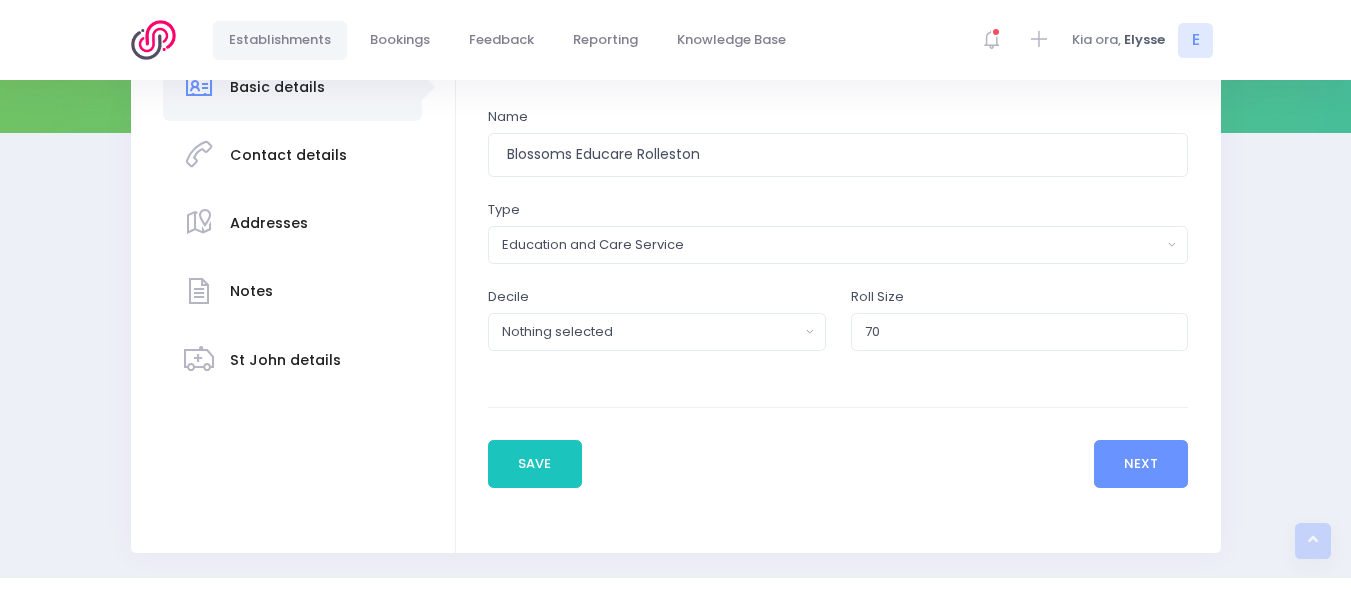 scroll, scrollTop: 318, scrollLeft: 0, axis: vertical 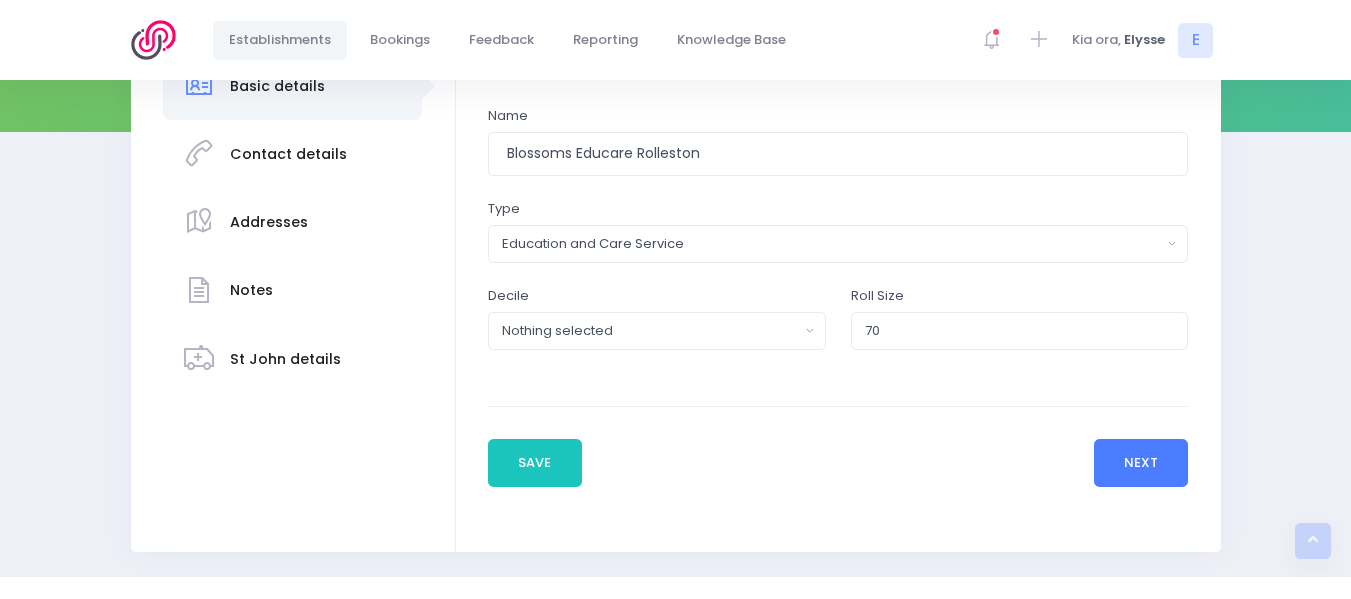 click on "Next" at bounding box center (1141, 463) 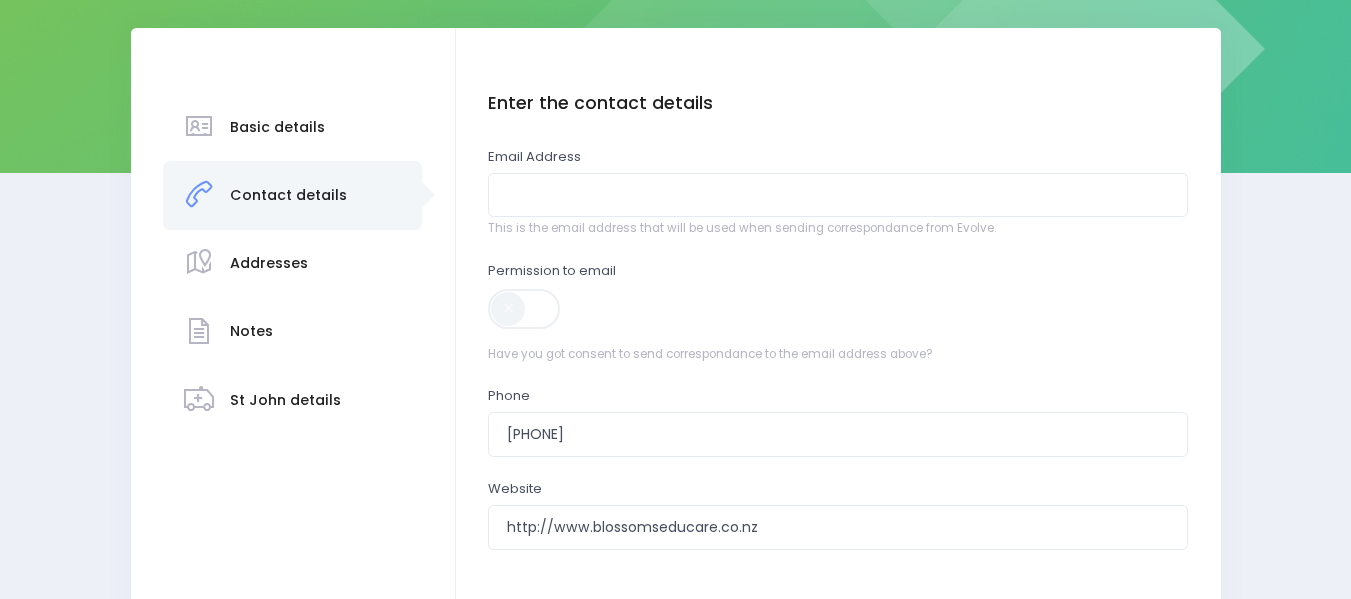 scroll, scrollTop: 279, scrollLeft: 0, axis: vertical 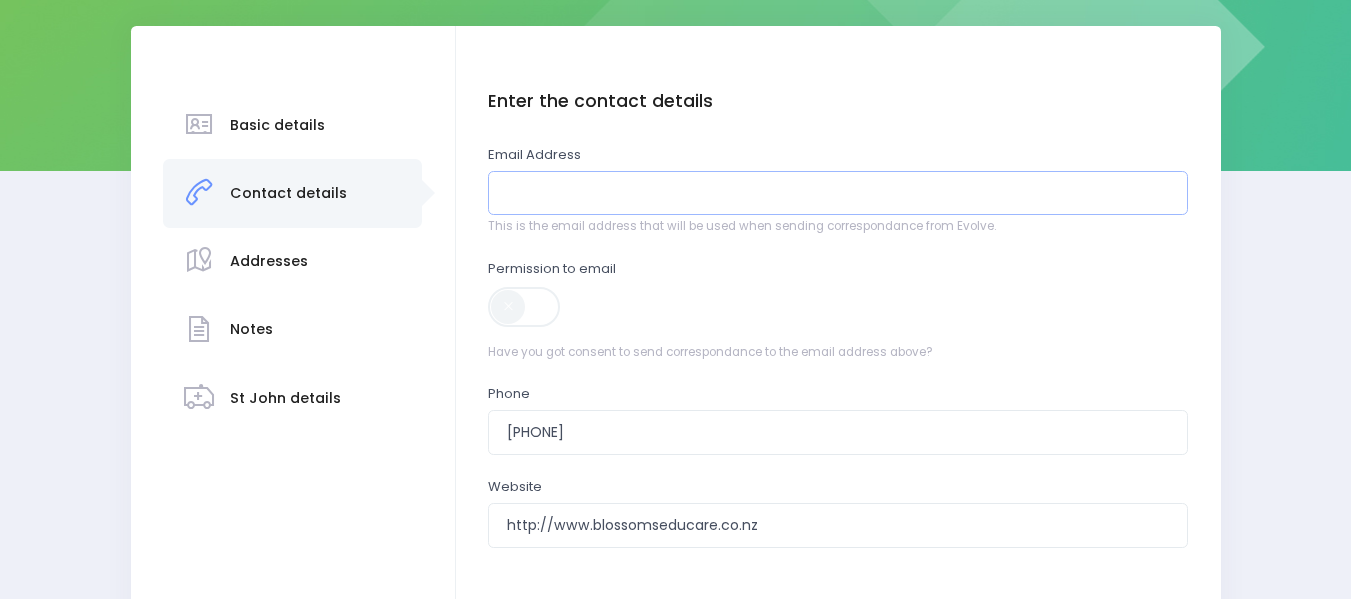 click at bounding box center [838, 193] 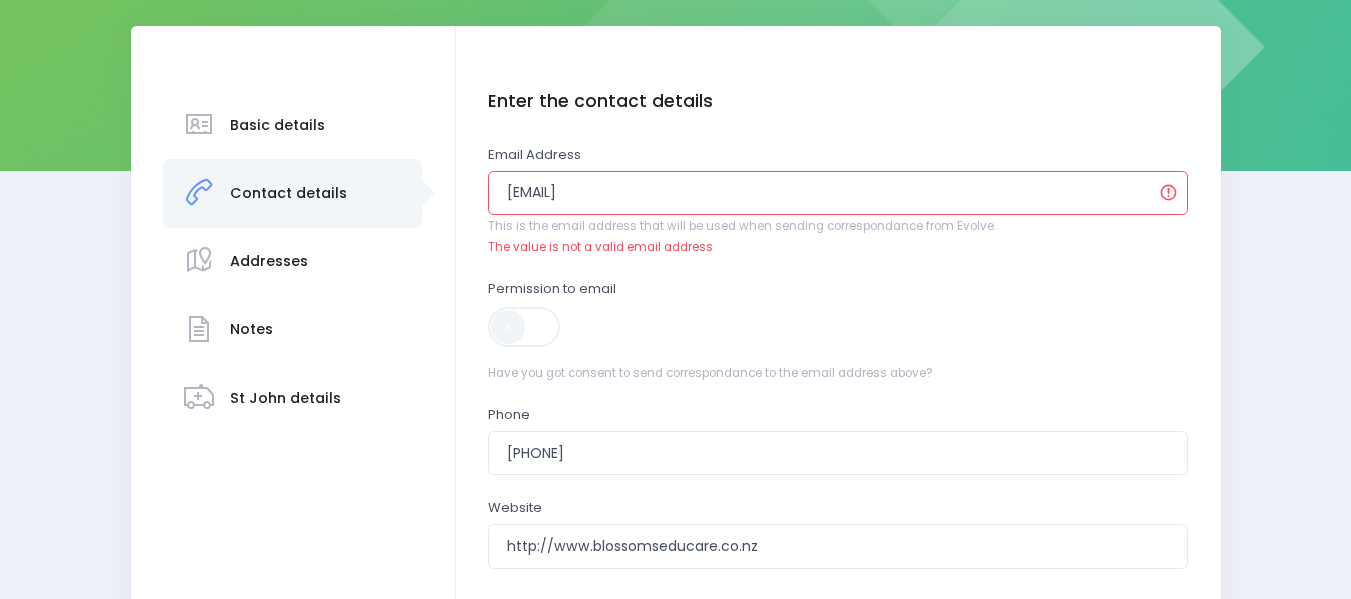 click on "rollestoneducare@" at bounding box center (838, 193) 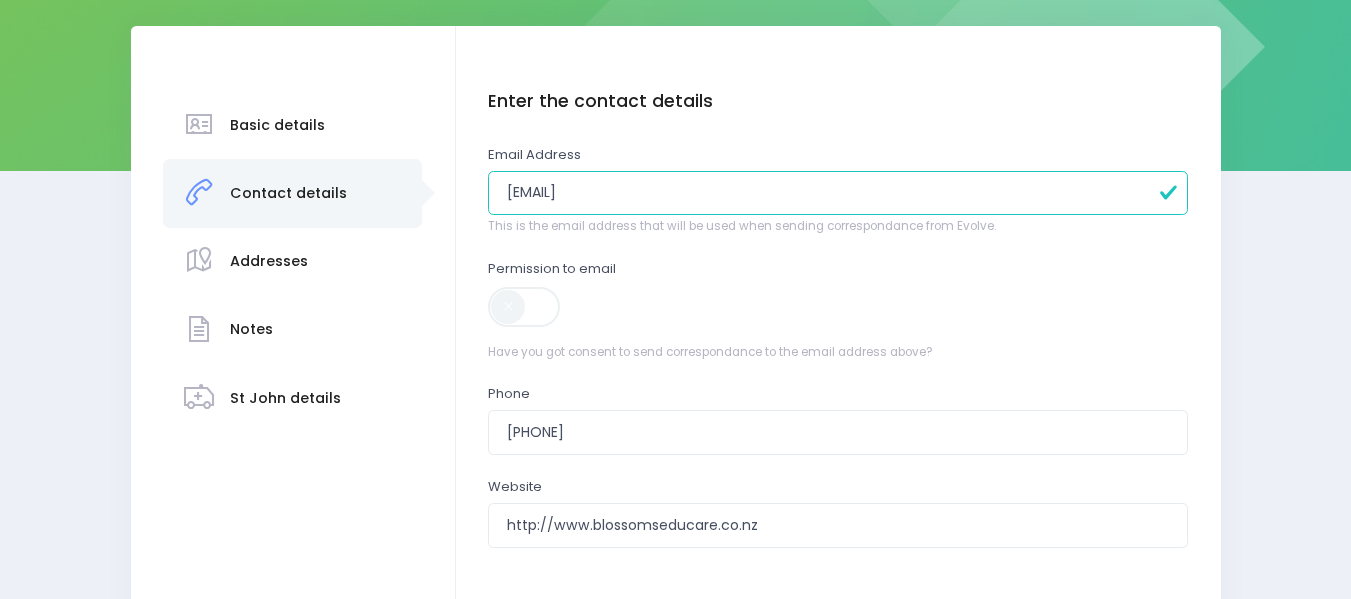 type on "[EMAIL]" 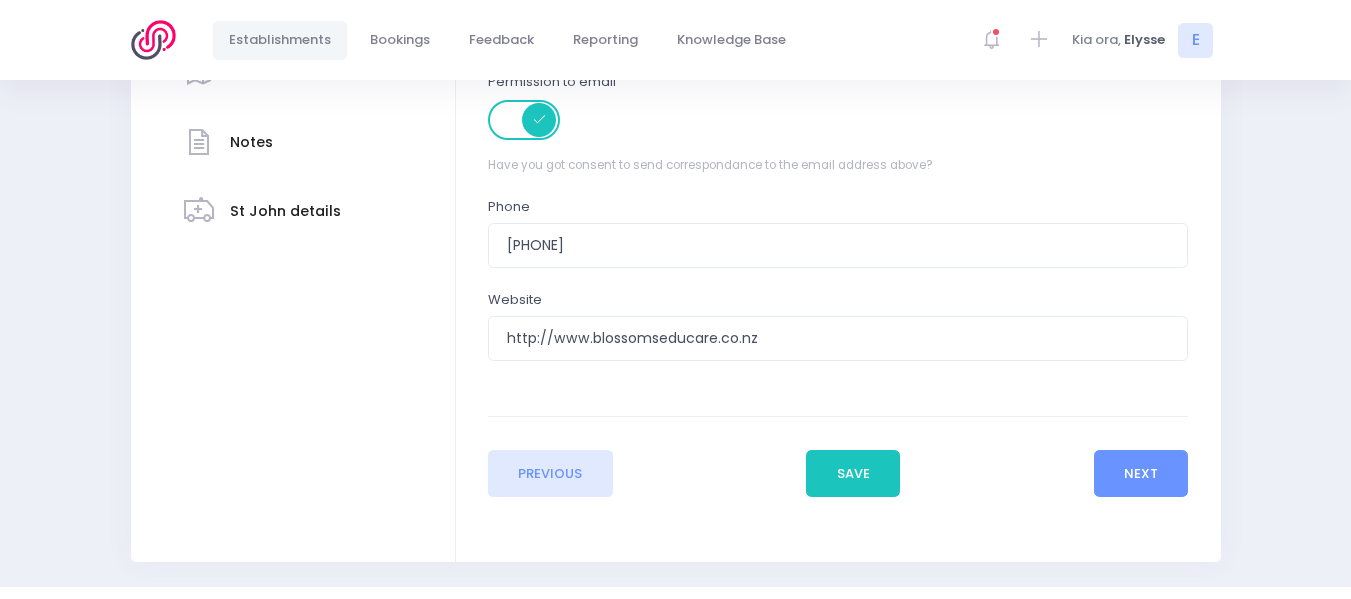 scroll, scrollTop: 519, scrollLeft: 0, axis: vertical 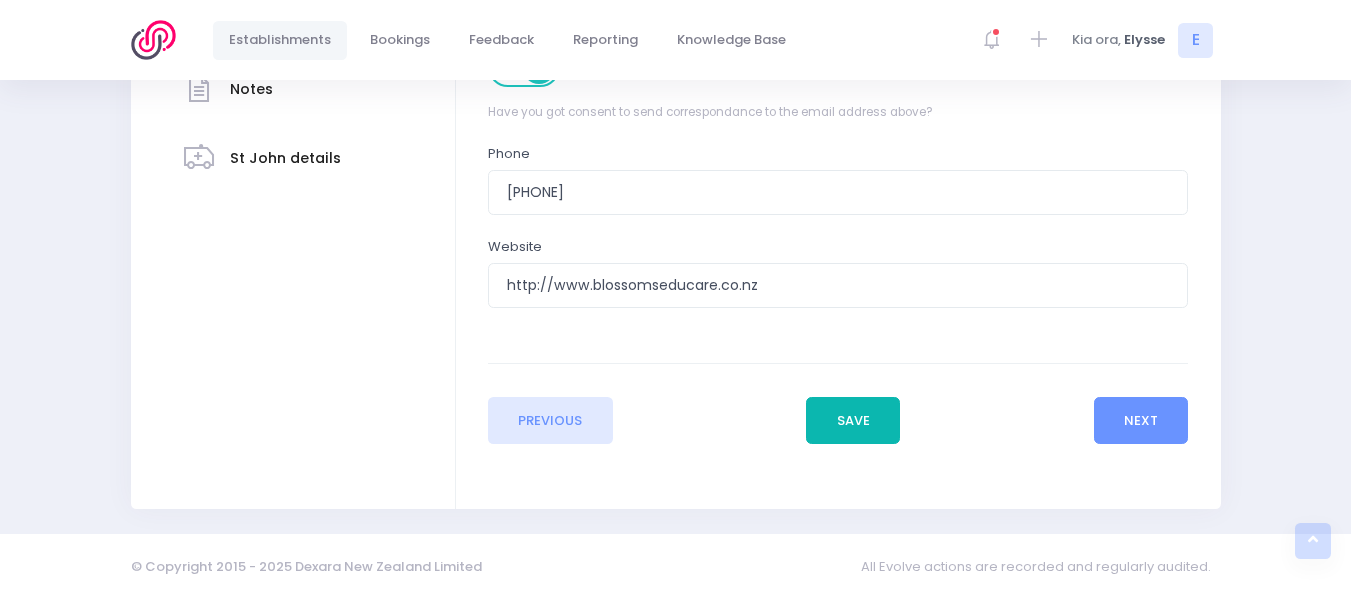click on "Save" at bounding box center [853, 421] 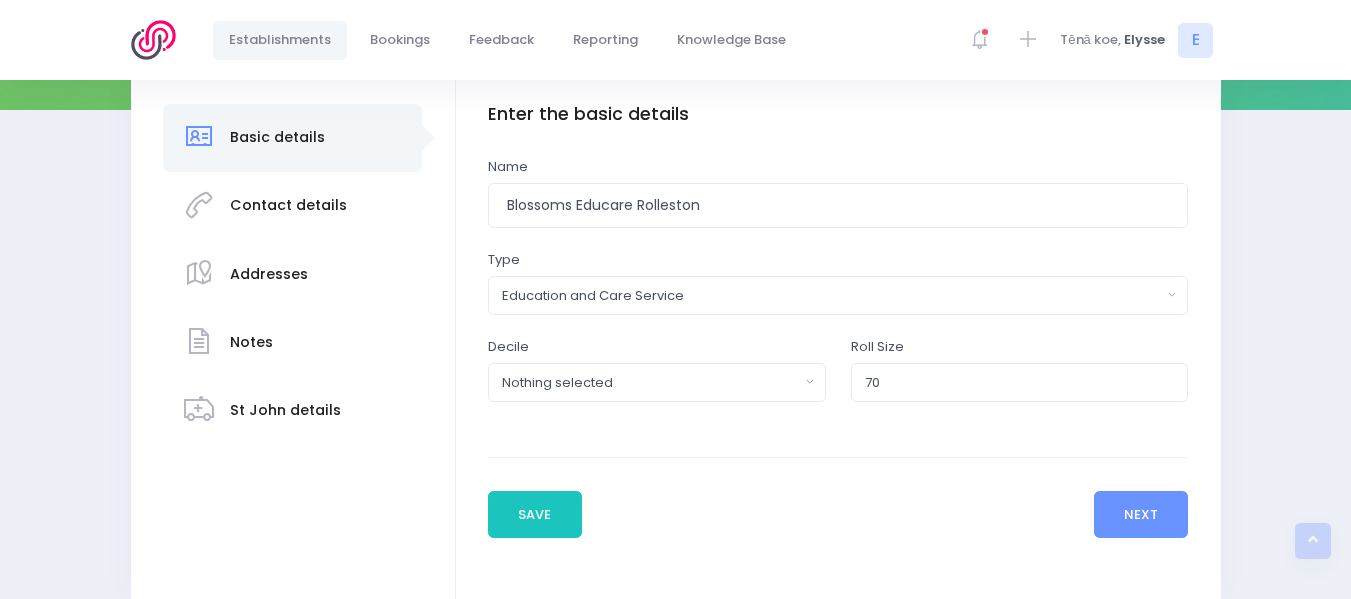 scroll, scrollTop: 341, scrollLeft: 0, axis: vertical 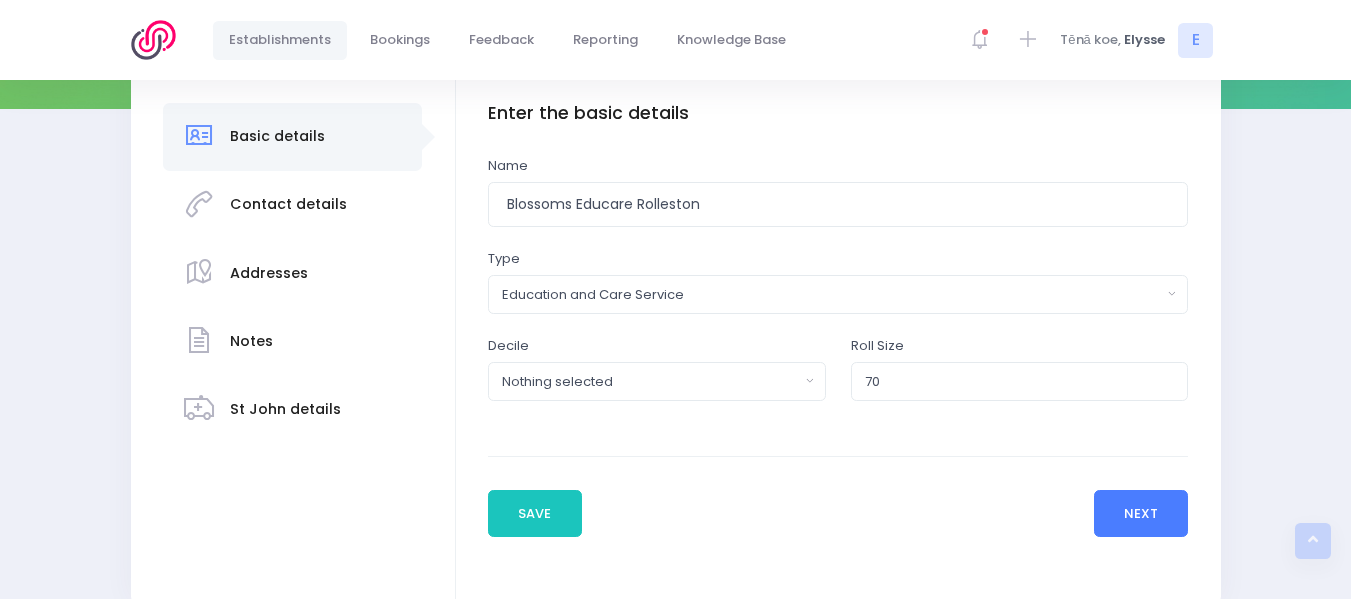 click on "Next" at bounding box center [1141, 514] 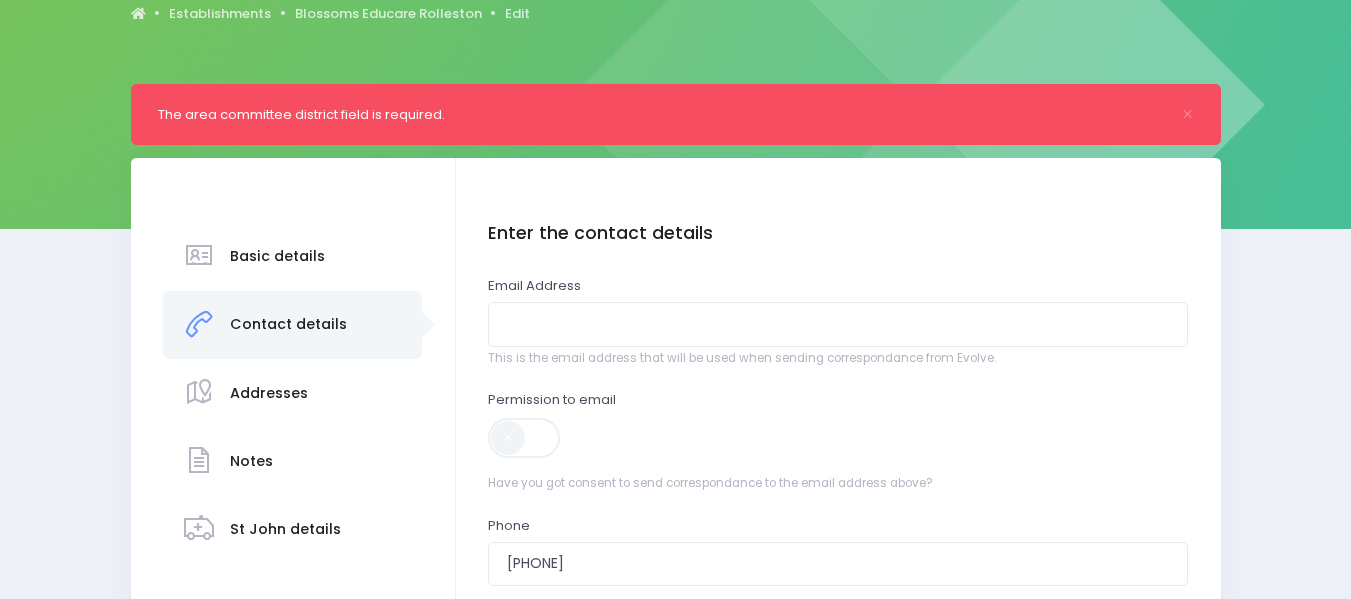 scroll, scrollTop: 227, scrollLeft: 0, axis: vertical 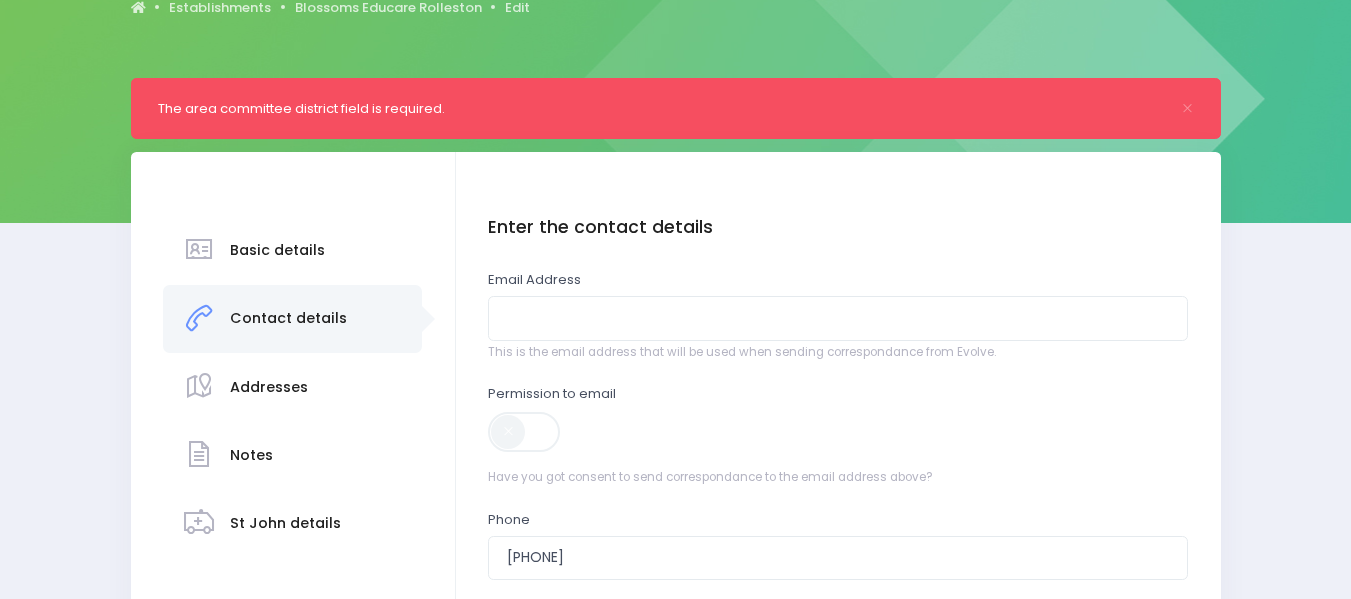 click on "Email Address
This is the email address that will be used when sending correspondance from Evolve." at bounding box center [838, 315] 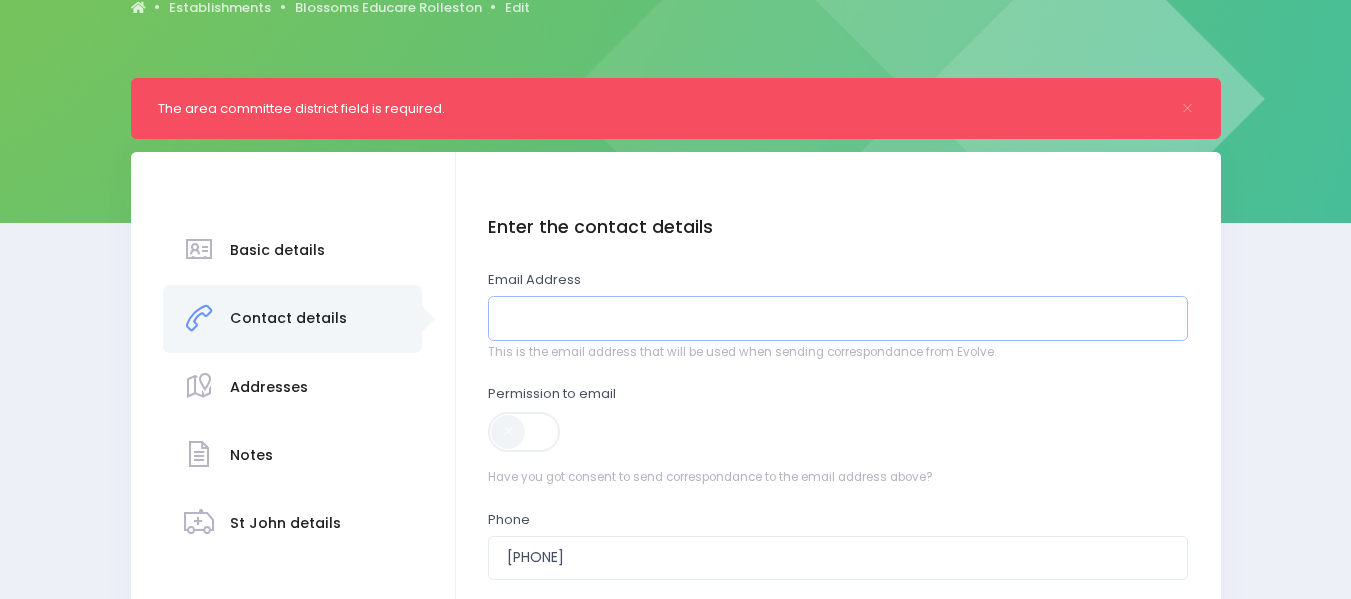 click at bounding box center (838, 318) 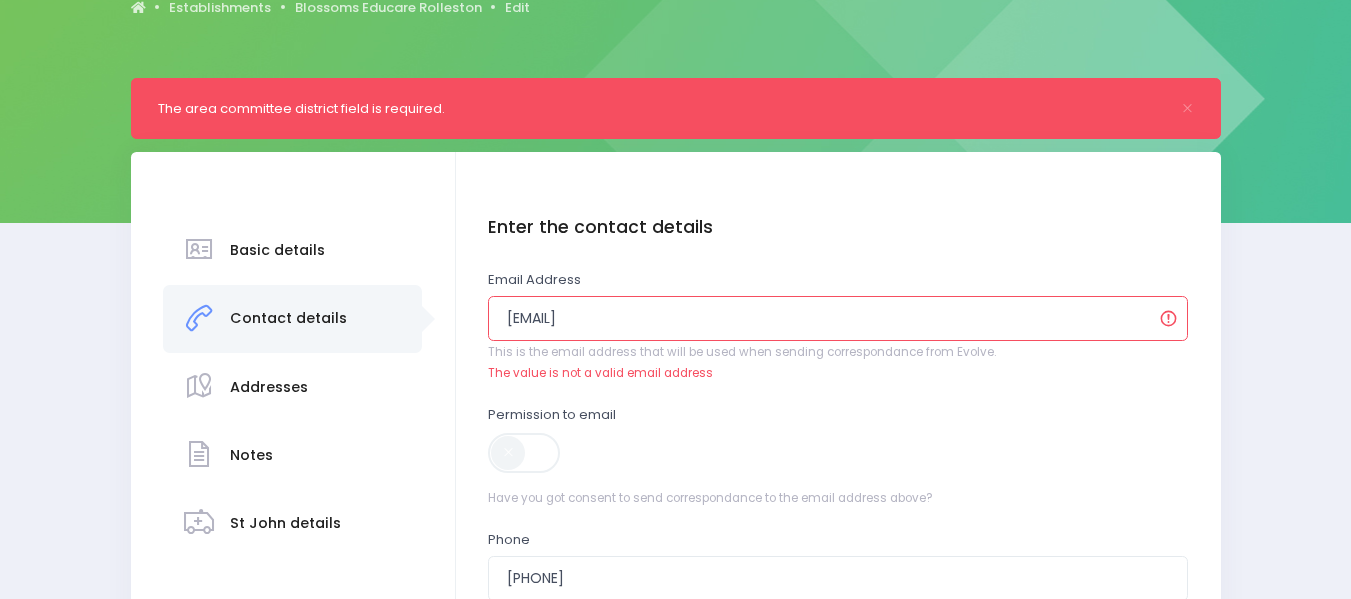 type on "[EMAIL]" 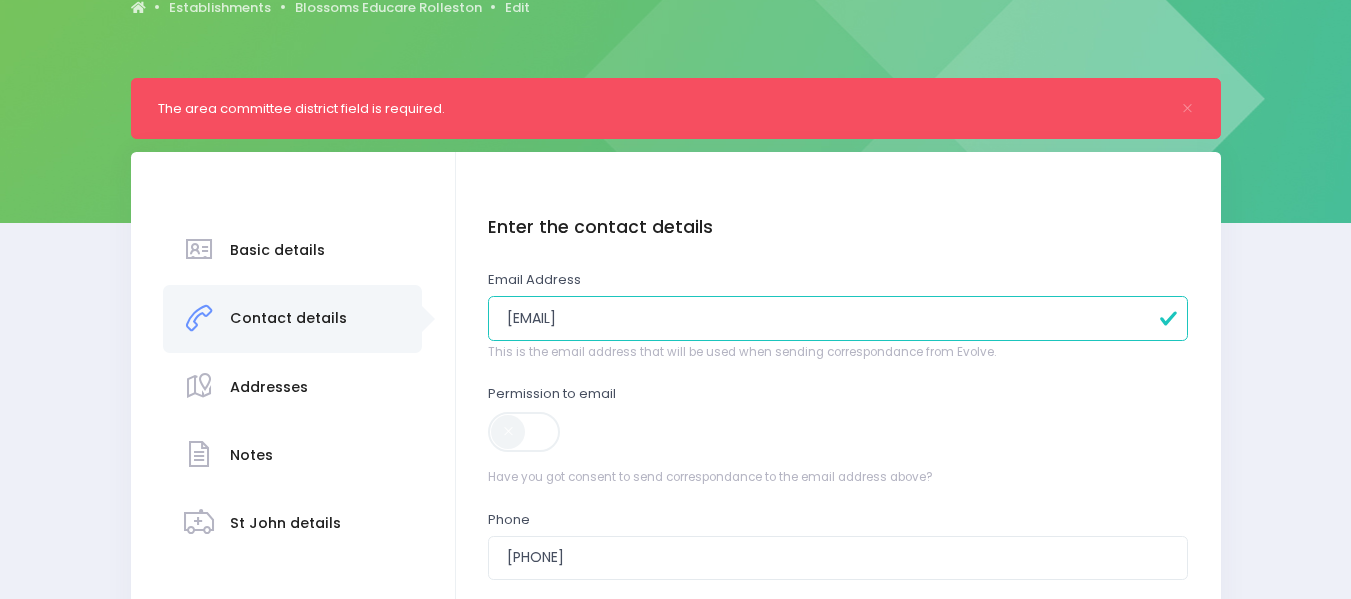 click at bounding box center [525, 432] 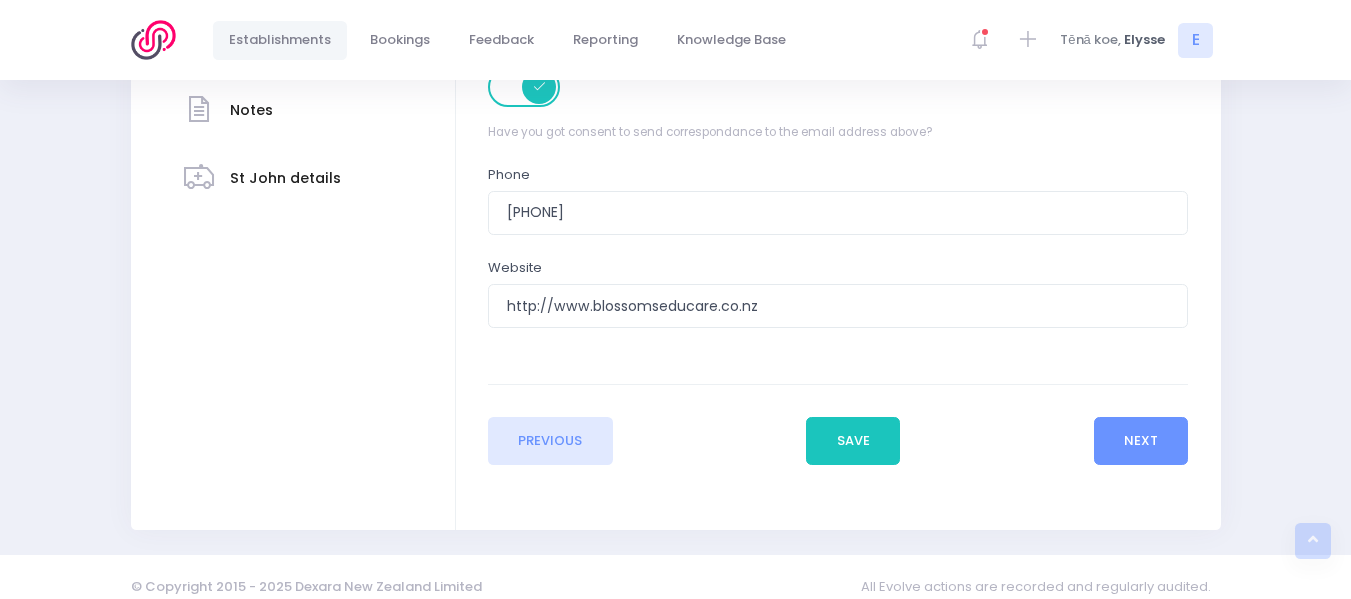 scroll, scrollTop: 593, scrollLeft: 0, axis: vertical 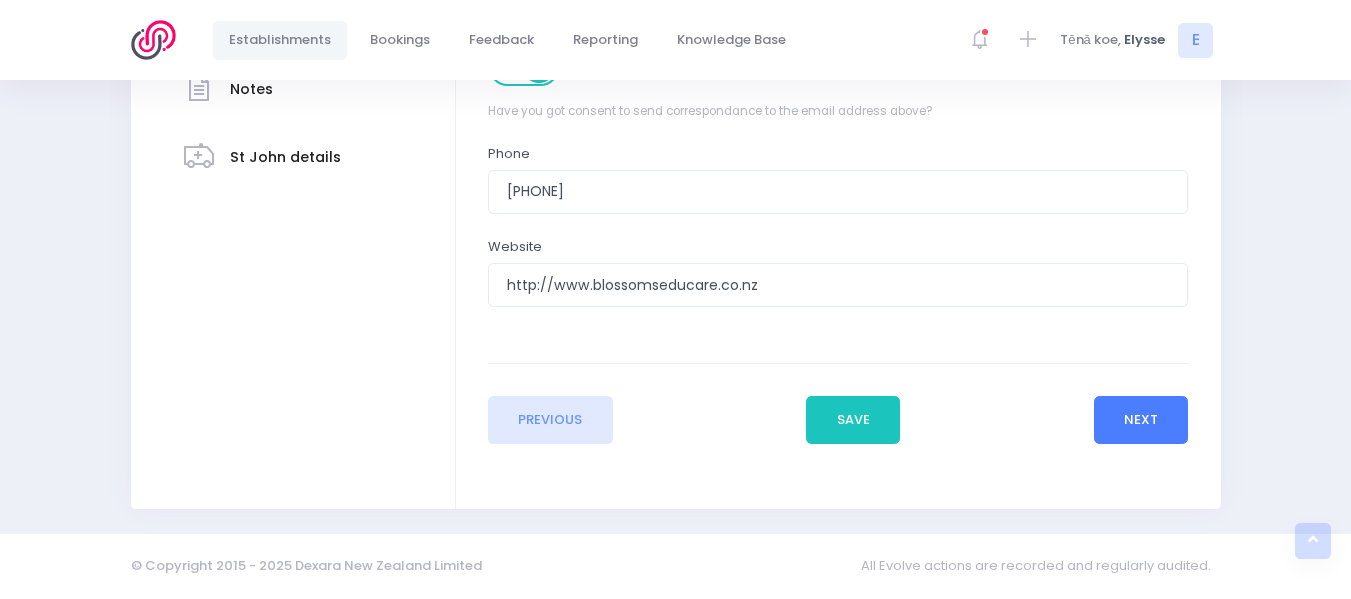 click on "Next" at bounding box center (1141, 420) 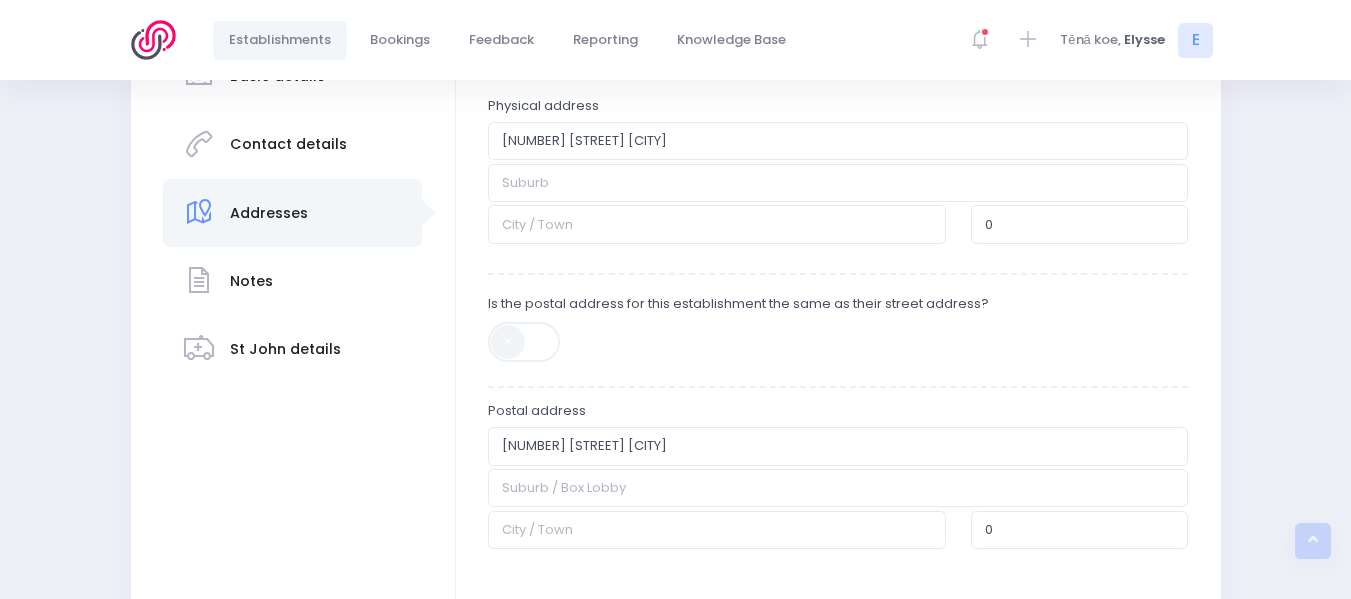 scroll, scrollTop: 405, scrollLeft: 0, axis: vertical 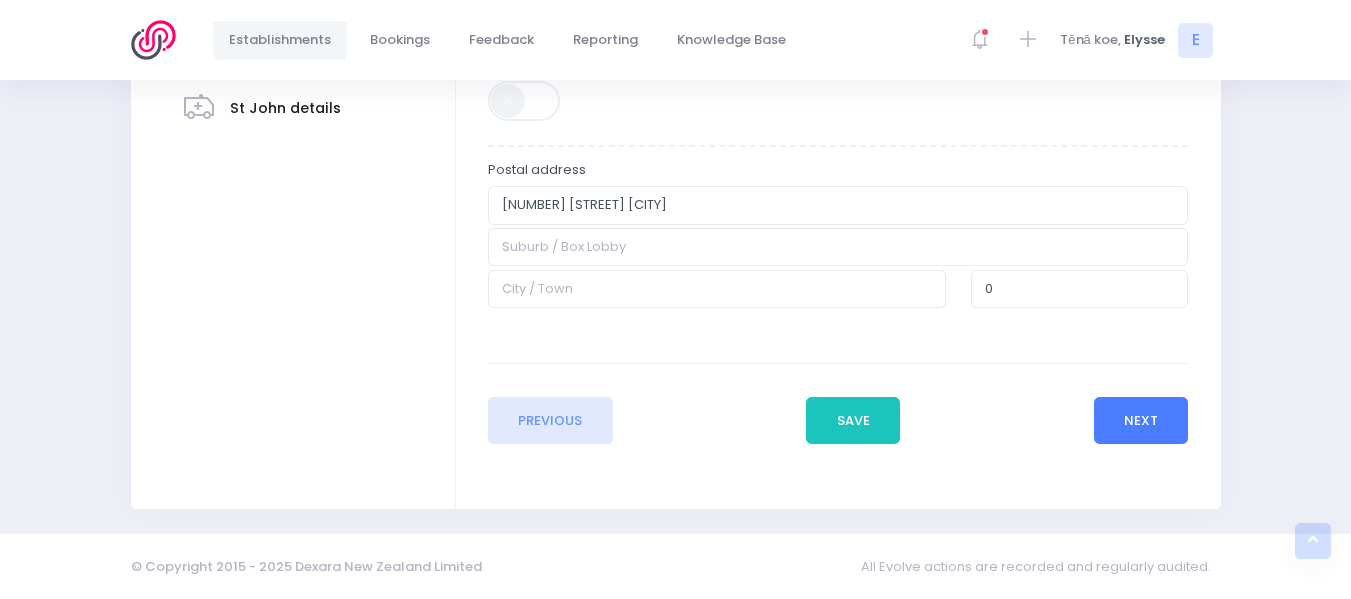 click on "Next" at bounding box center [1141, 421] 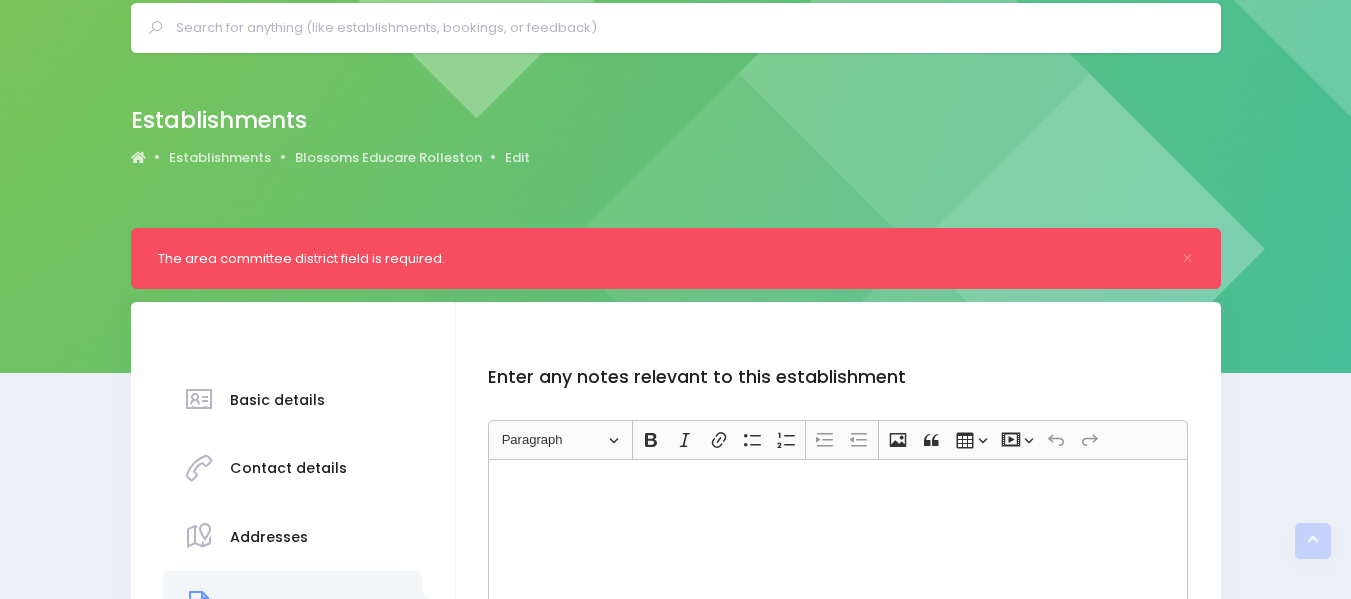 scroll, scrollTop: 0, scrollLeft: 0, axis: both 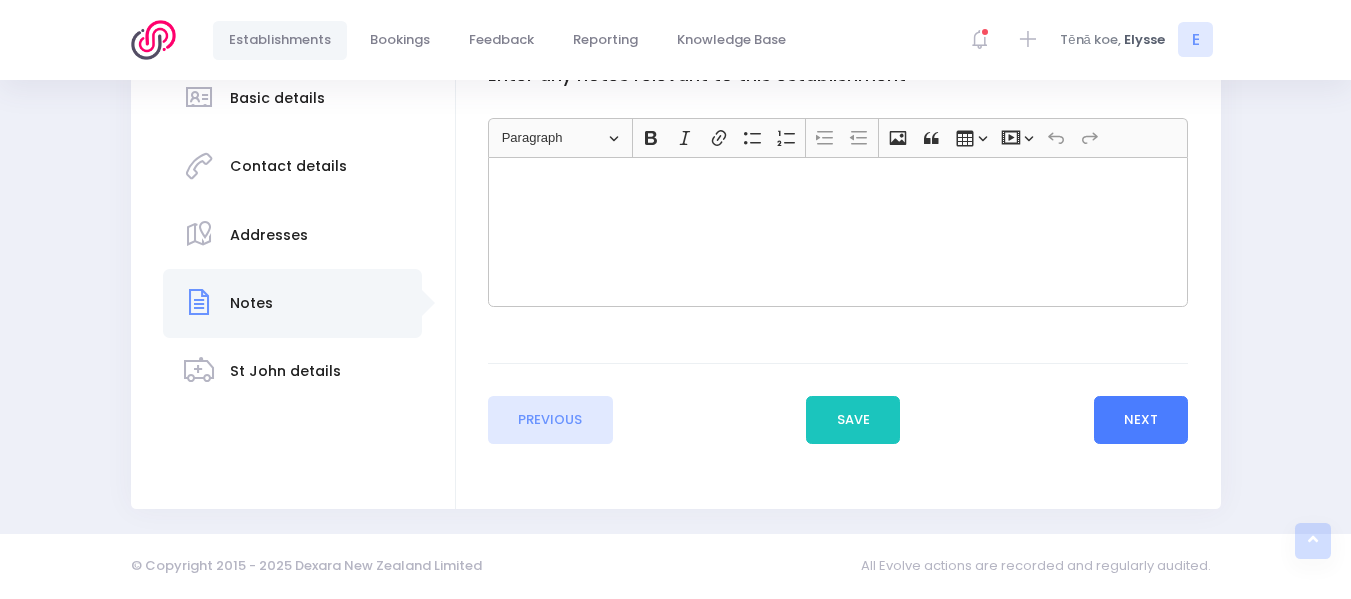click on "Next" at bounding box center [1141, 420] 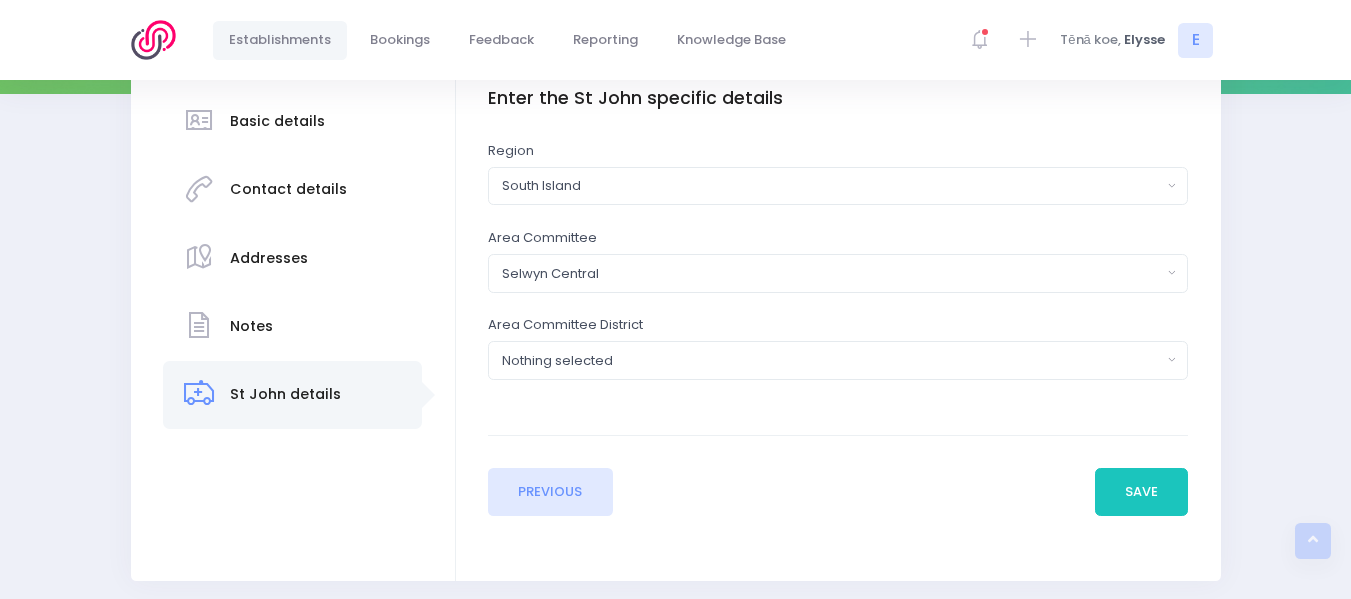 scroll, scrollTop: 357, scrollLeft: 0, axis: vertical 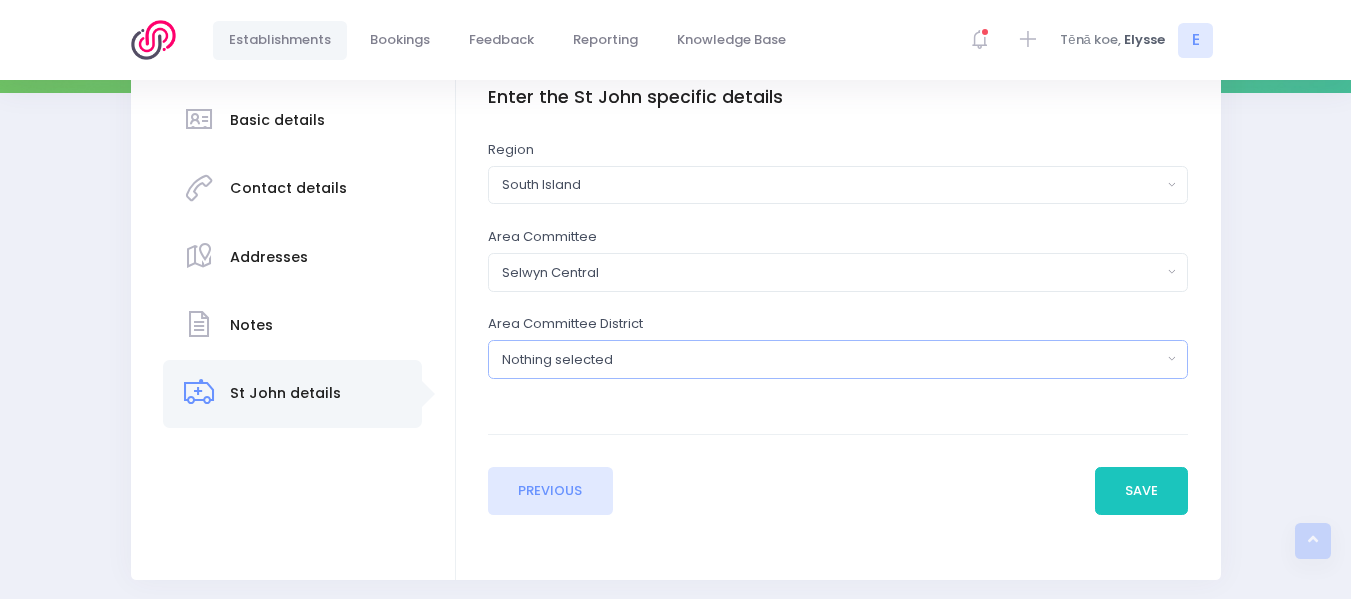 click on "Nothing selected" at bounding box center (832, 360) 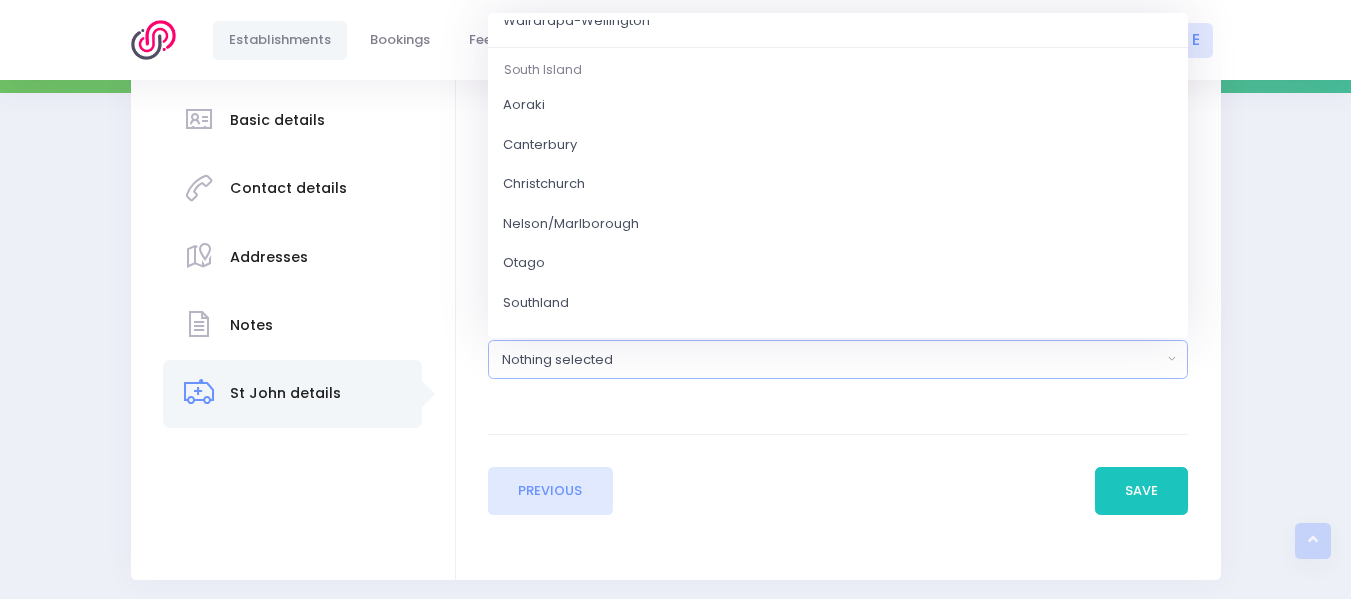 scroll, scrollTop: 677, scrollLeft: 0, axis: vertical 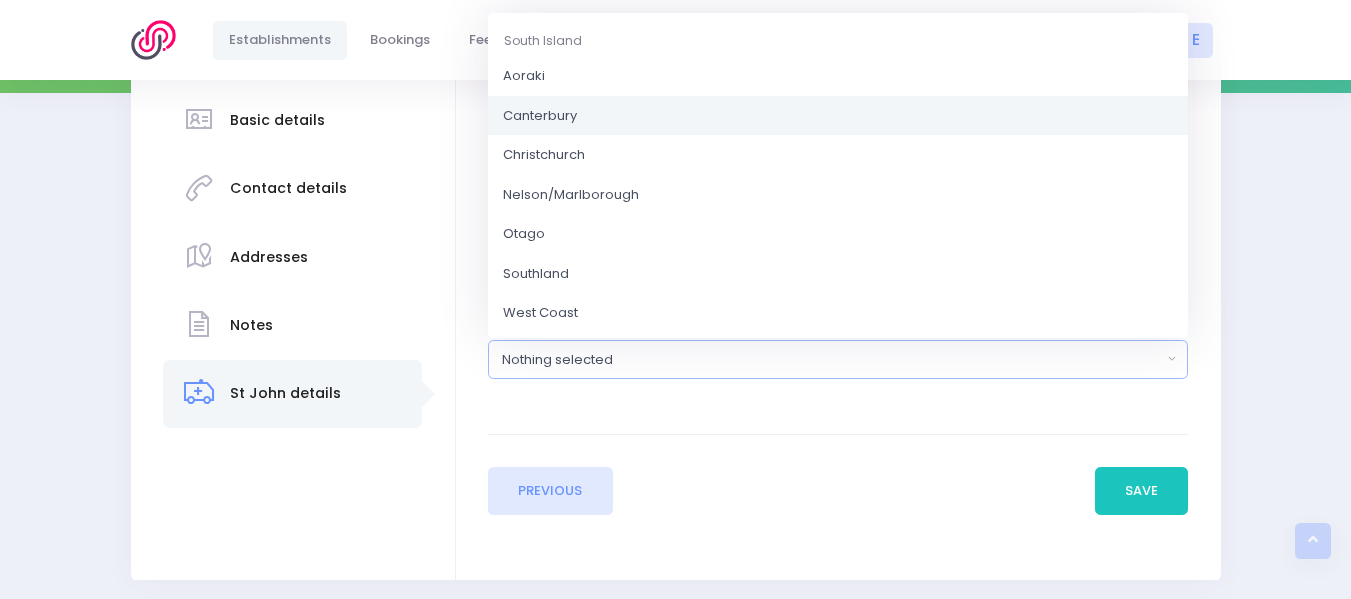 click on "Canterbury" at bounding box center (540, 116) 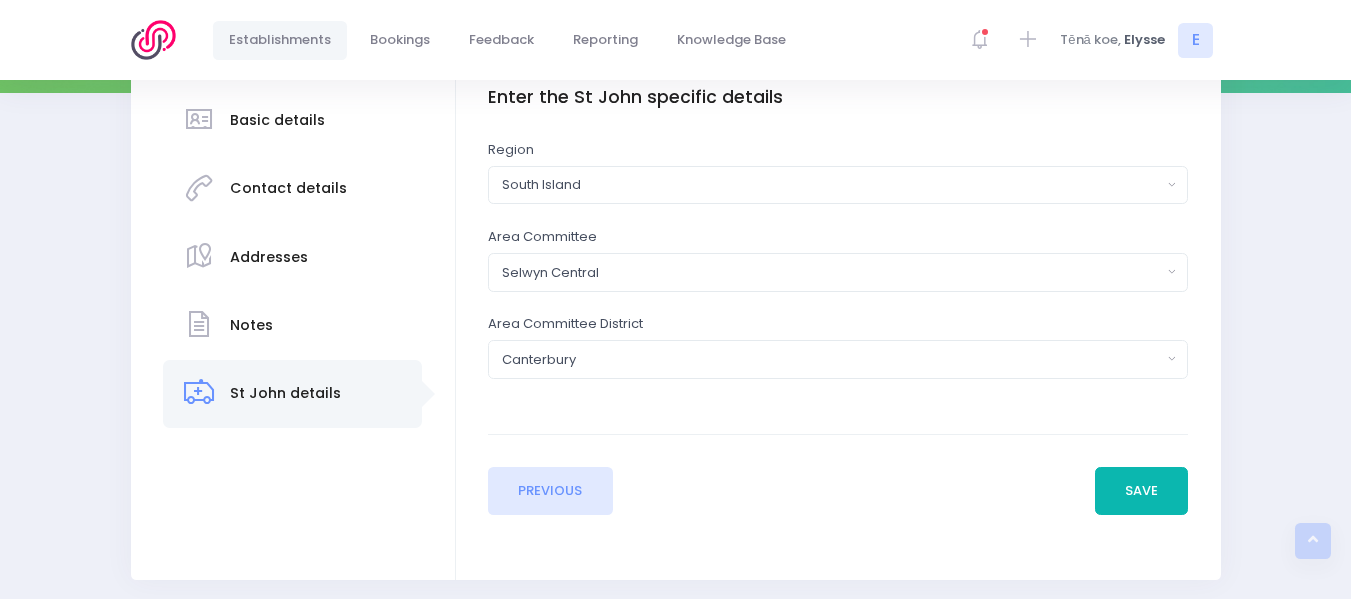 click on "Save" at bounding box center [1142, 491] 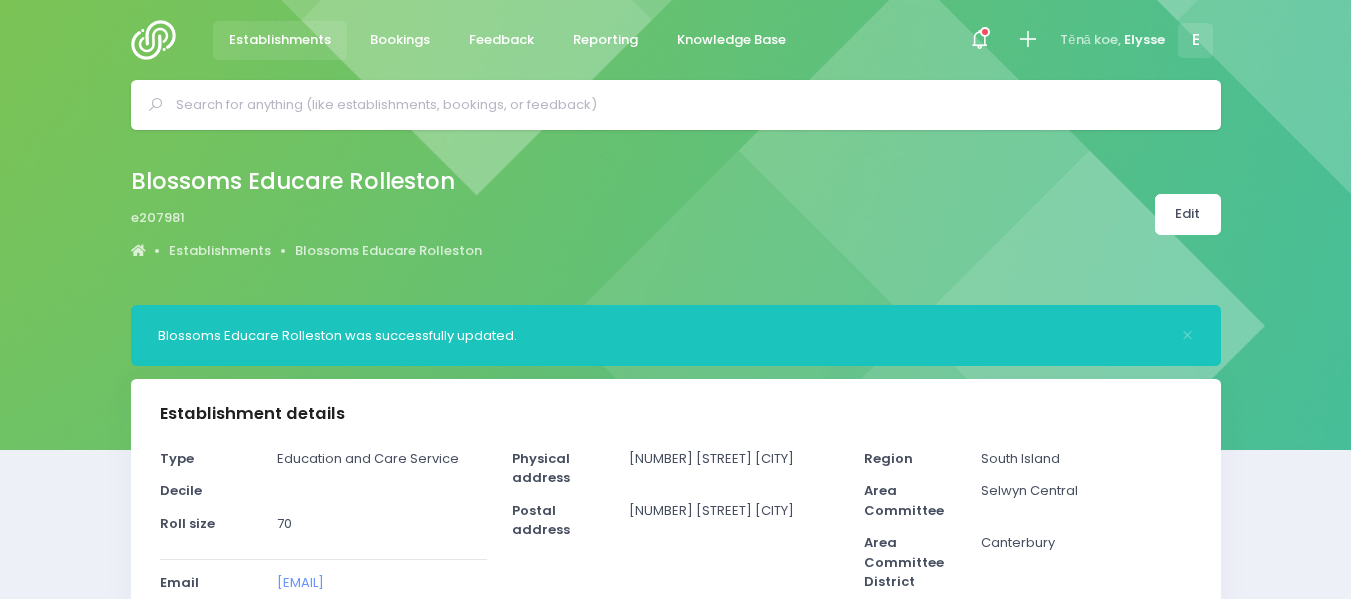select on "5" 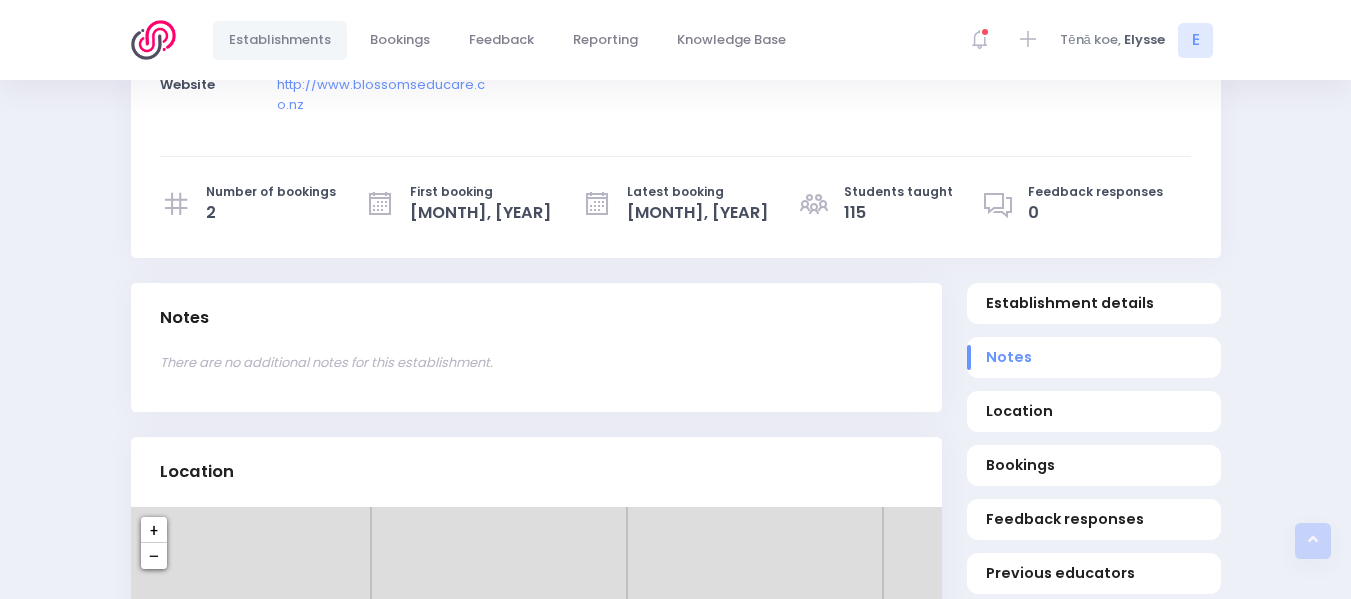 scroll, scrollTop: 564, scrollLeft: 0, axis: vertical 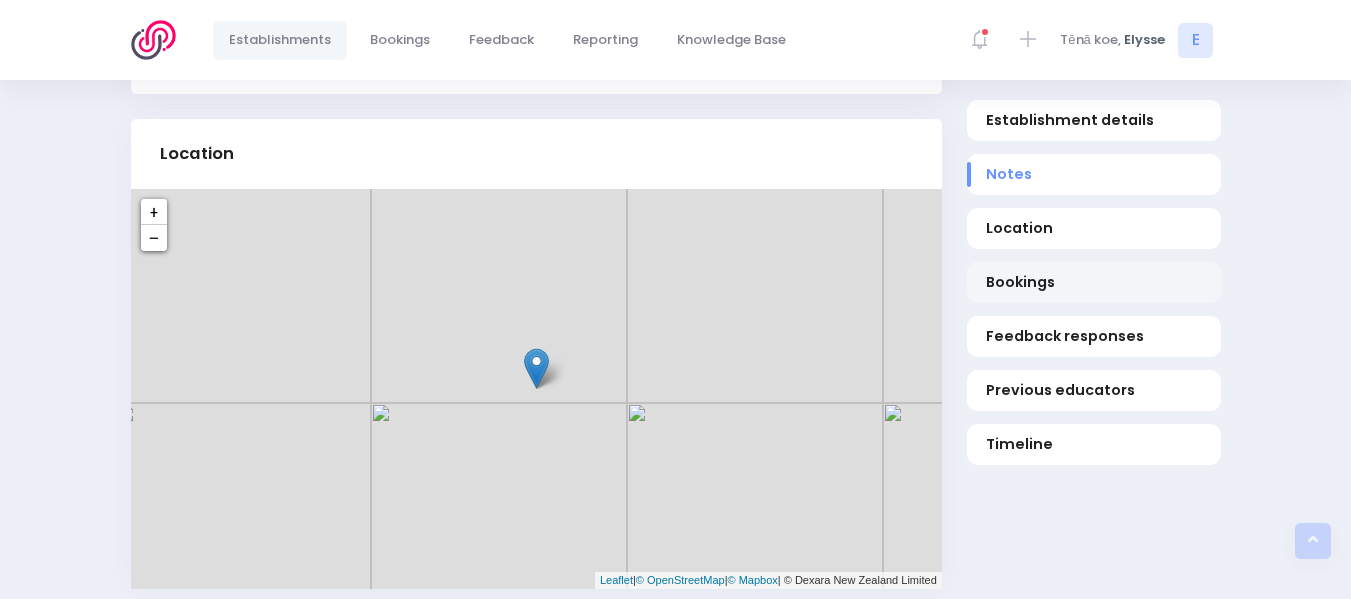 click on "Bookings" at bounding box center [1093, 282] 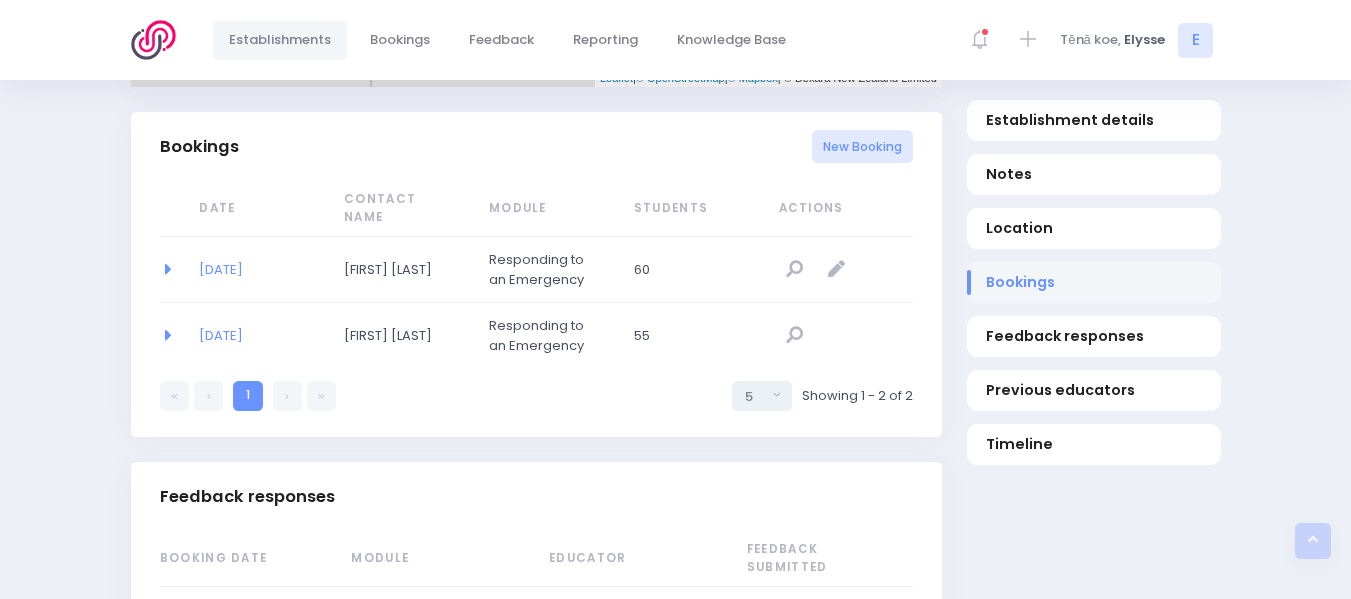 scroll, scrollTop: 1414, scrollLeft: 0, axis: vertical 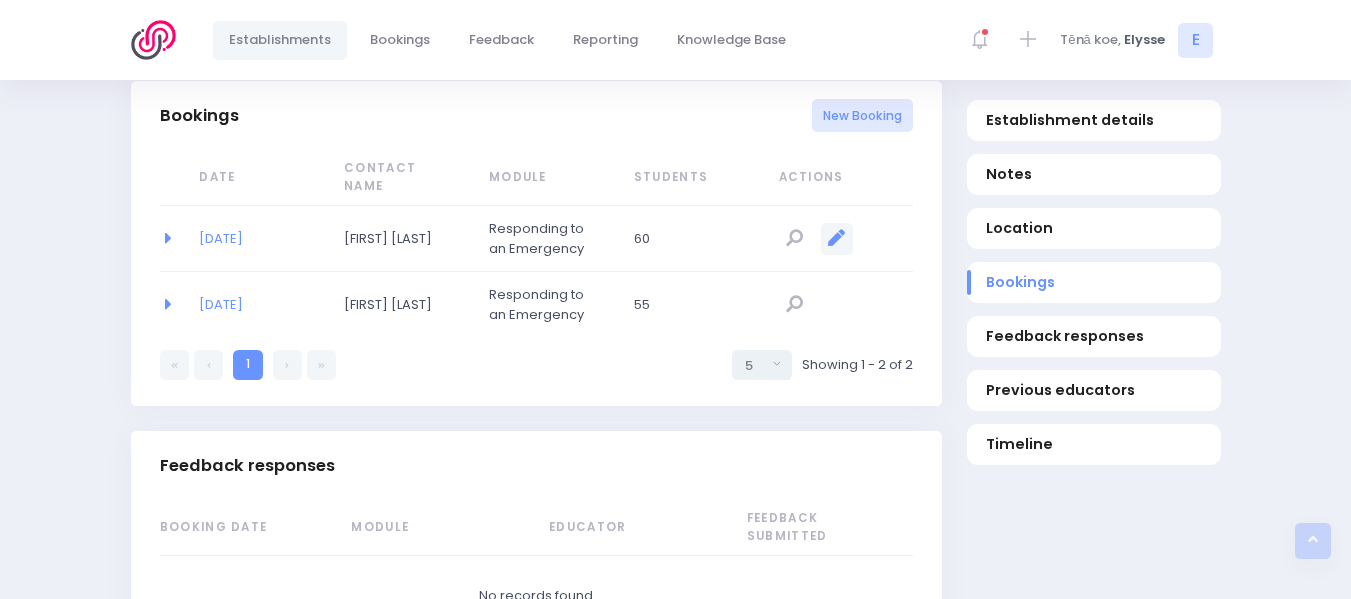 click at bounding box center [836, 238] 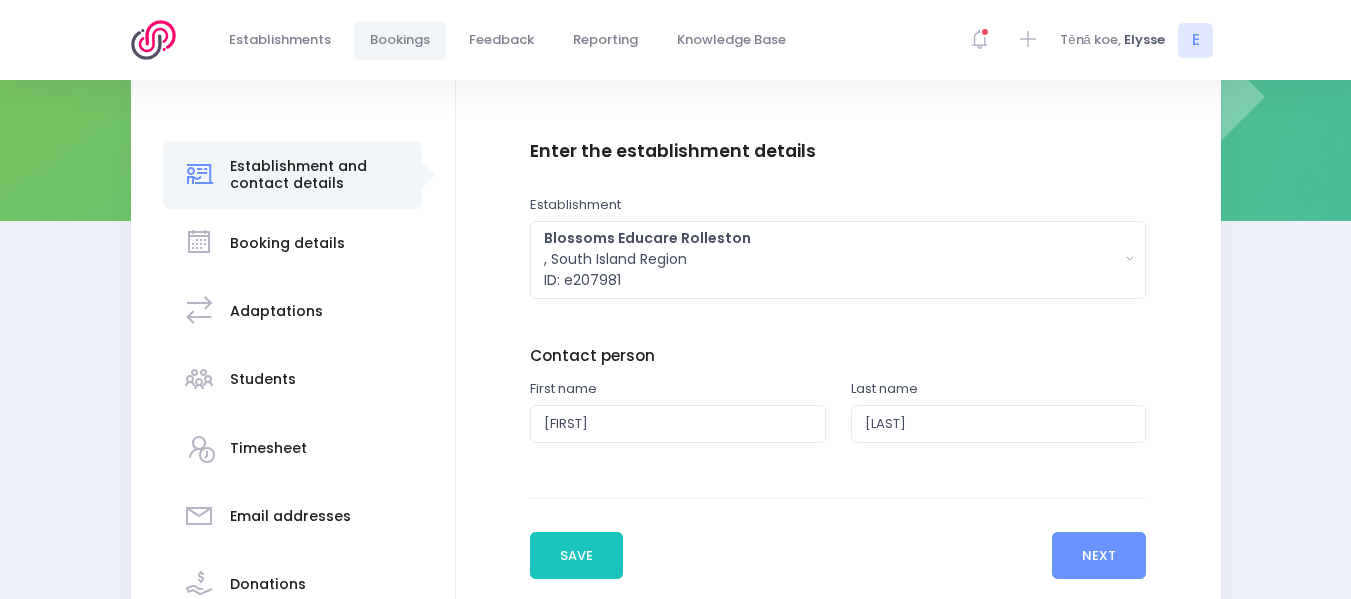 scroll, scrollTop: 472, scrollLeft: 0, axis: vertical 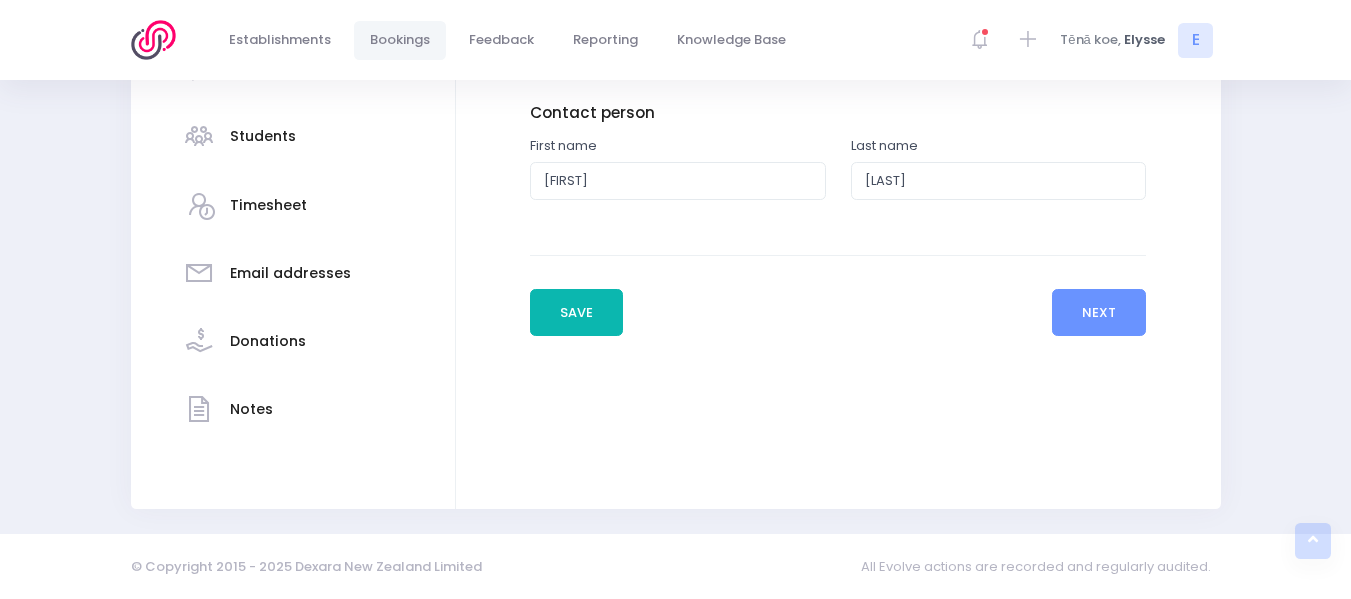 click on "Save" at bounding box center (577, 313) 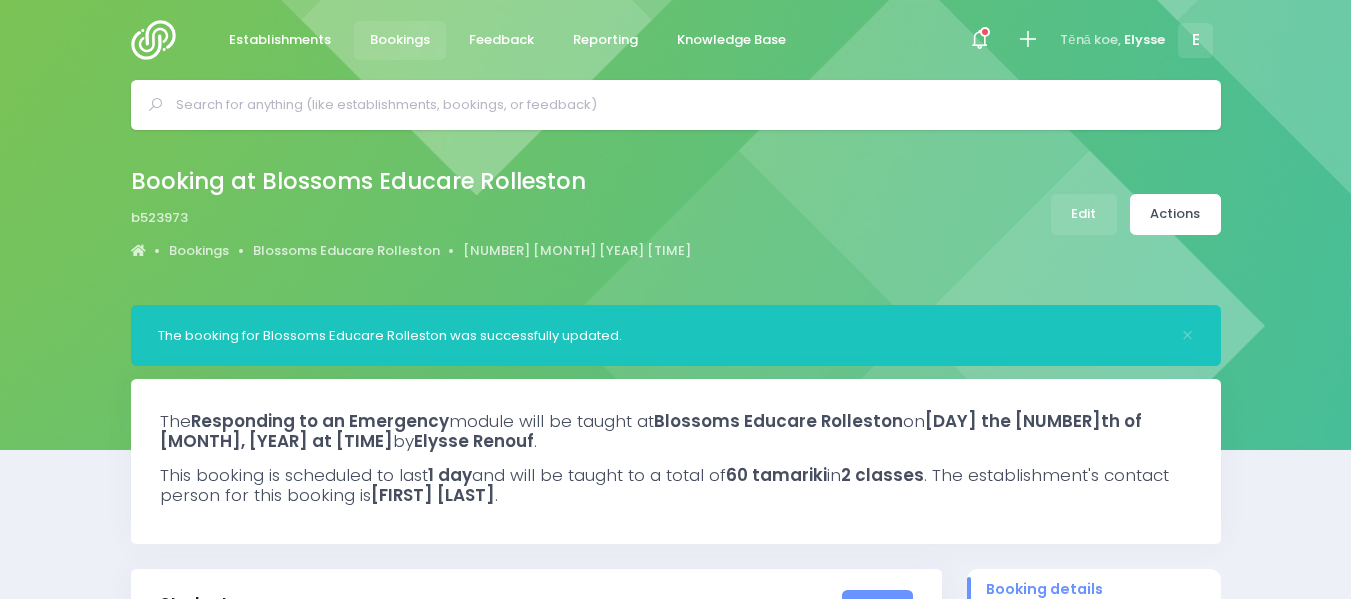 select on "5" 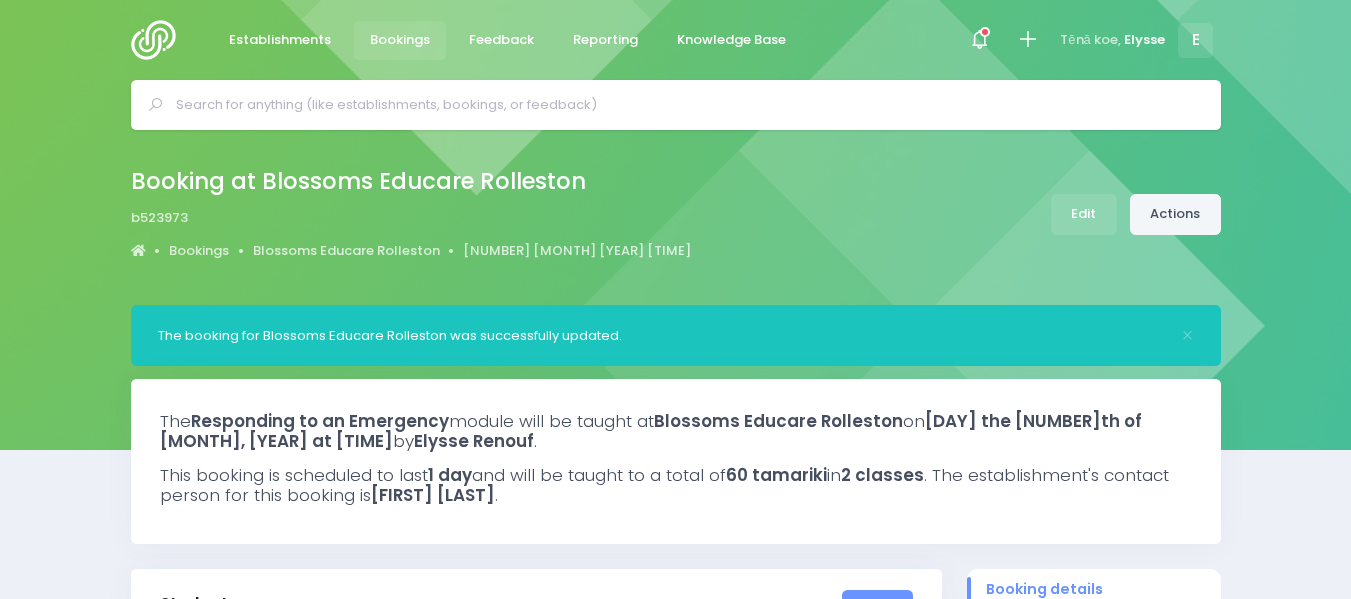 click on "Actions" at bounding box center (1175, 214) 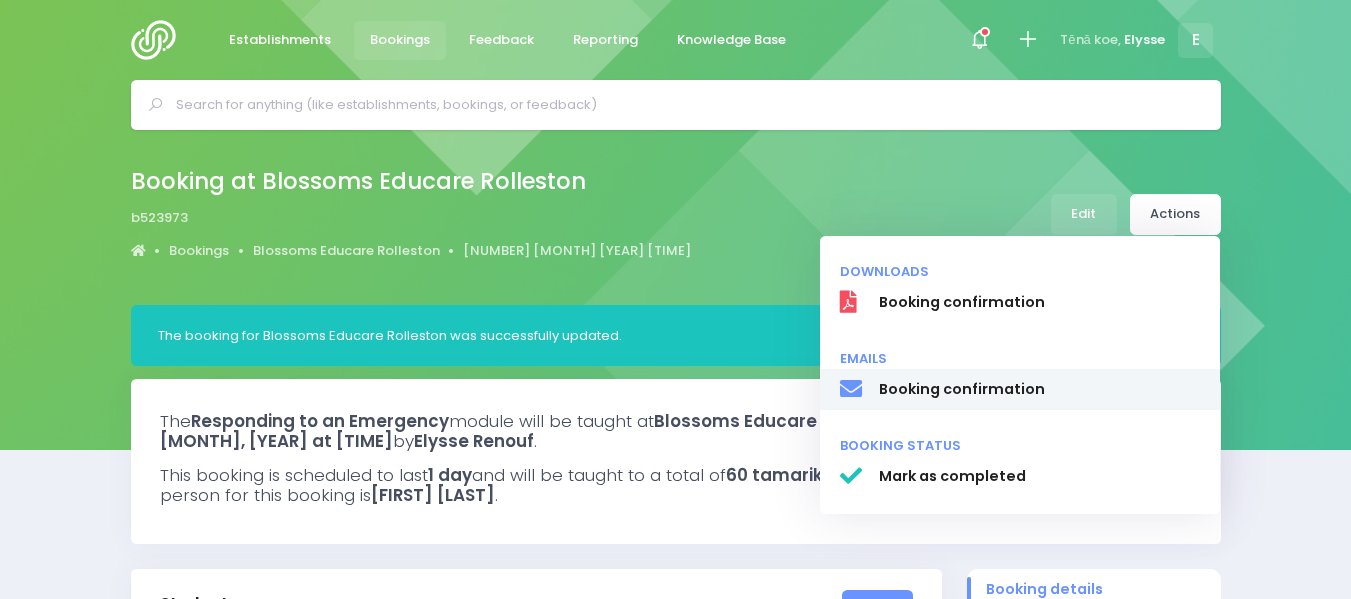 click on "Booking confirmation" at bounding box center (1039, 389) 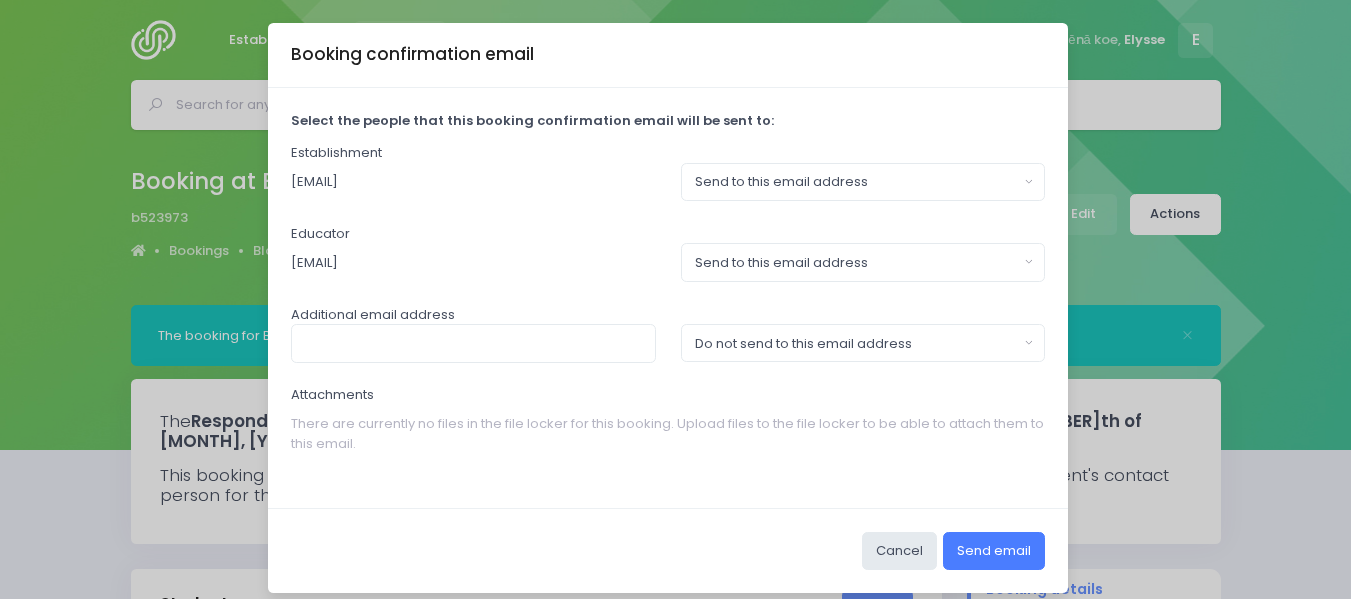 click on "Send email" at bounding box center [994, 551] 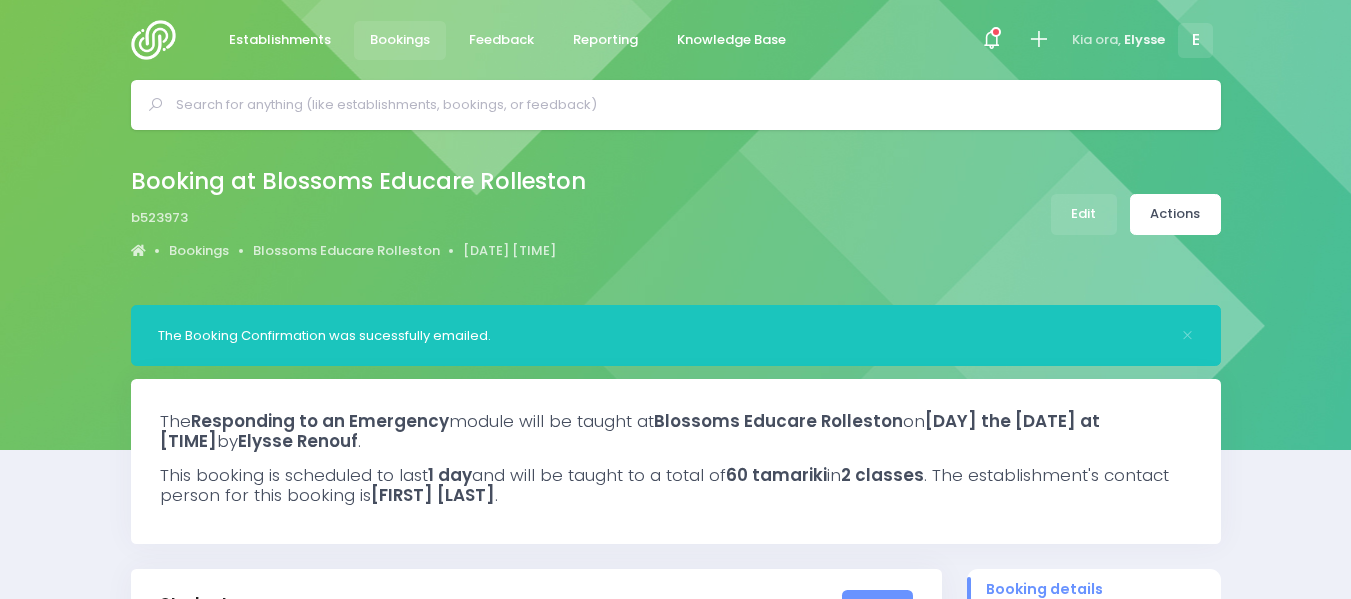 select on "5" 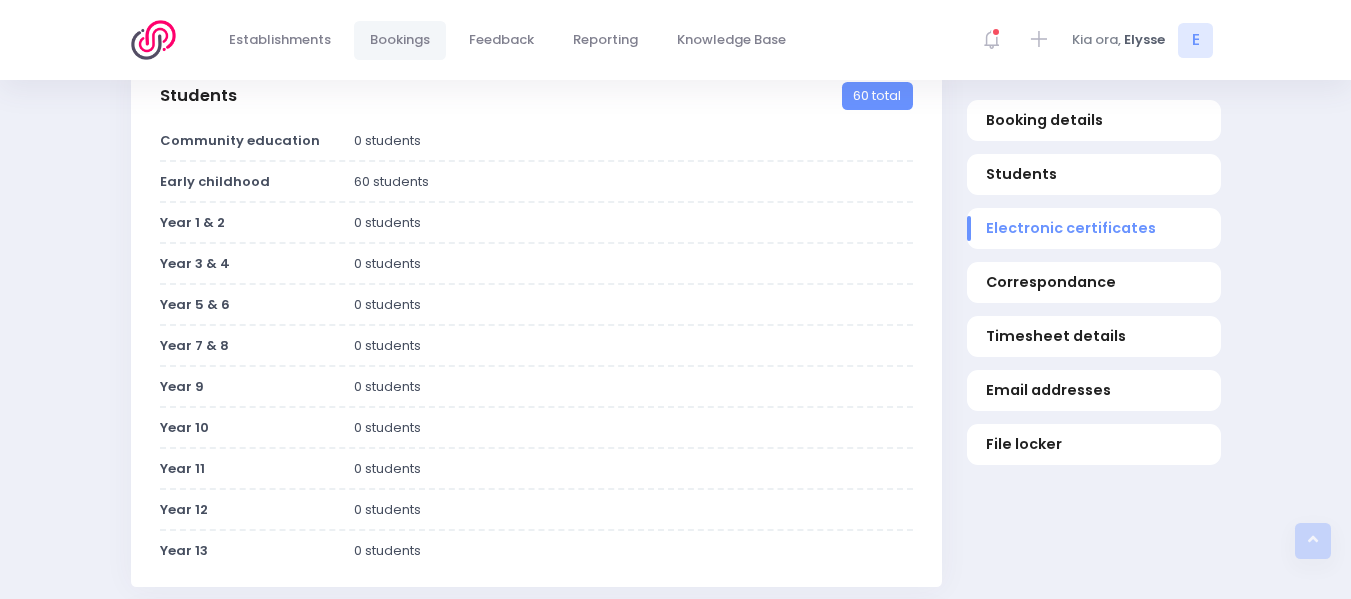 scroll, scrollTop: 0, scrollLeft: 0, axis: both 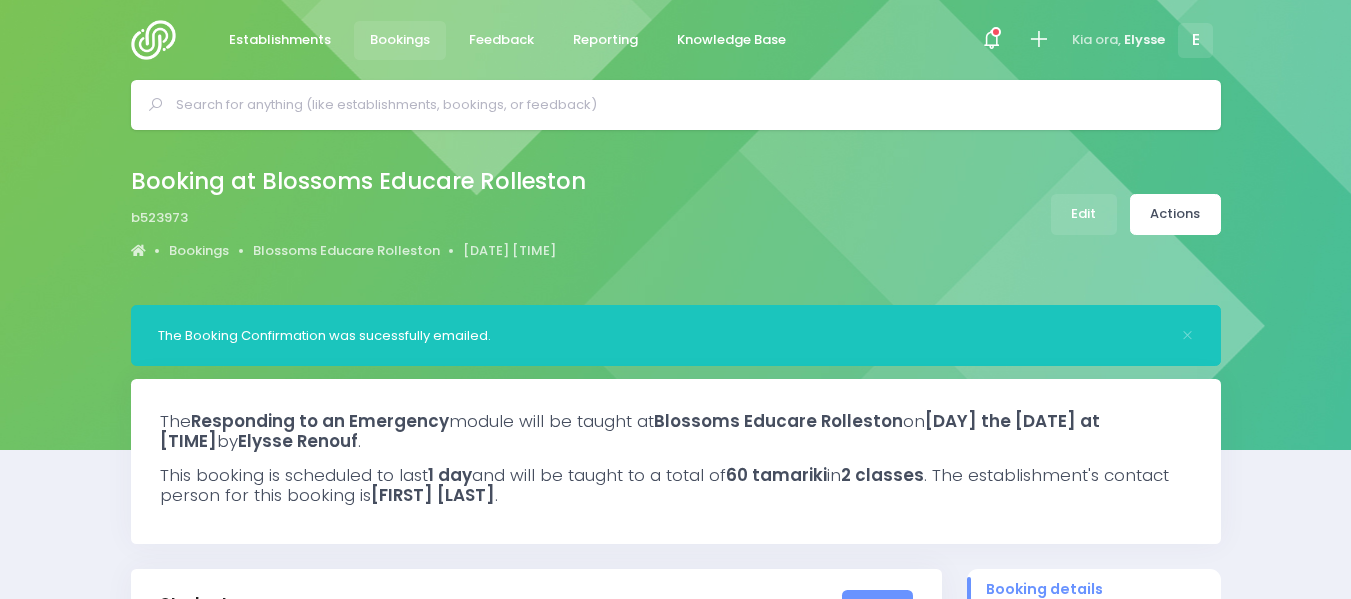 click on "Bookings" at bounding box center [400, 40] 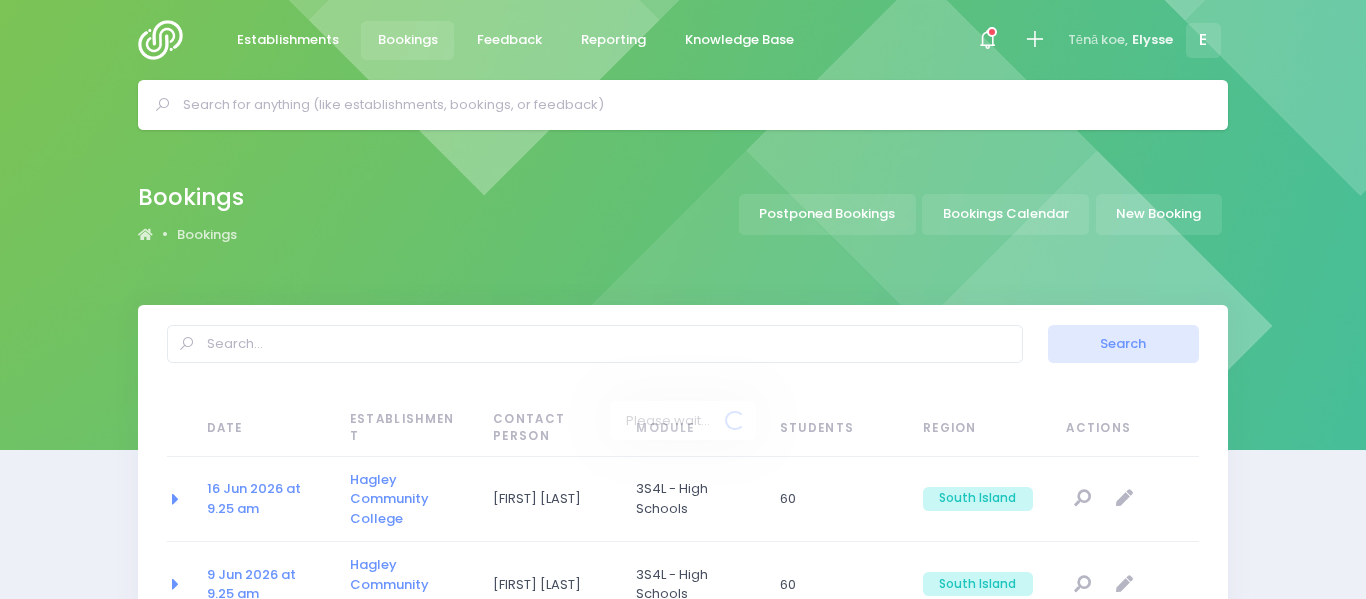 select on "20" 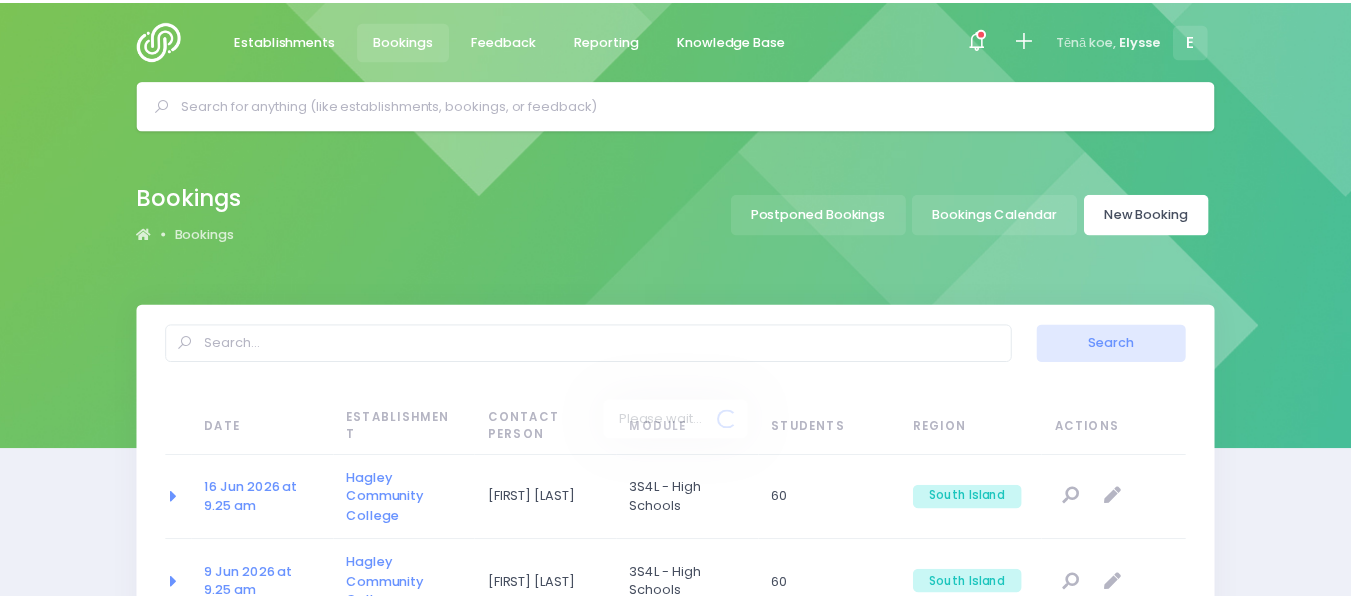 scroll, scrollTop: 0, scrollLeft: 0, axis: both 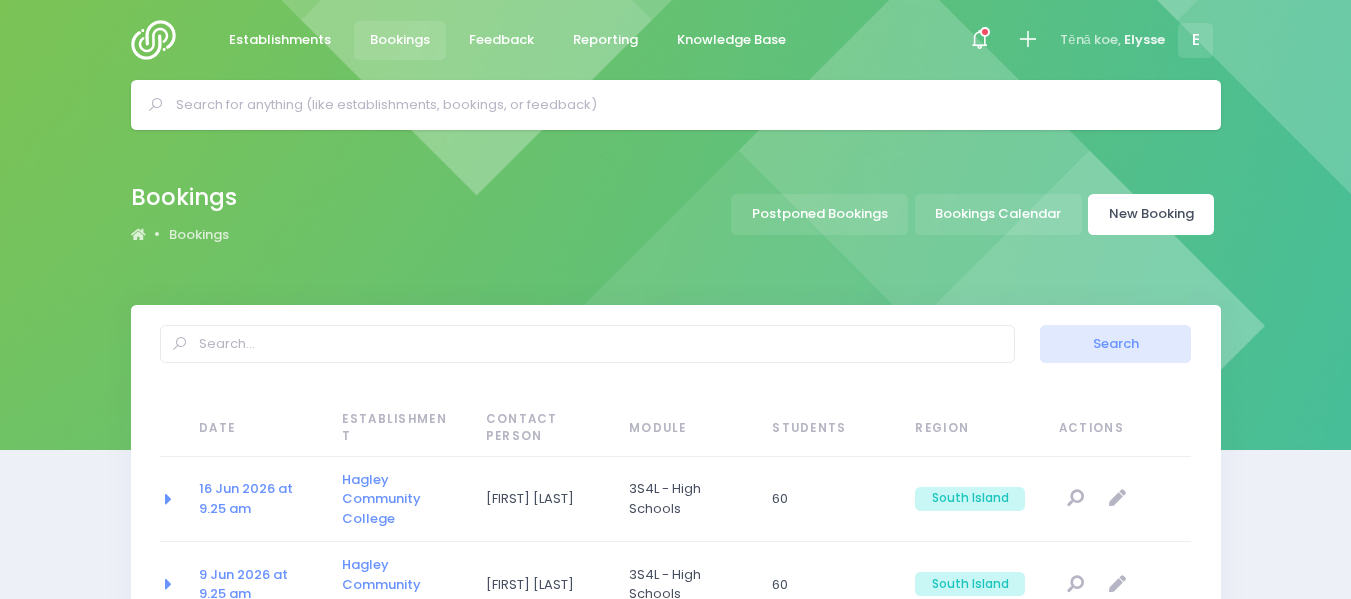 click on "New Booking" at bounding box center (1151, 214) 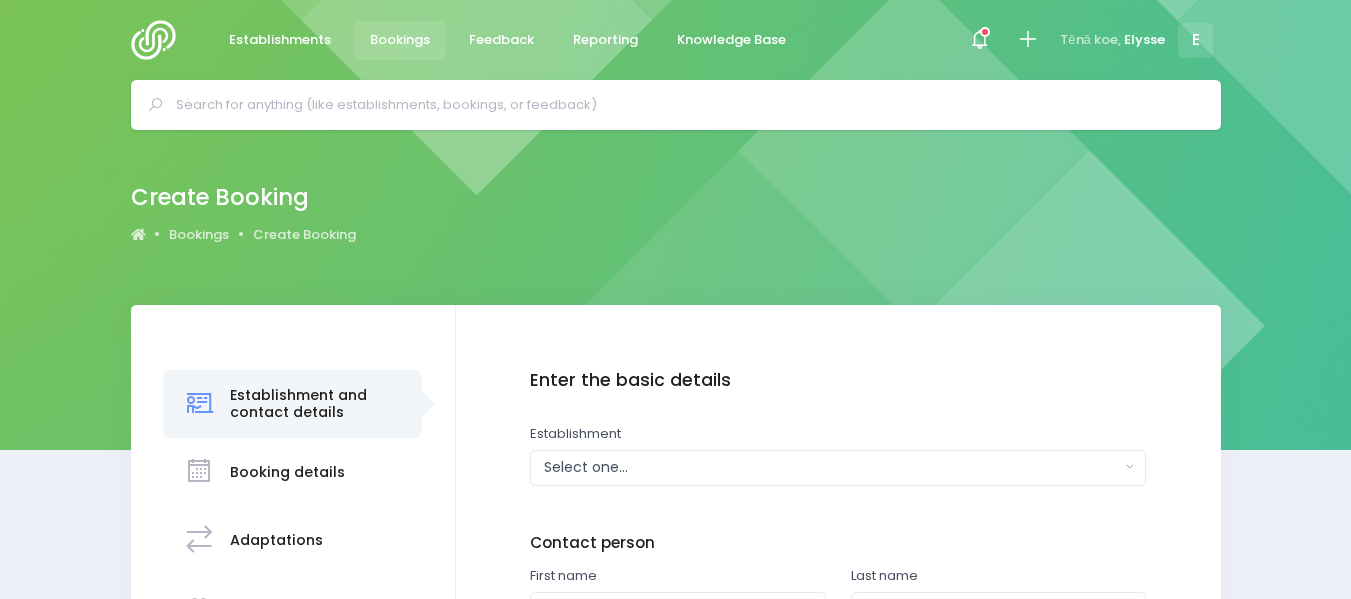 scroll, scrollTop: 0, scrollLeft: 0, axis: both 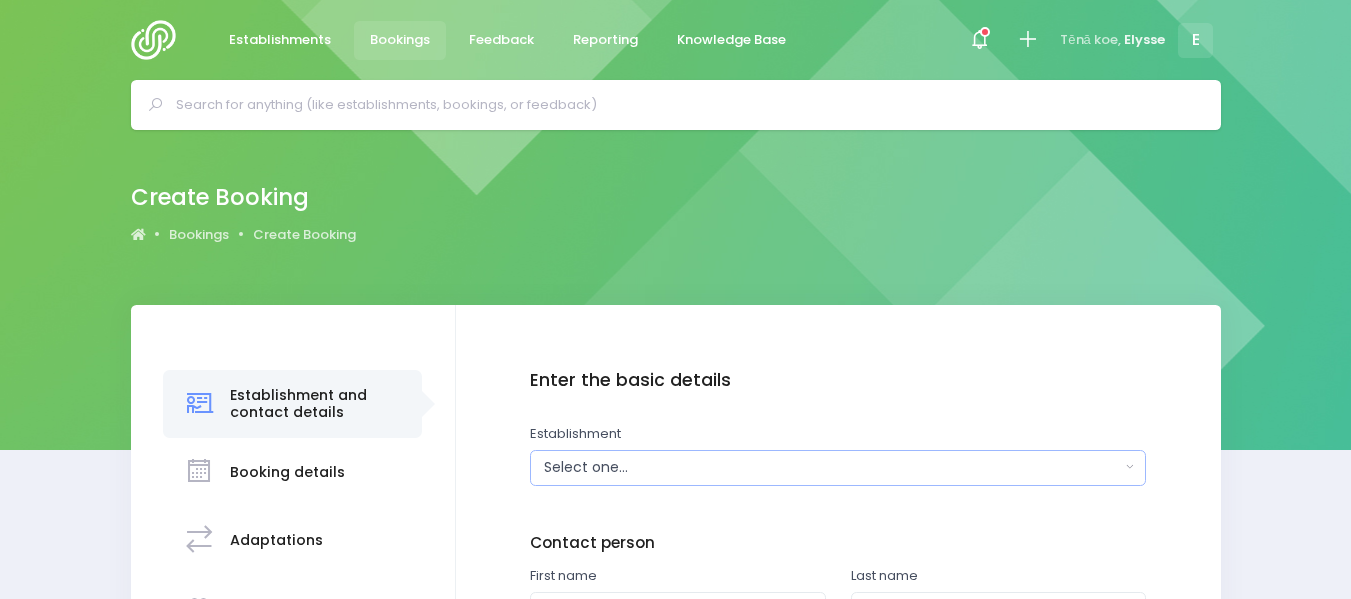 click on "Select one..." at bounding box center (832, 467) 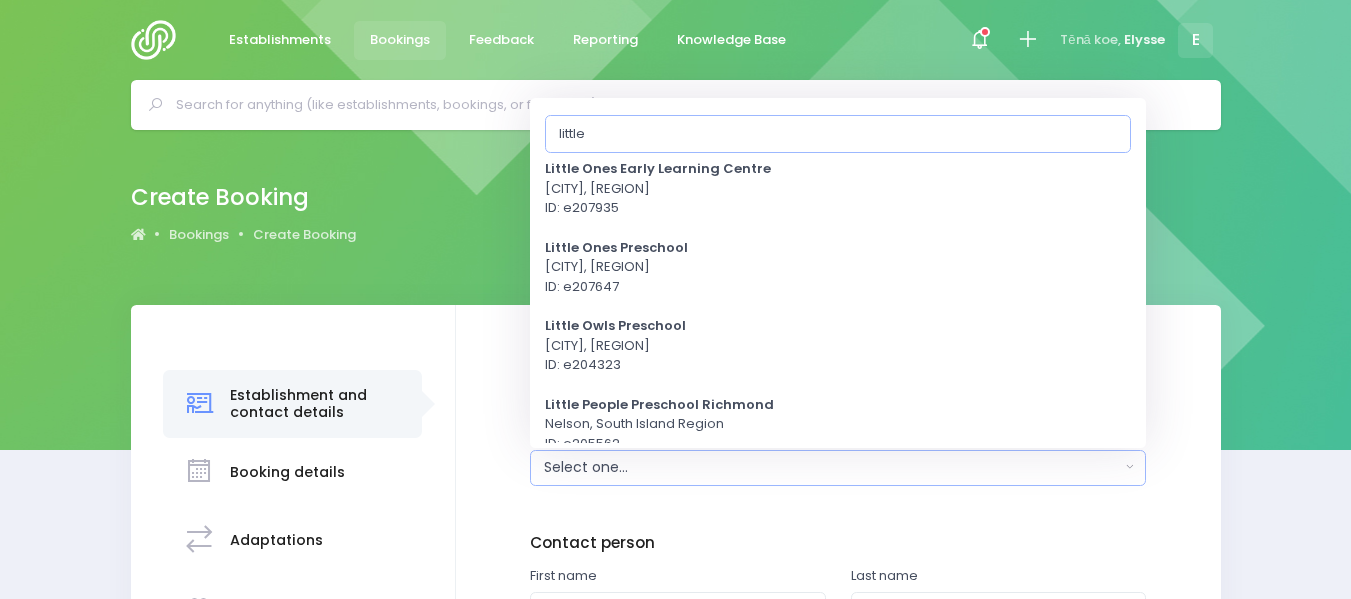 scroll, scrollTop: 889, scrollLeft: 0, axis: vertical 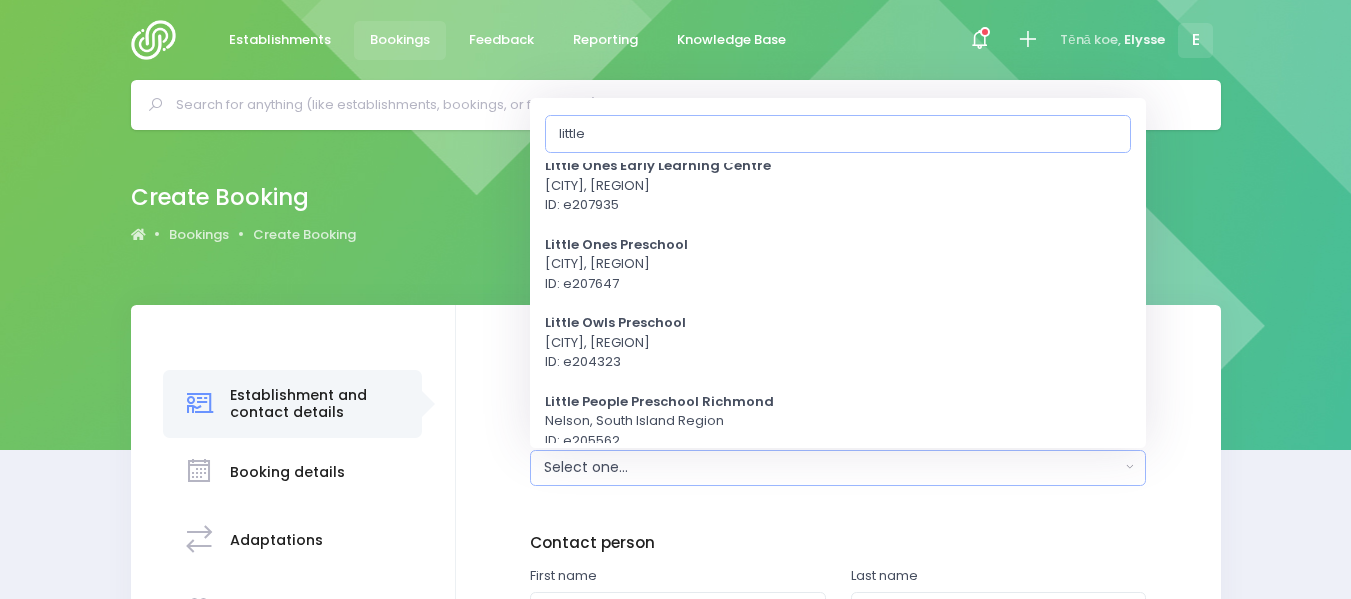 type on "little" 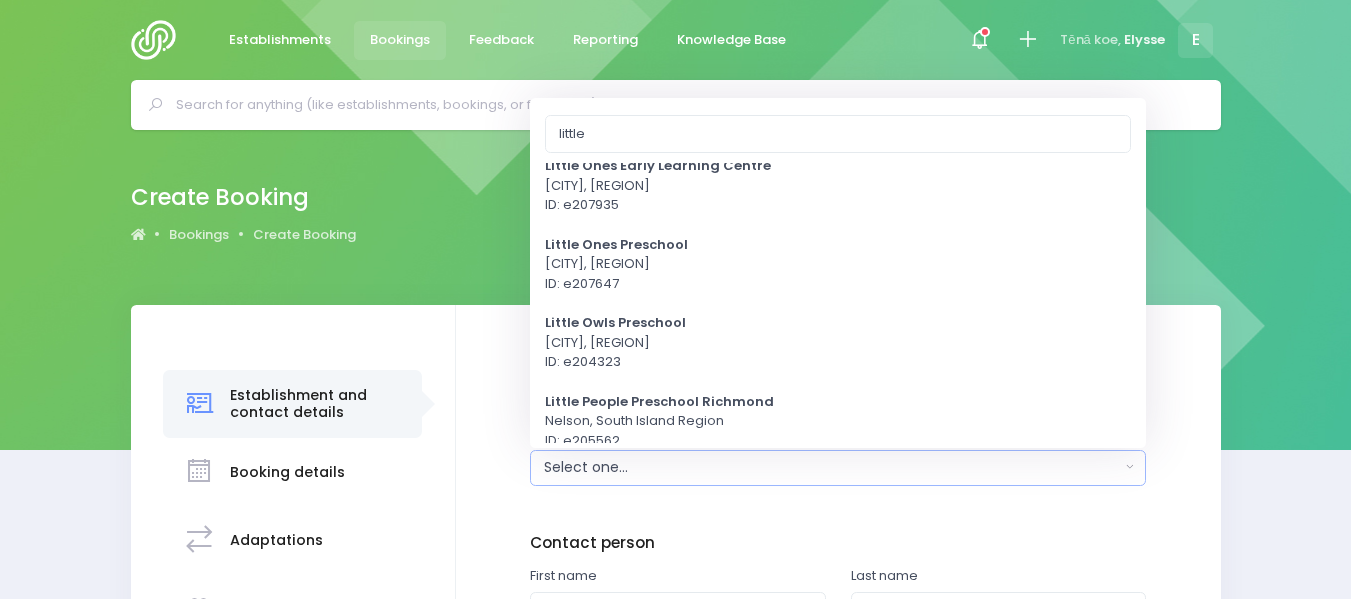 click on "Establishment and contact details
Booking details" at bounding box center [293, 609] 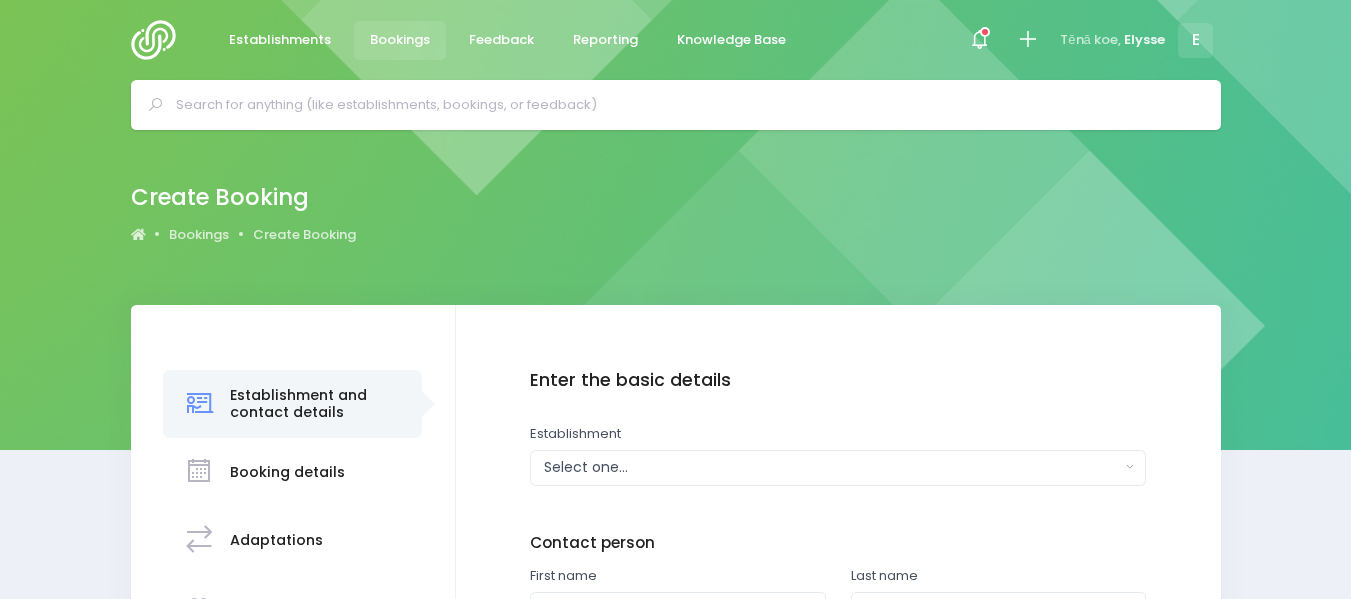 scroll, scrollTop: 0, scrollLeft: 0, axis: both 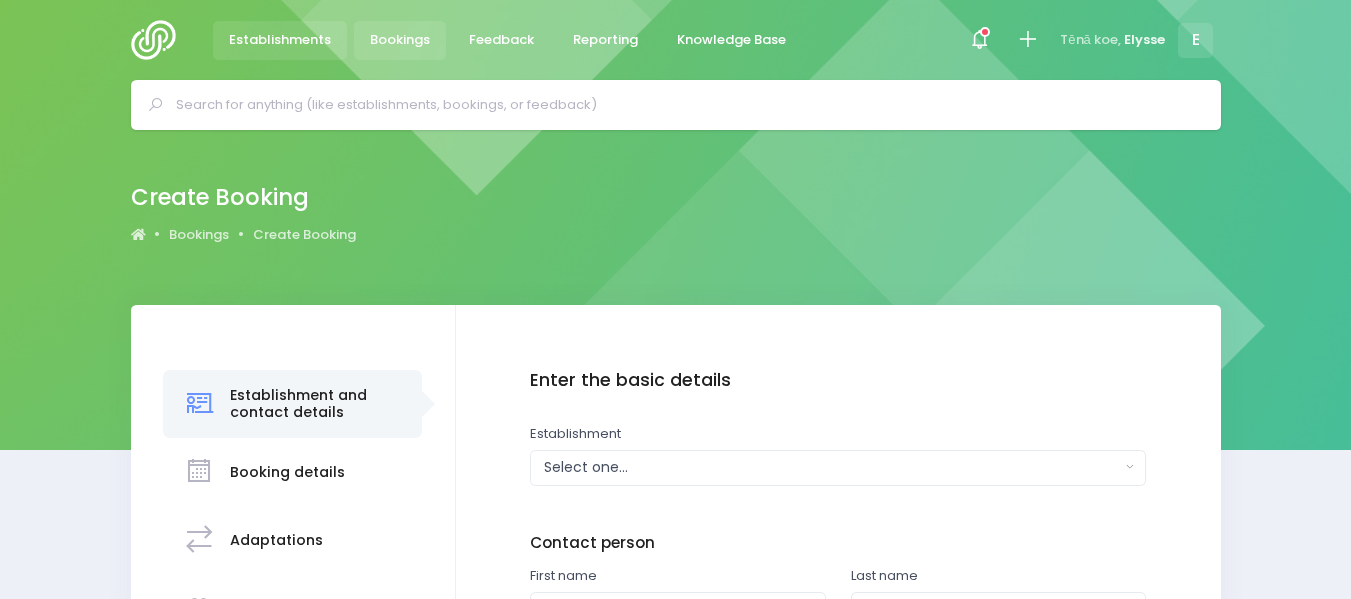 click on "Establishments" at bounding box center [280, 40] 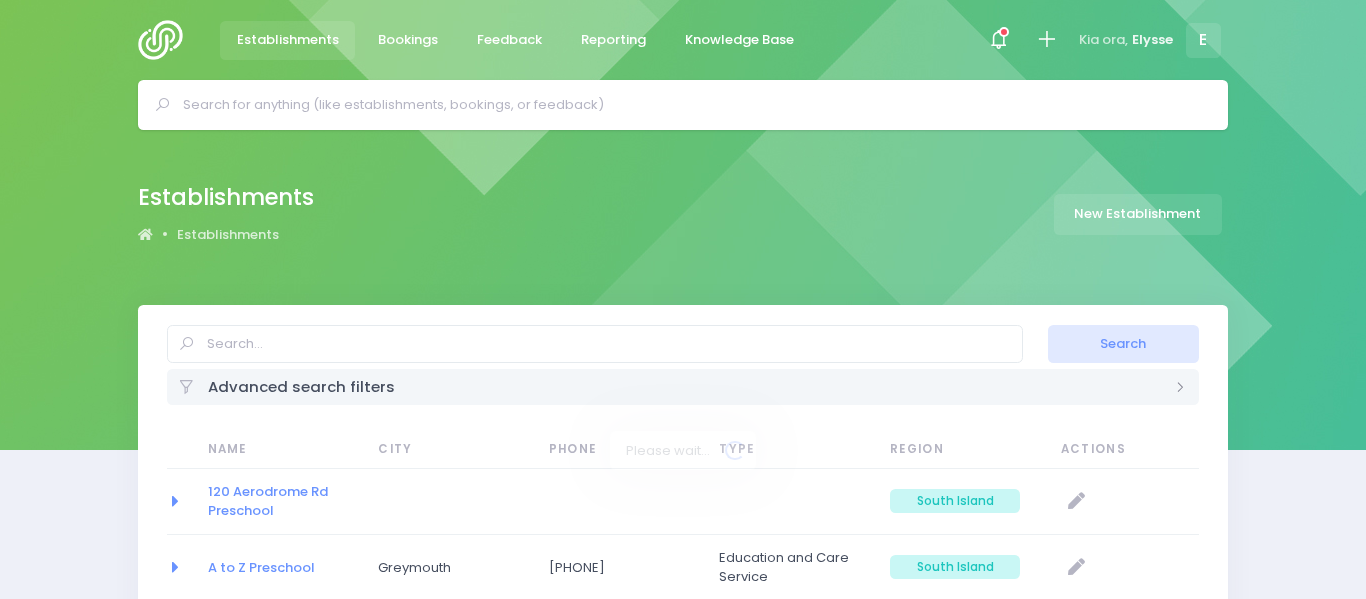 select on "20" 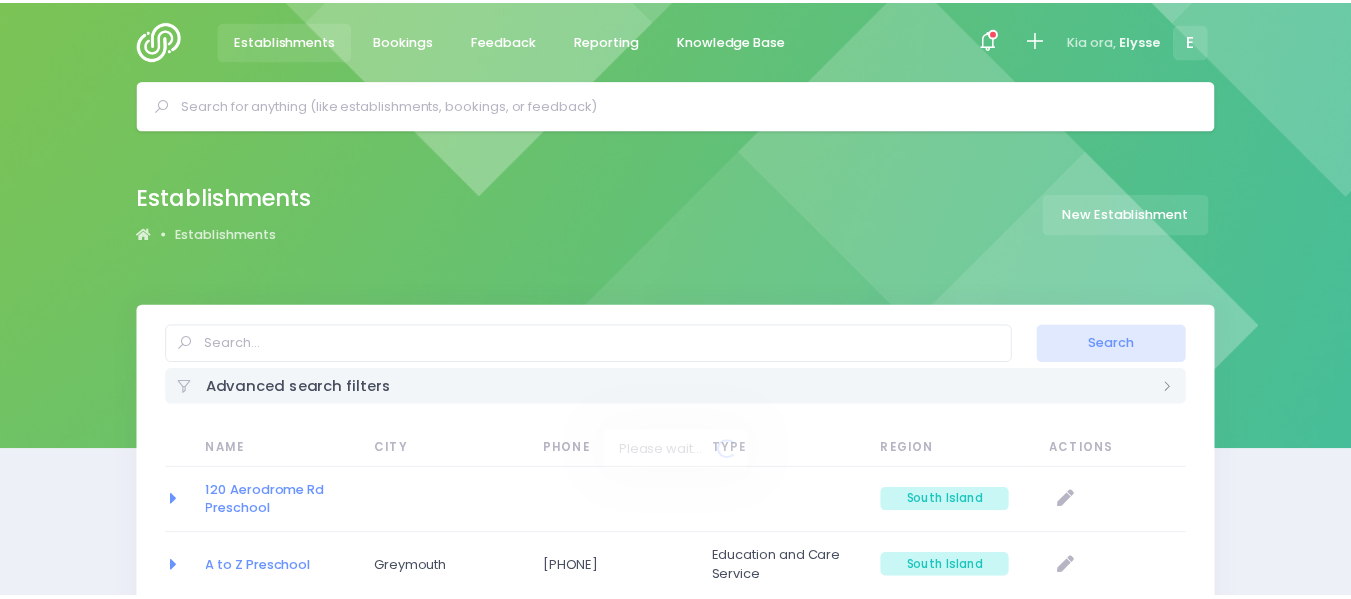 scroll, scrollTop: 0, scrollLeft: 0, axis: both 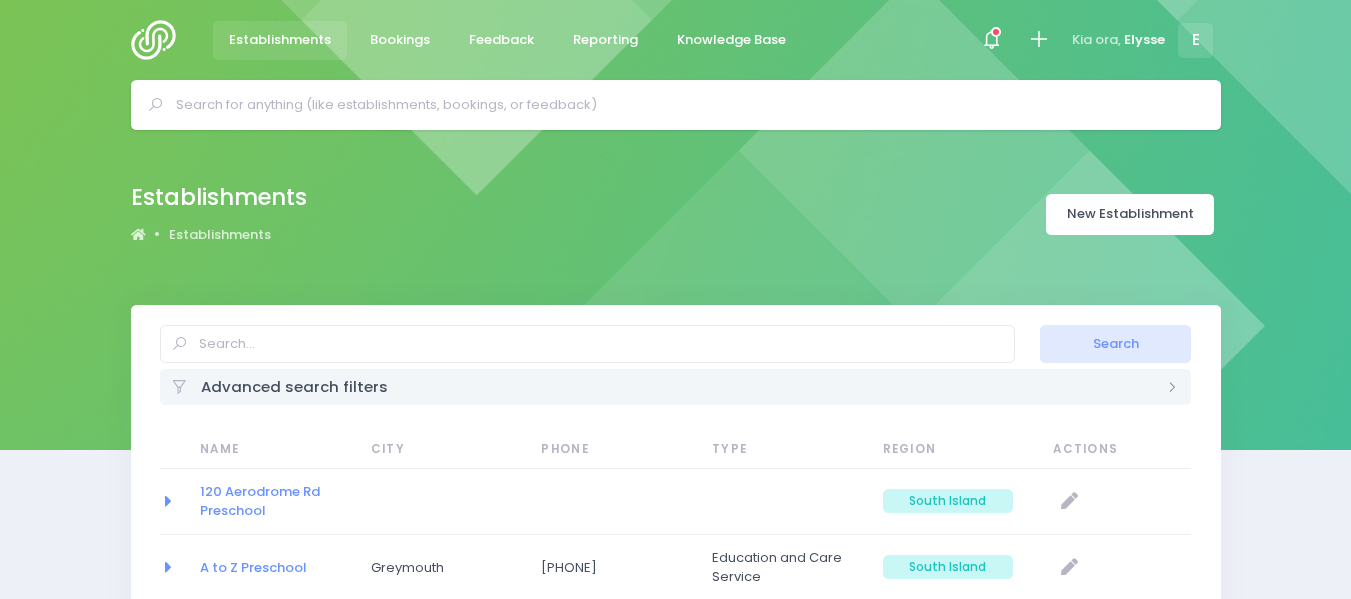 click on "New Establishment" at bounding box center (1130, 214) 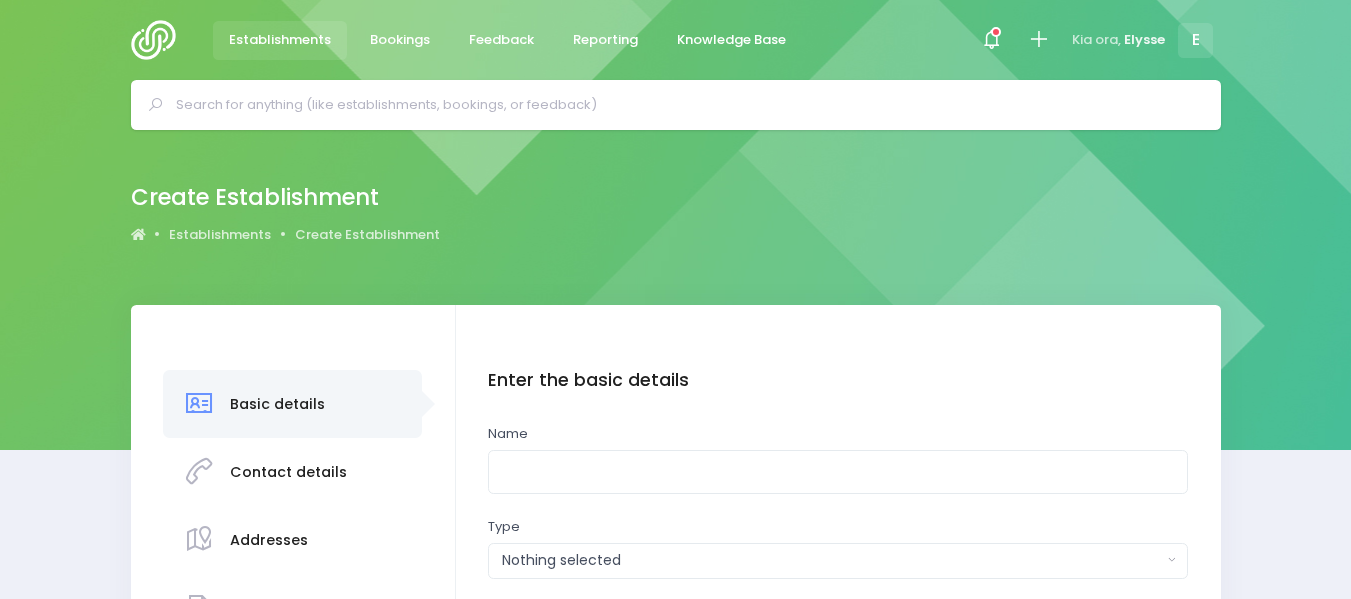 scroll, scrollTop: 0, scrollLeft: 0, axis: both 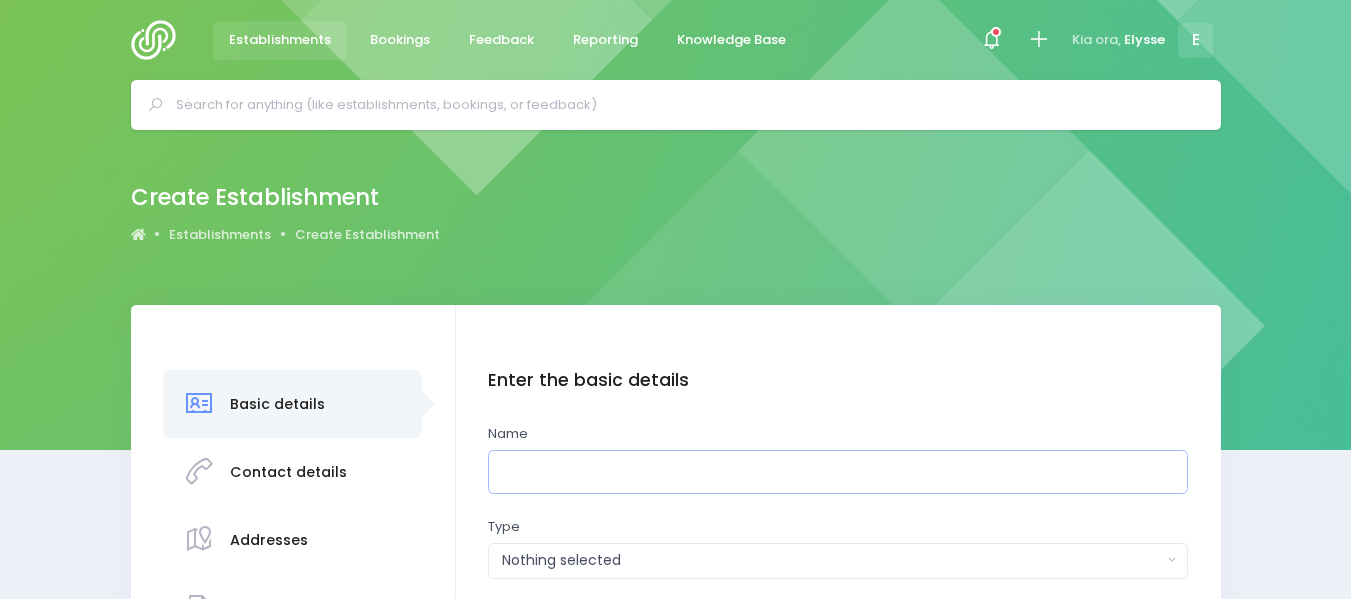 click at bounding box center [838, 472] 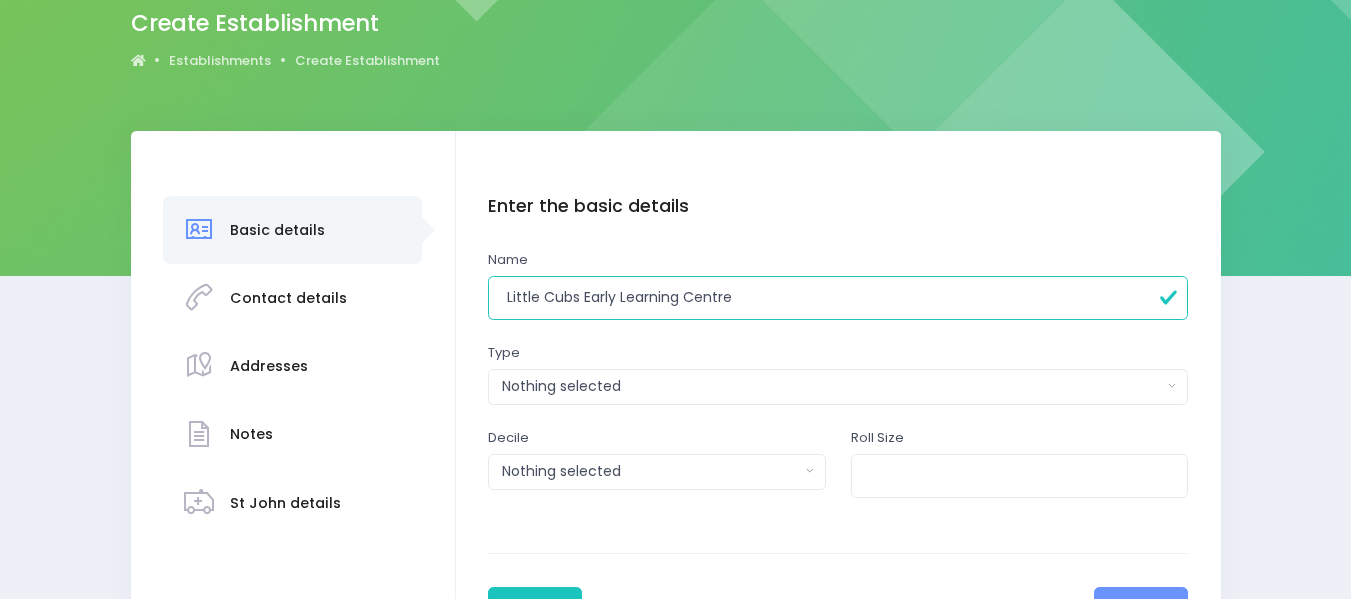 scroll, scrollTop: 223, scrollLeft: 0, axis: vertical 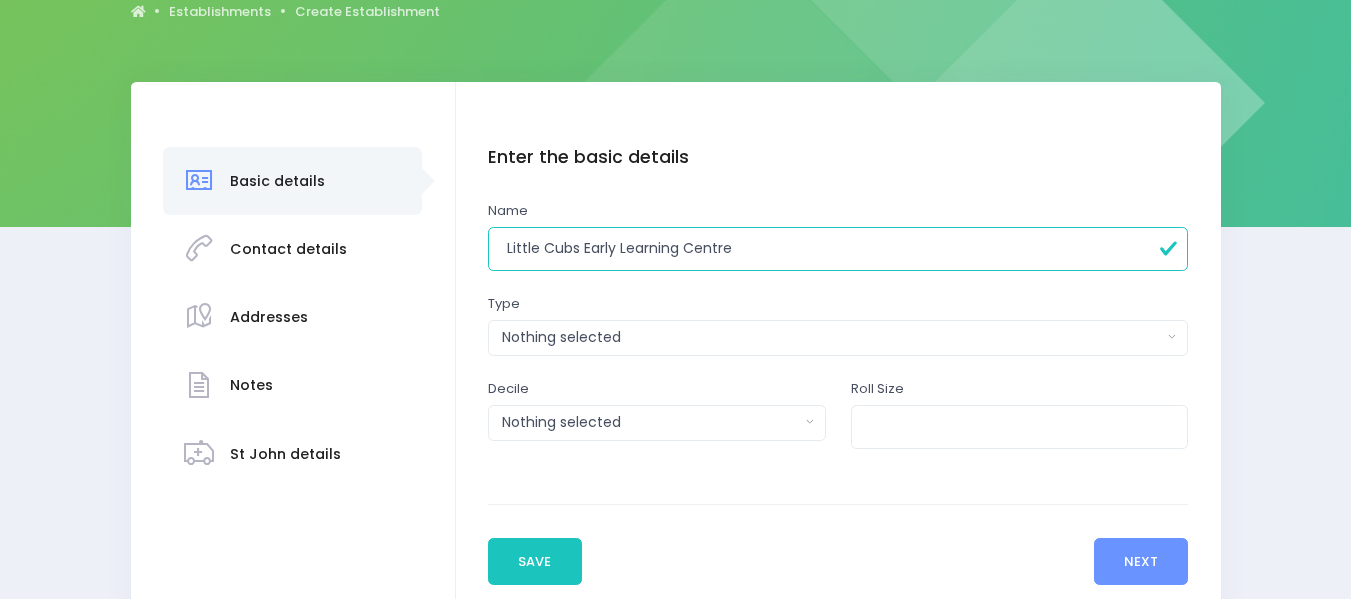 type on "Little Cubs Early Learning Centre" 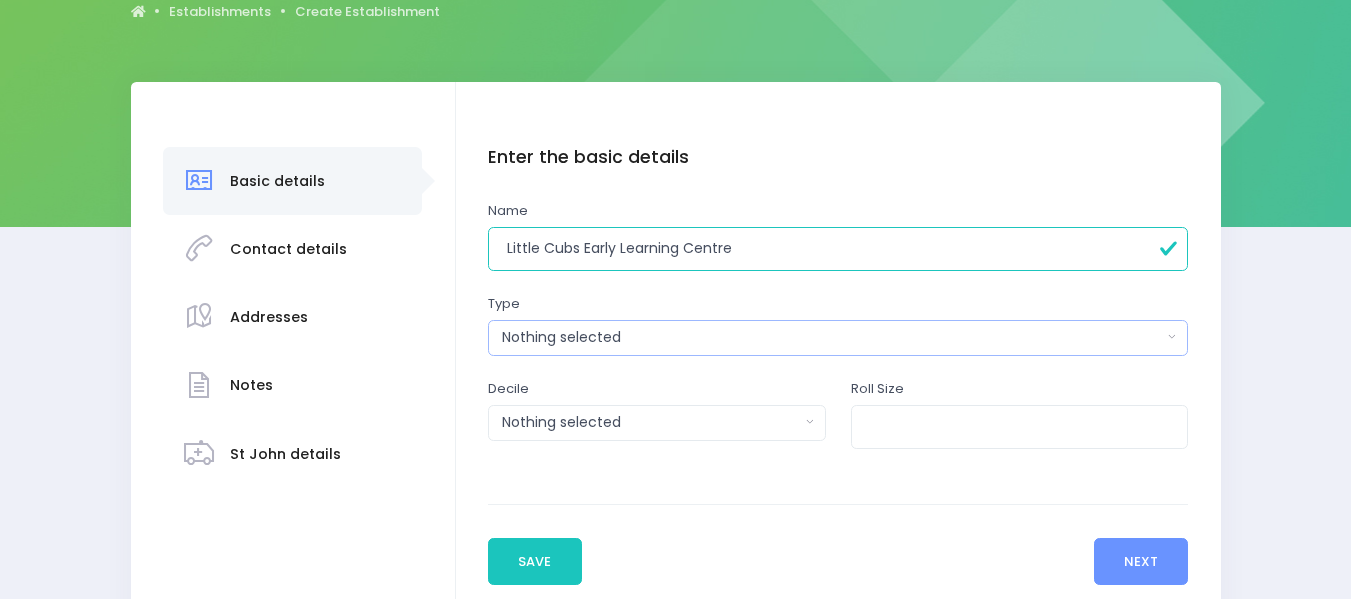 click on "Nothing selected" at bounding box center [838, 338] 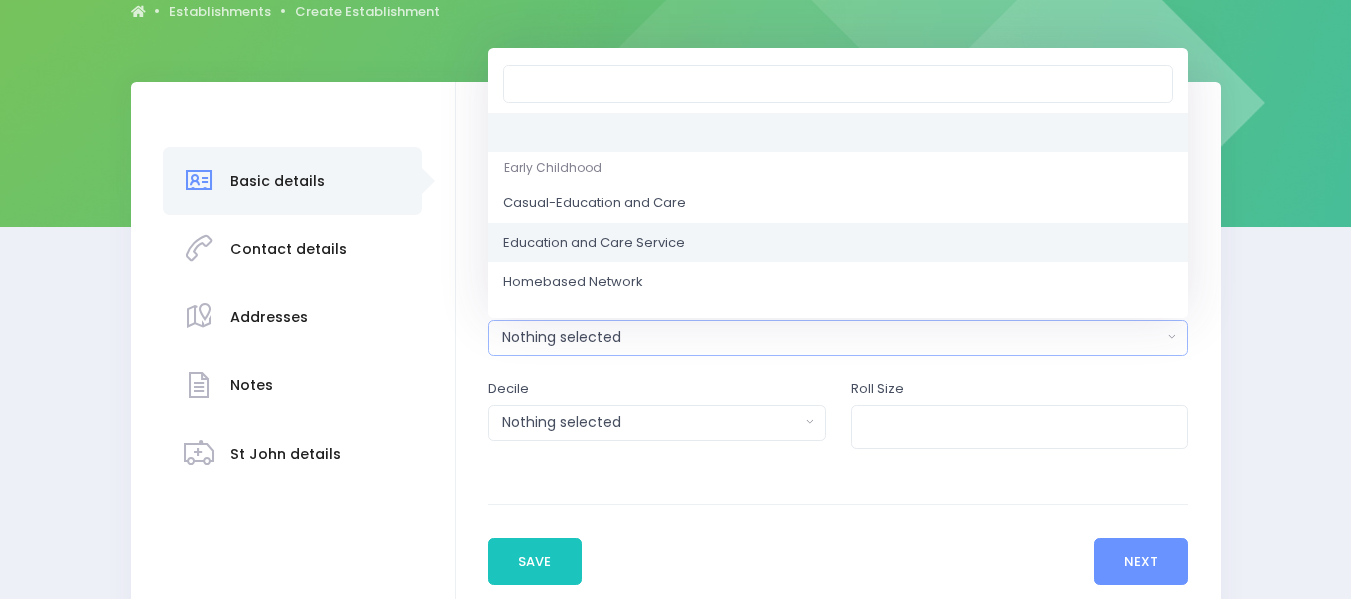 click on "Education and Care Service" at bounding box center (594, 243) 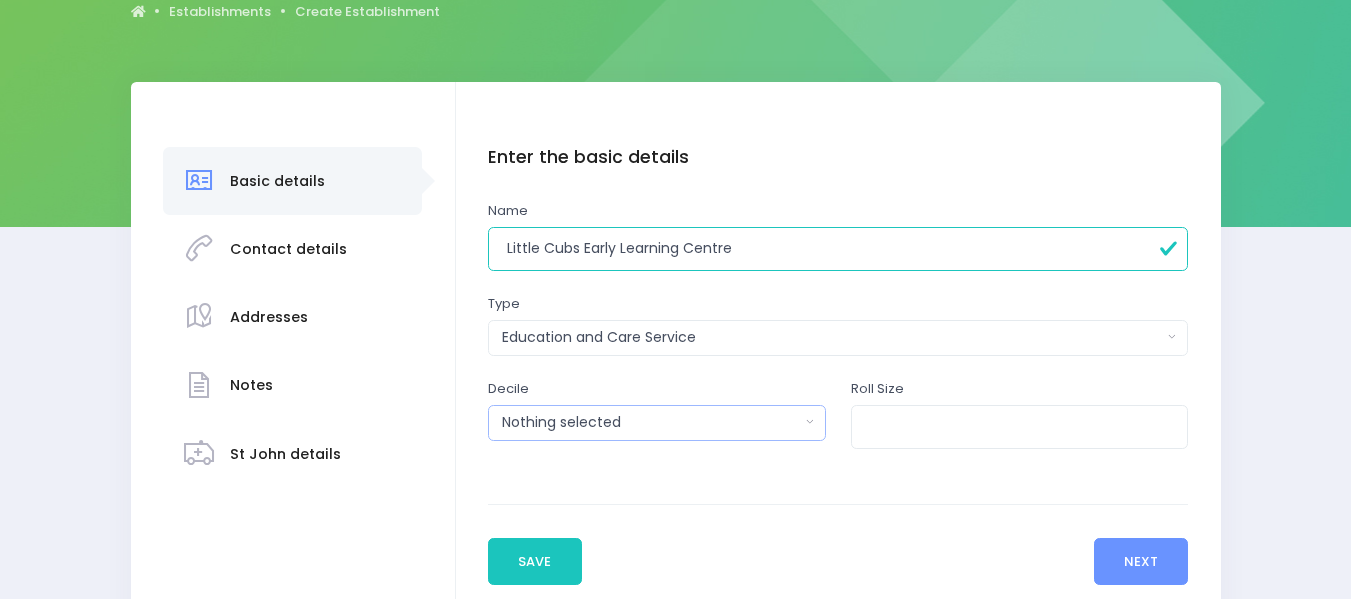 click on "Nothing selected" at bounding box center (650, 422) 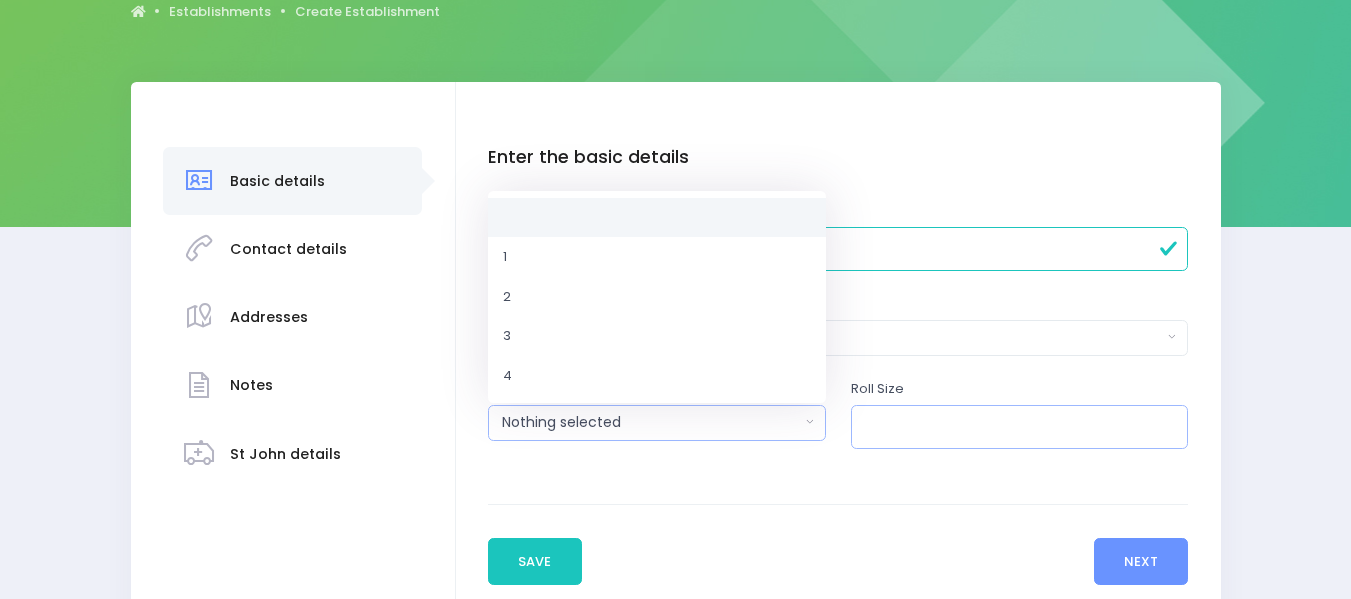 click at bounding box center (1020, 427) 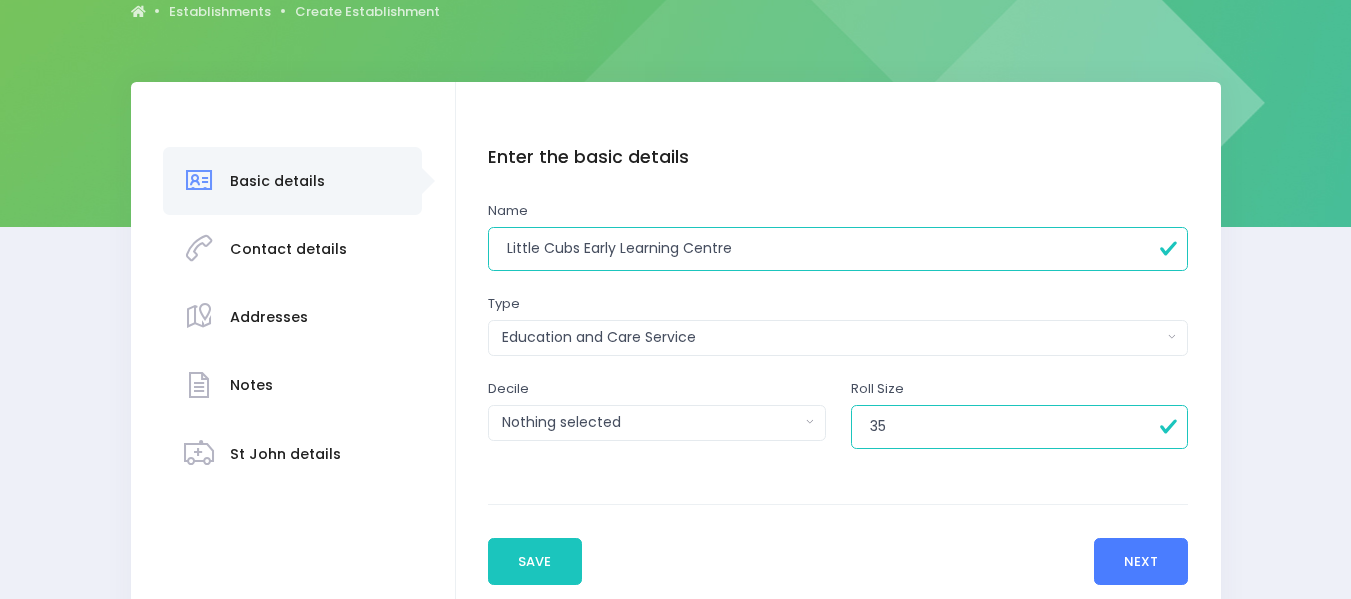 type on "35" 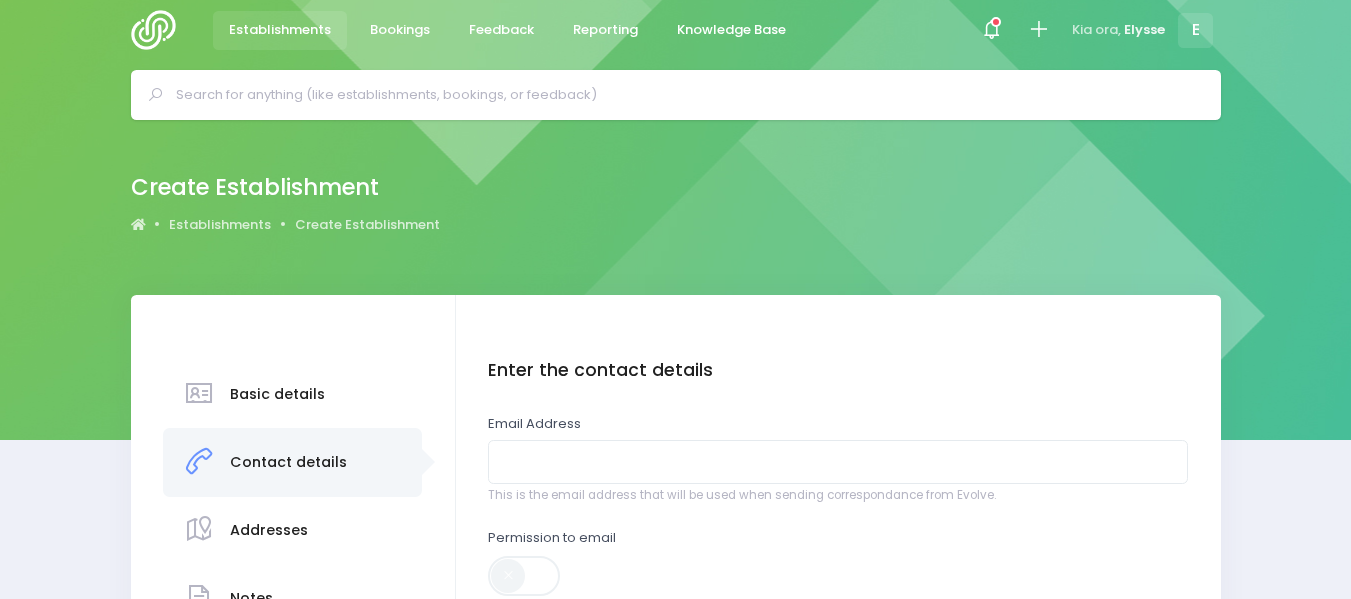 scroll, scrollTop: 0, scrollLeft: 0, axis: both 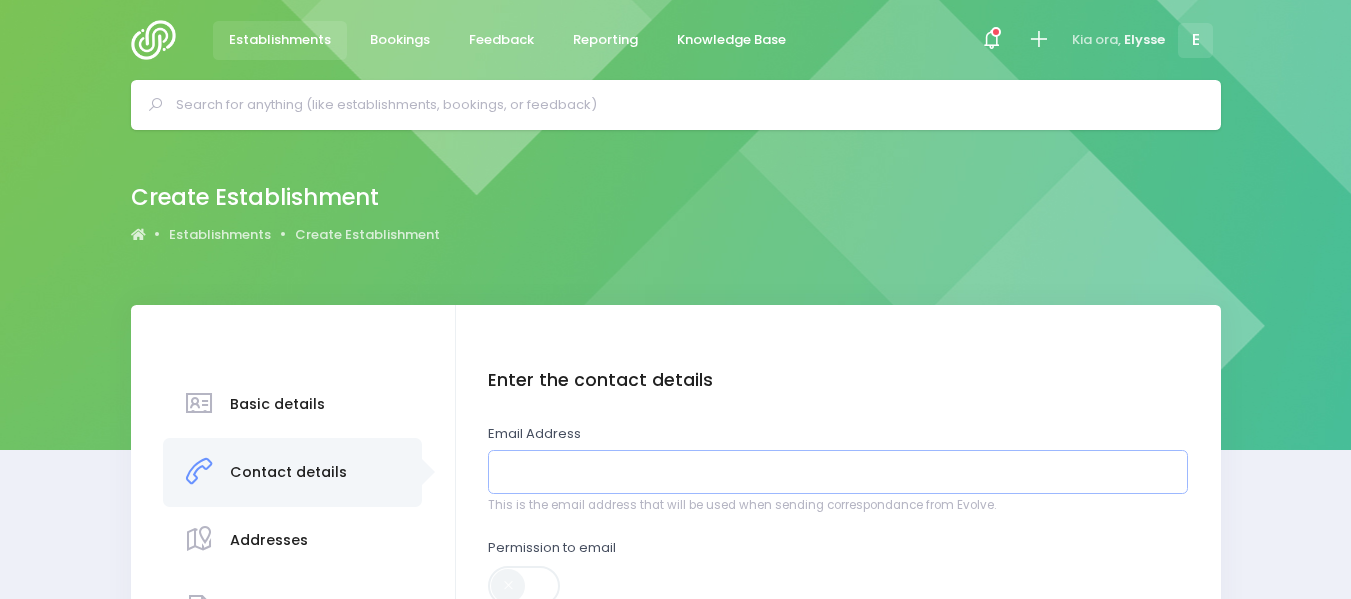 click at bounding box center (838, 472) 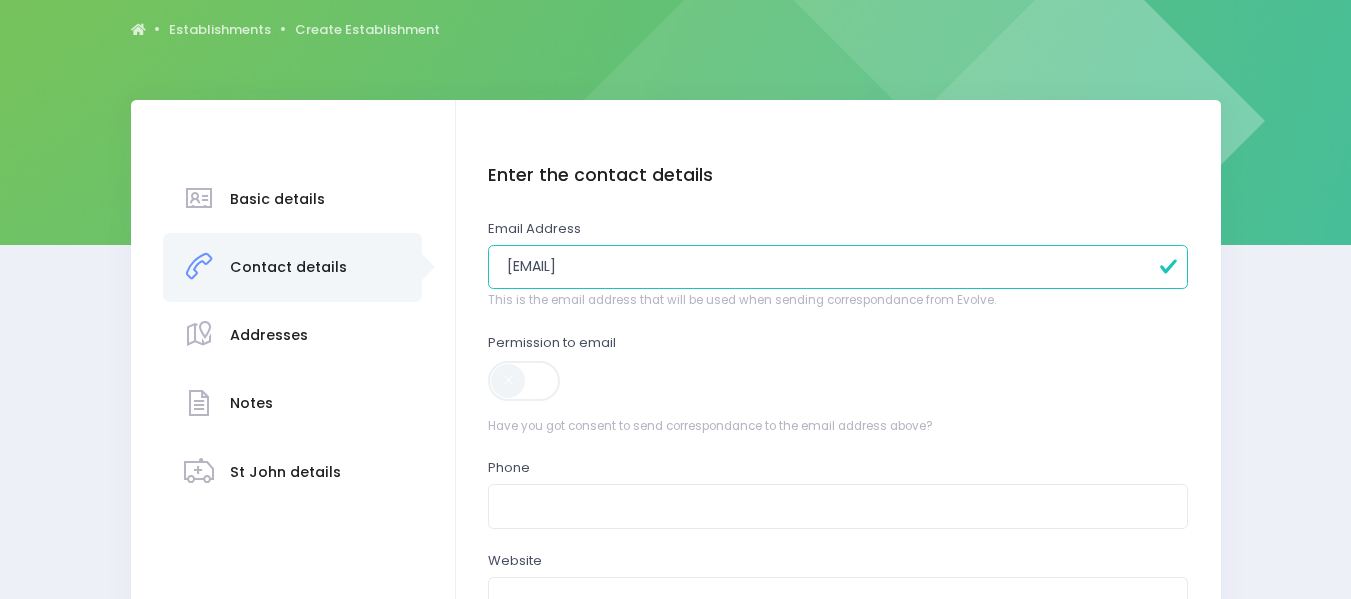 scroll, scrollTop: 213, scrollLeft: 0, axis: vertical 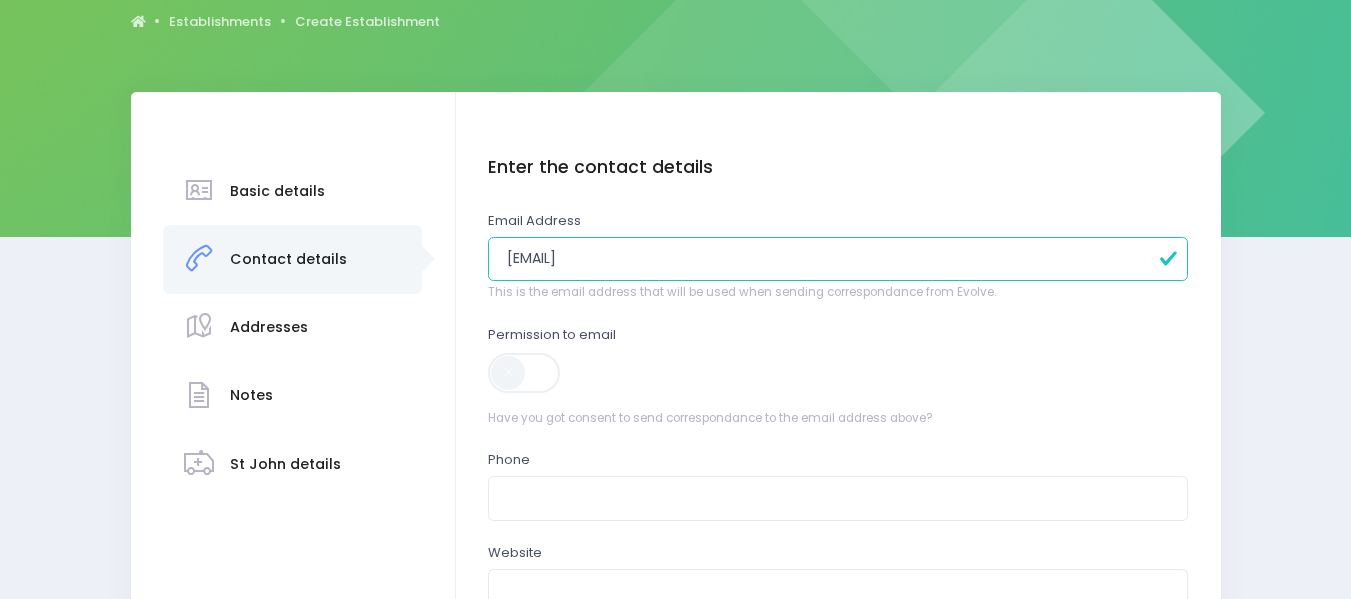 type on "[EMAIL]" 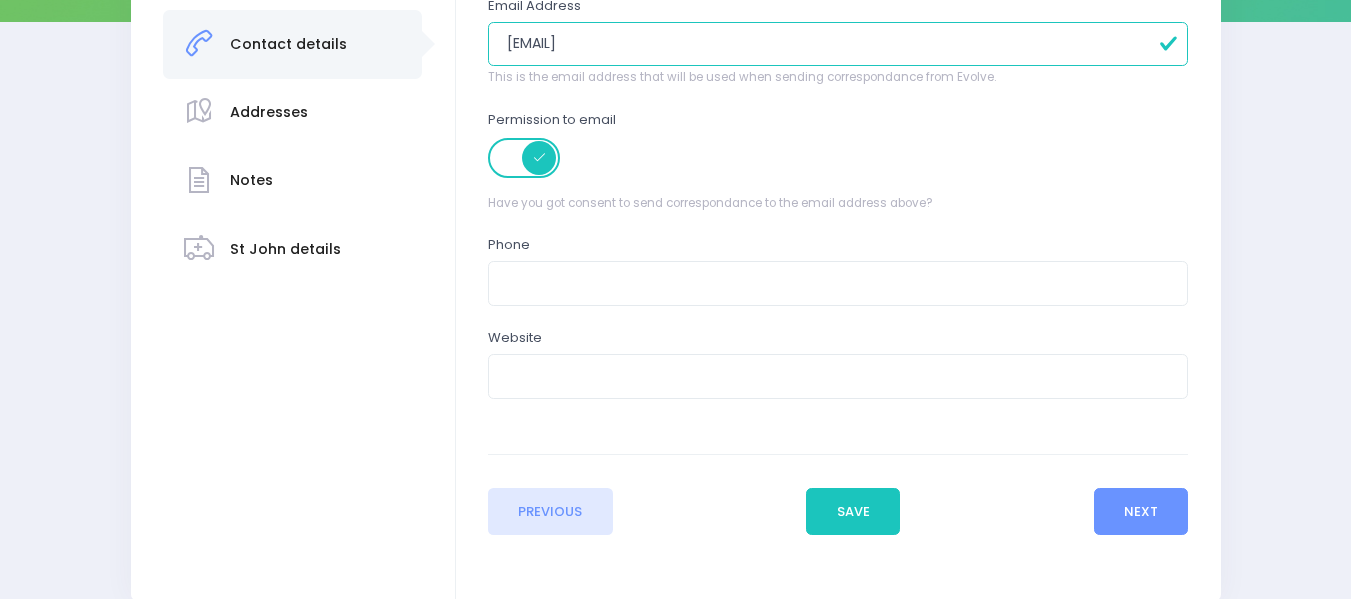 scroll, scrollTop: 431, scrollLeft: 0, axis: vertical 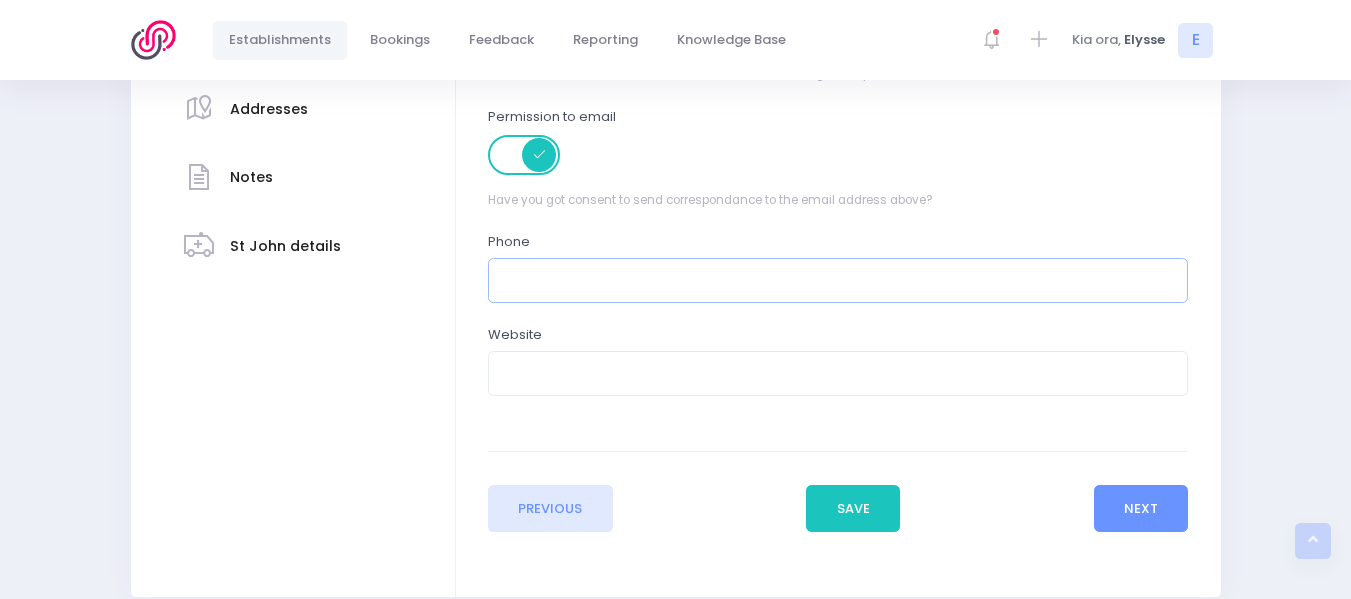 click at bounding box center [838, 280] 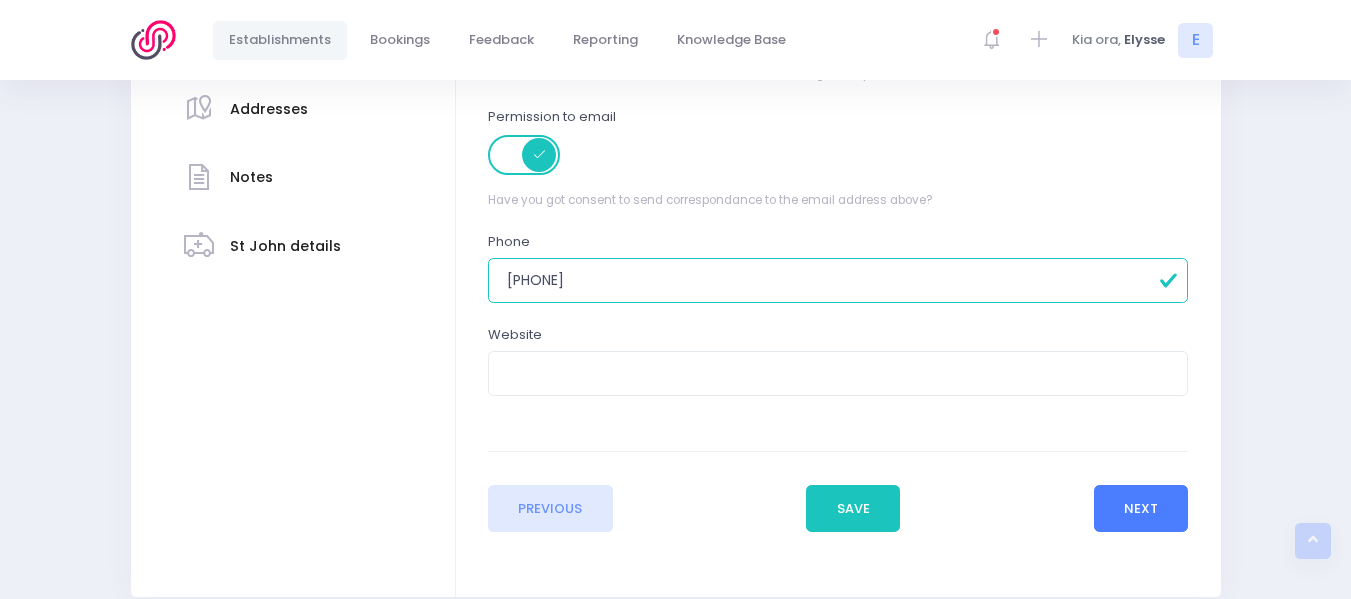type on "[PHONE]" 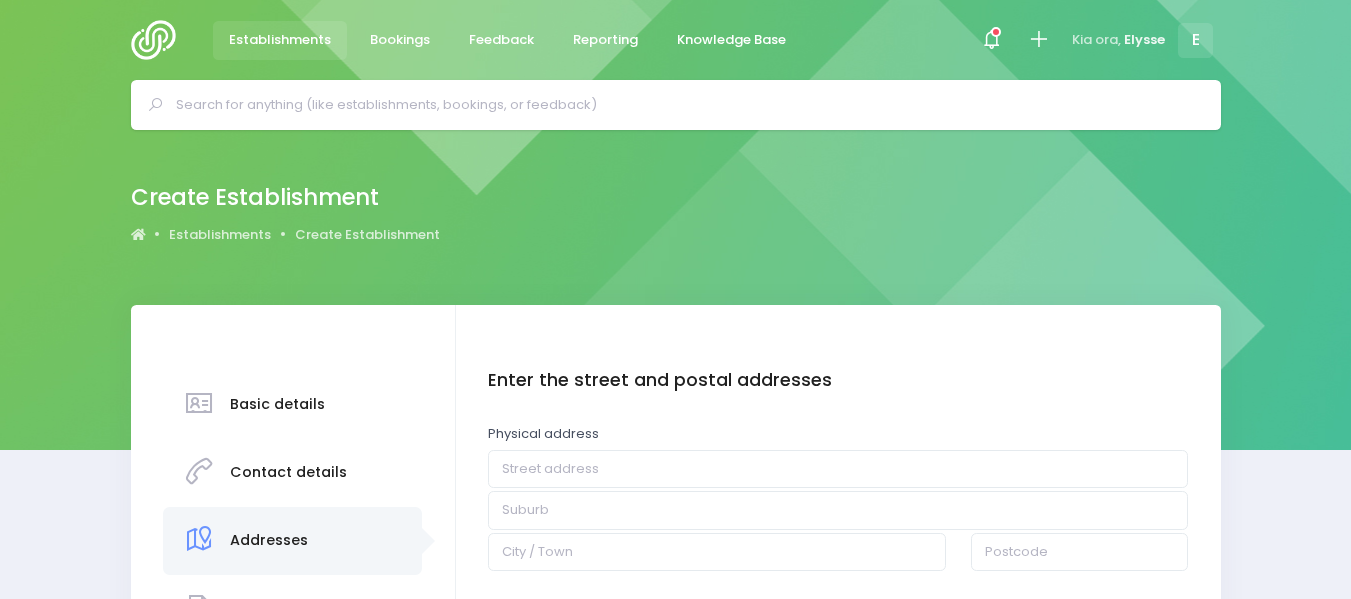 scroll, scrollTop: 117, scrollLeft: 0, axis: vertical 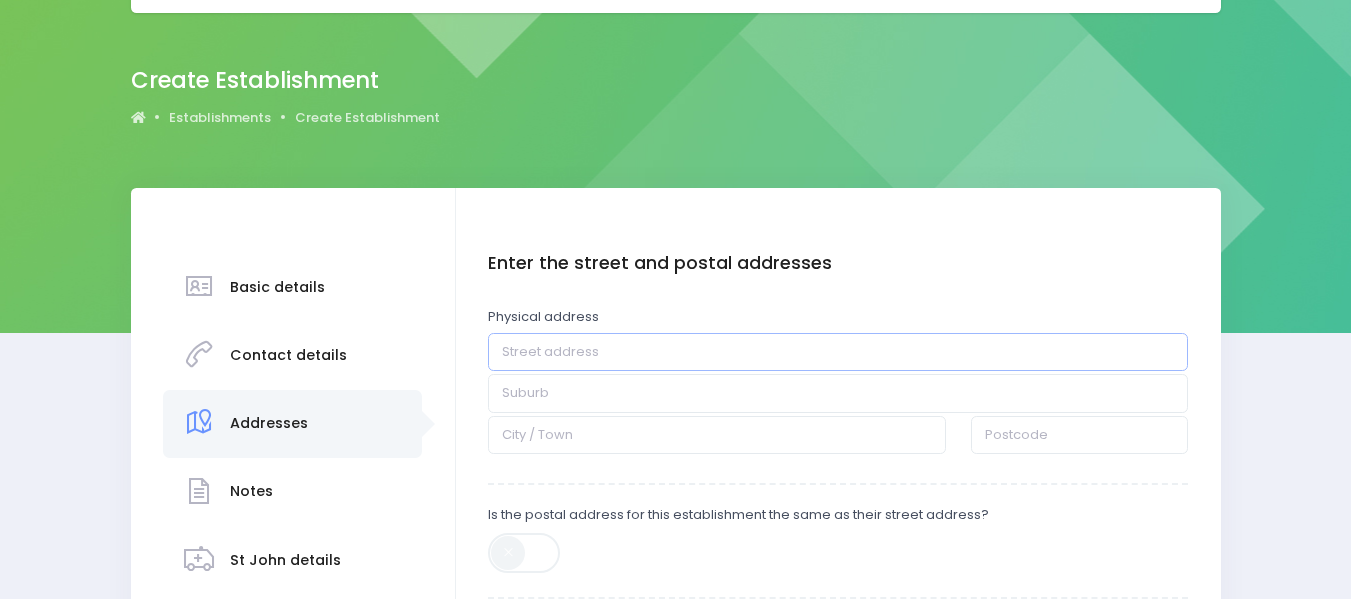 click at bounding box center [838, 352] 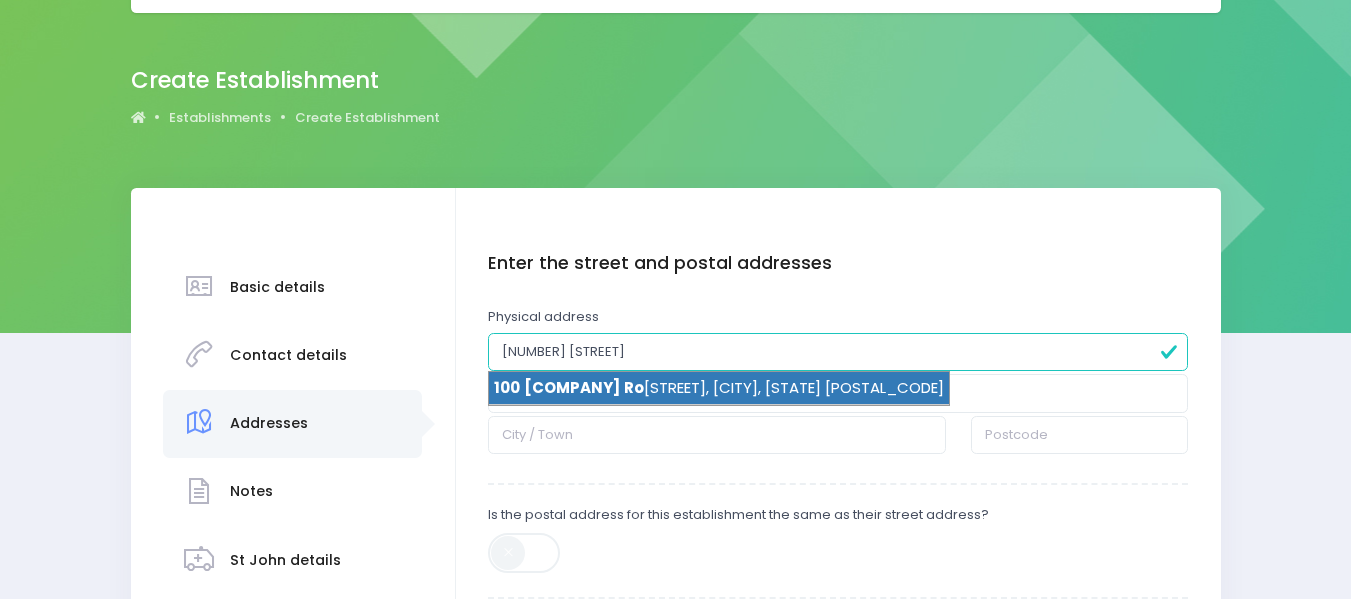 click on "100   Ensors   Ro ad, Waltham, Christchurch 8023" at bounding box center [719, 389] 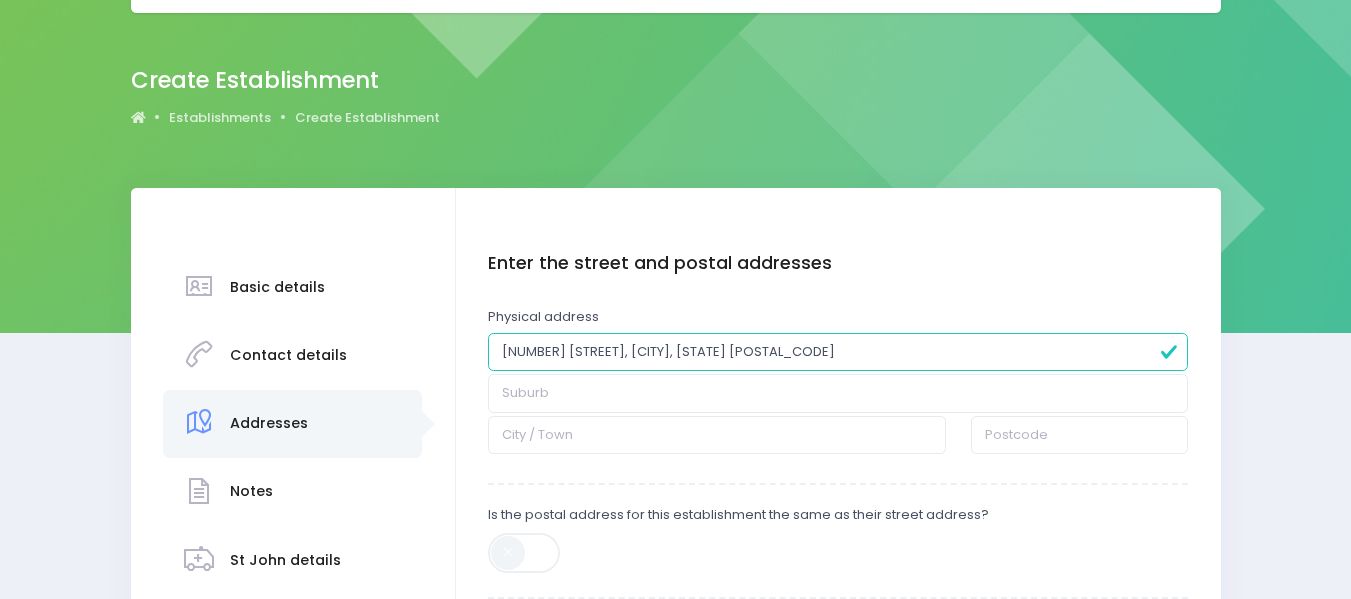 type on "100 Ensors Road" 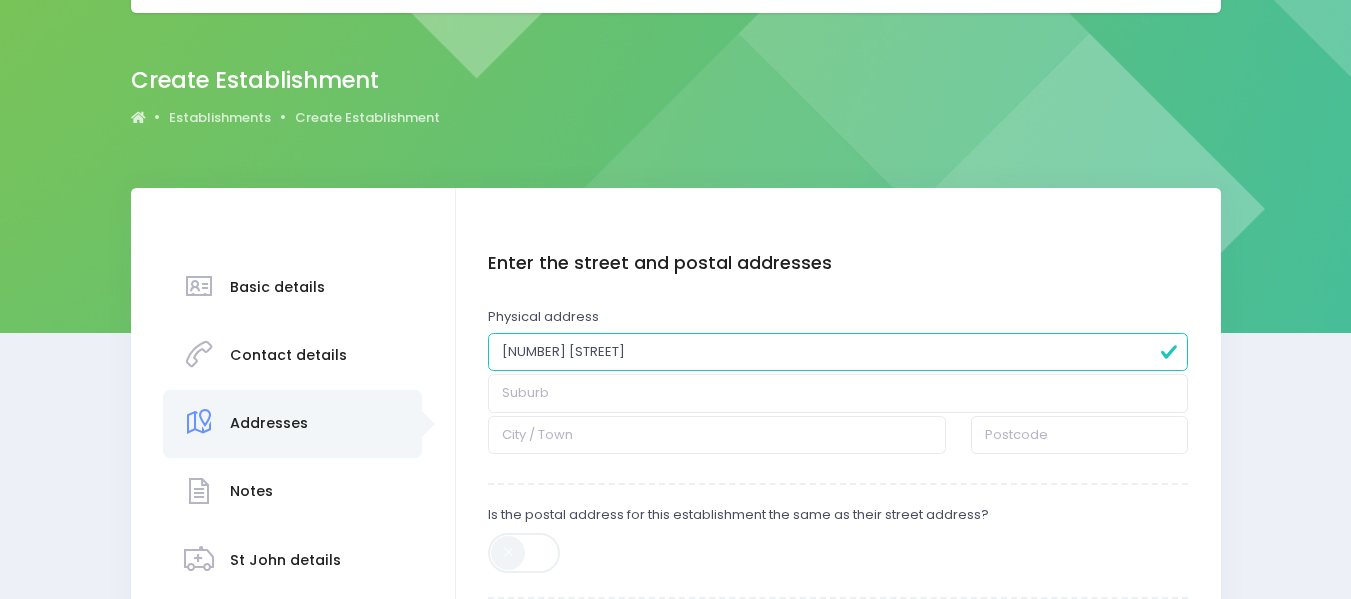 type on "Waltham" 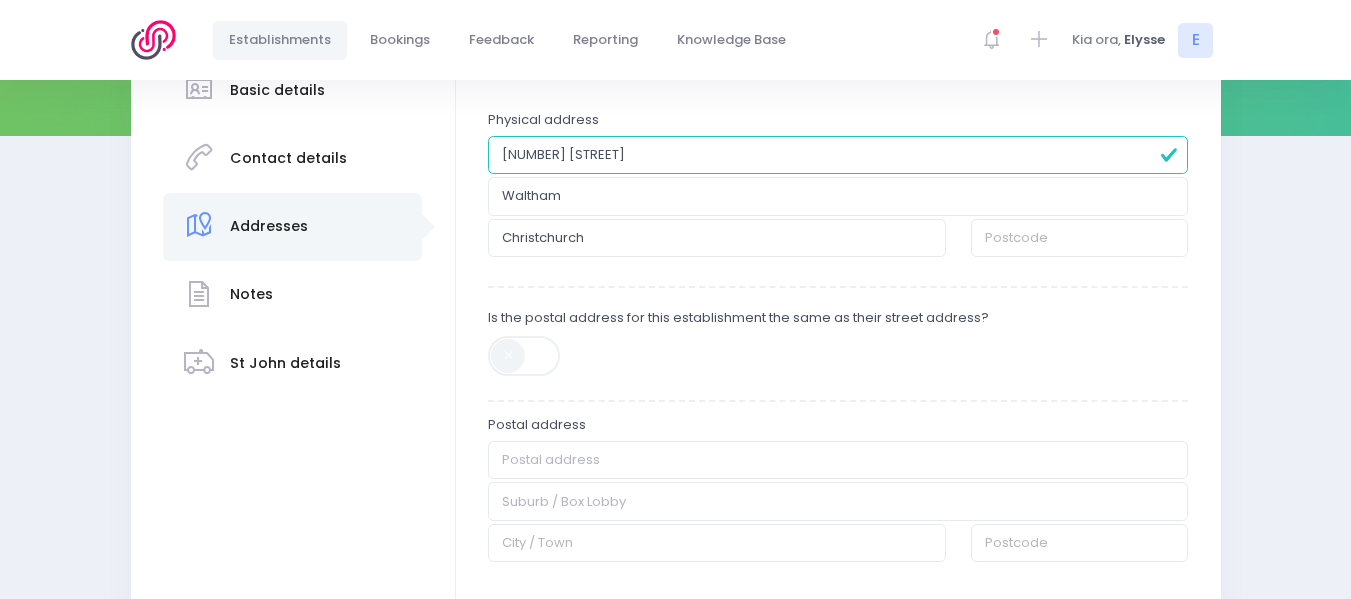 scroll, scrollTop: 321, scrollLeft: 0, axis: vertical 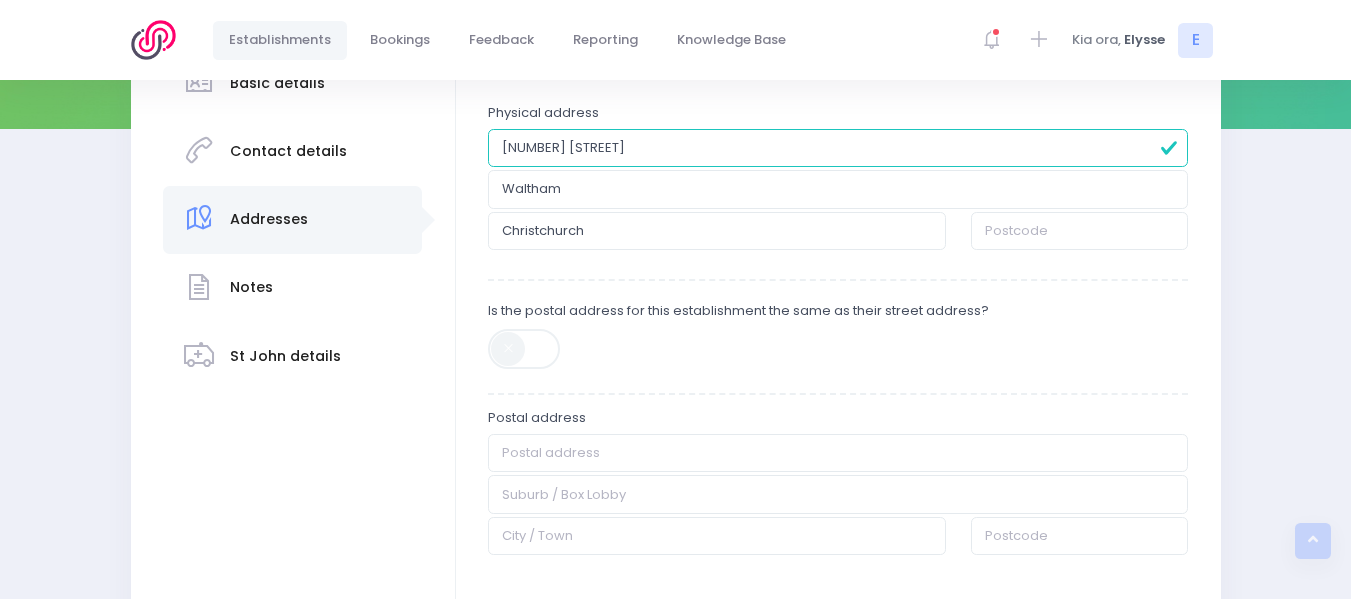 click at bounding box center [525, 349] 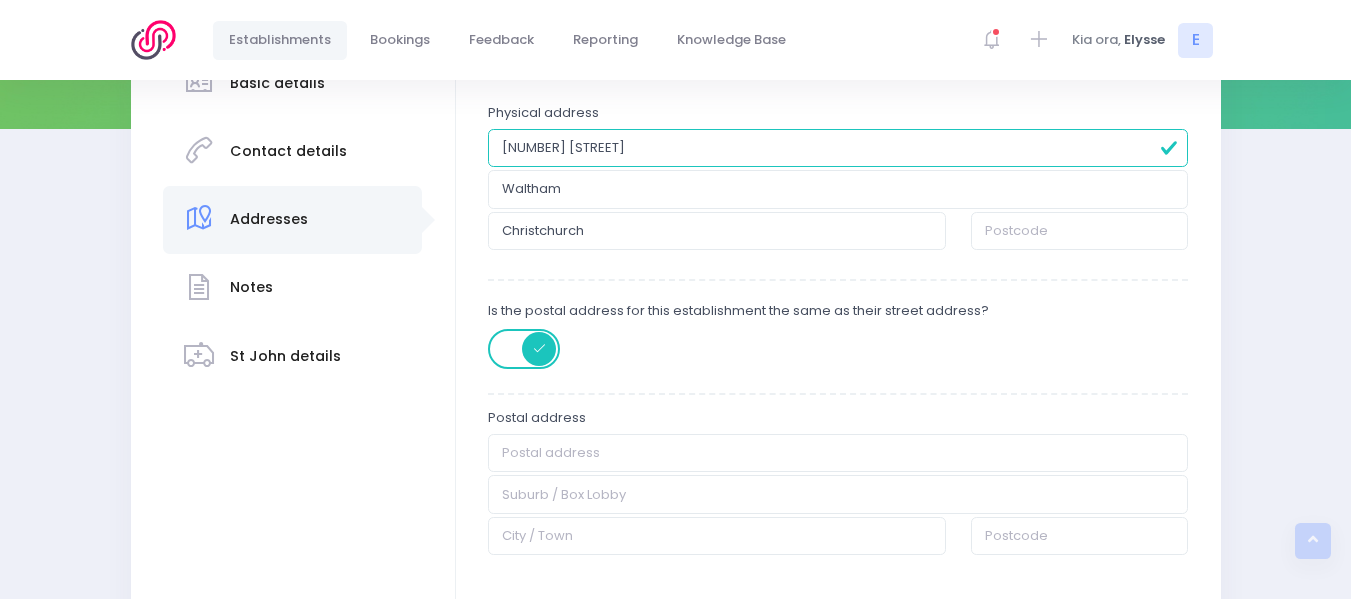 type on "100 Ensors Road" 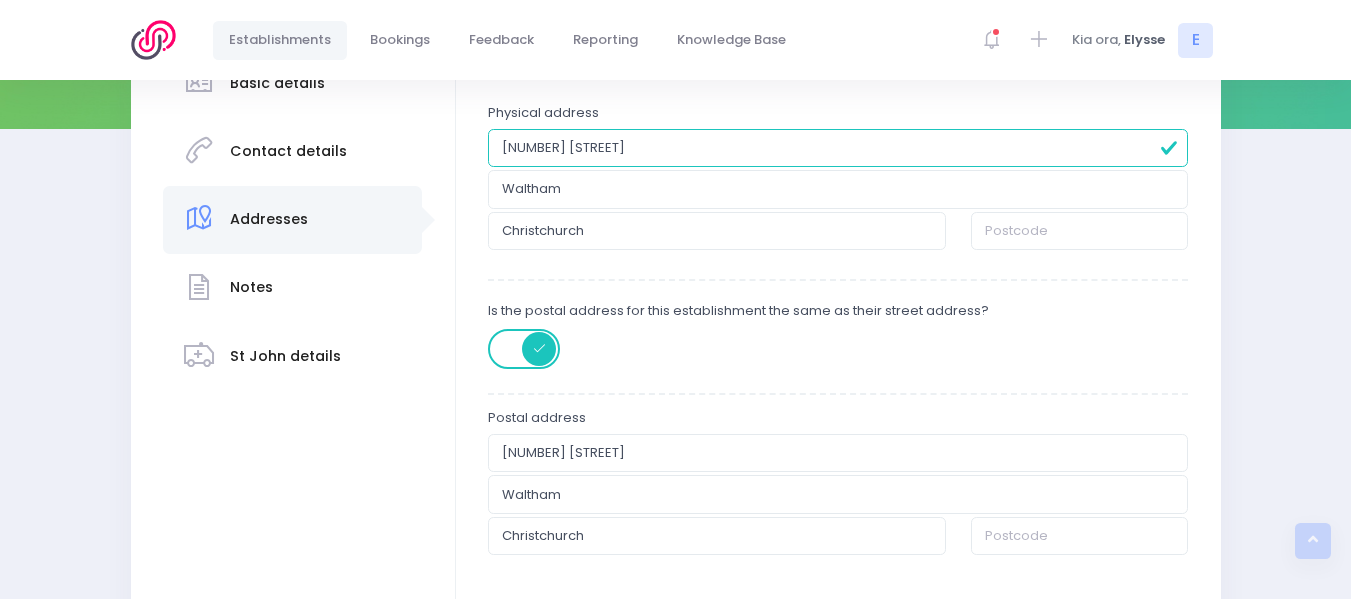 scroll, scrollTop: 569, scrollLeft: 0, axis: vertical 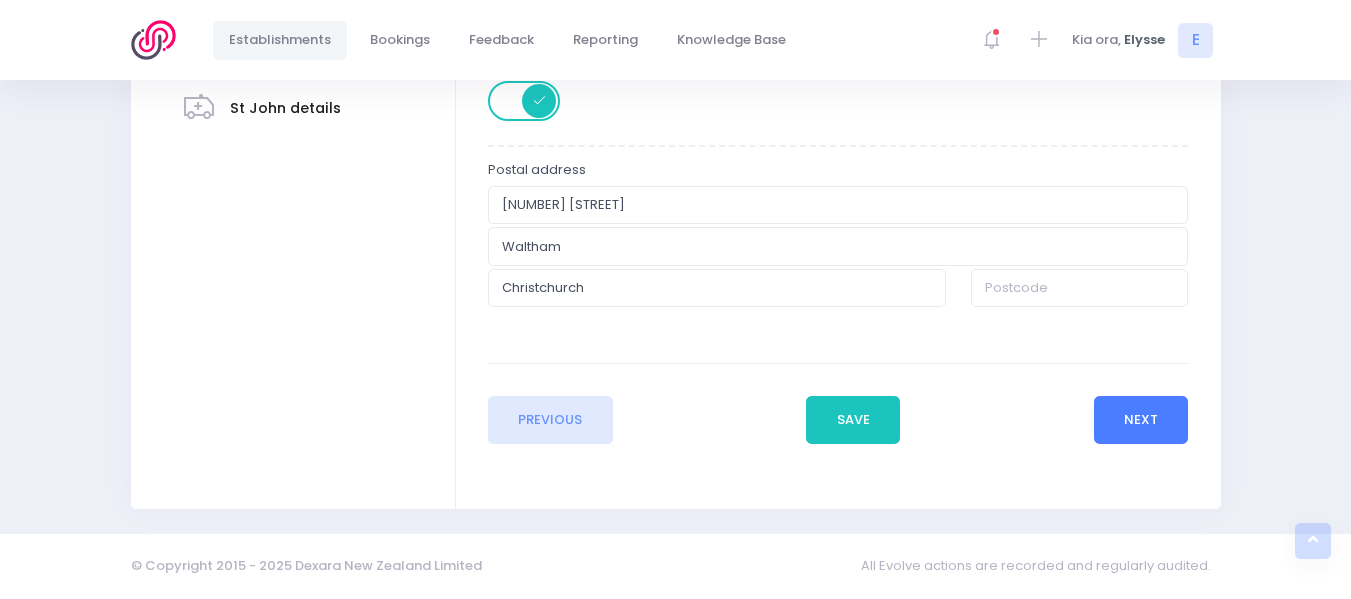 click on "Next" at bounding box center [1141, 420] 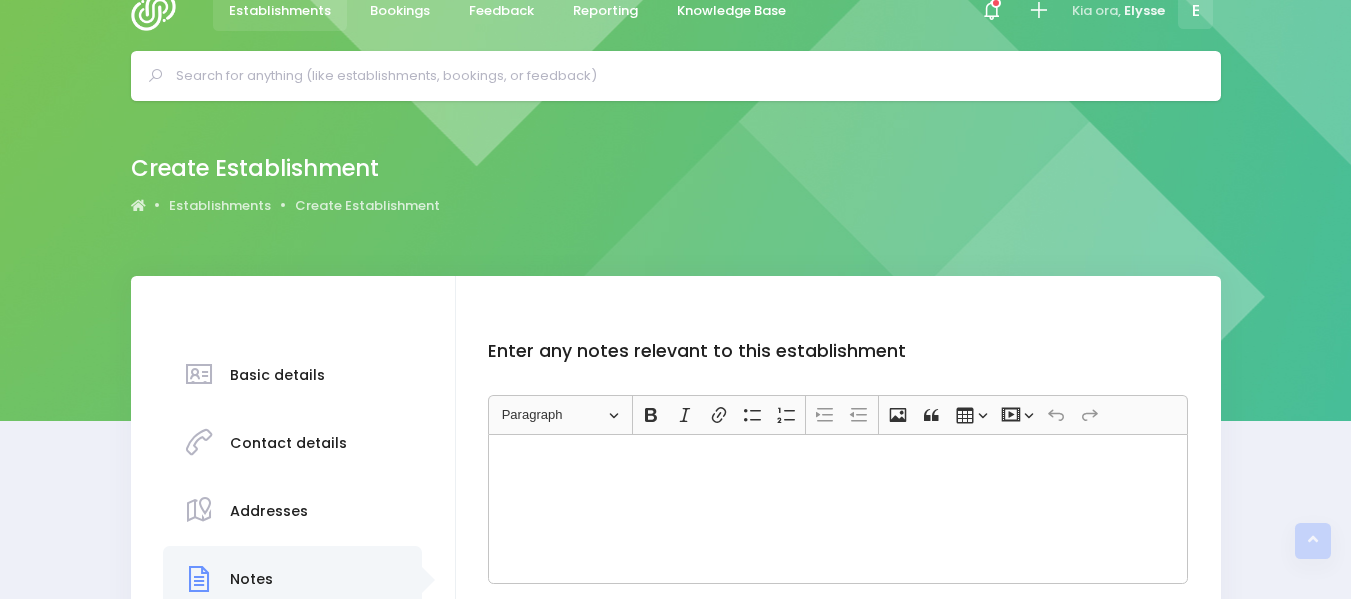 scroll, scrollTop: 0, scrollLeft: 0, axis: both 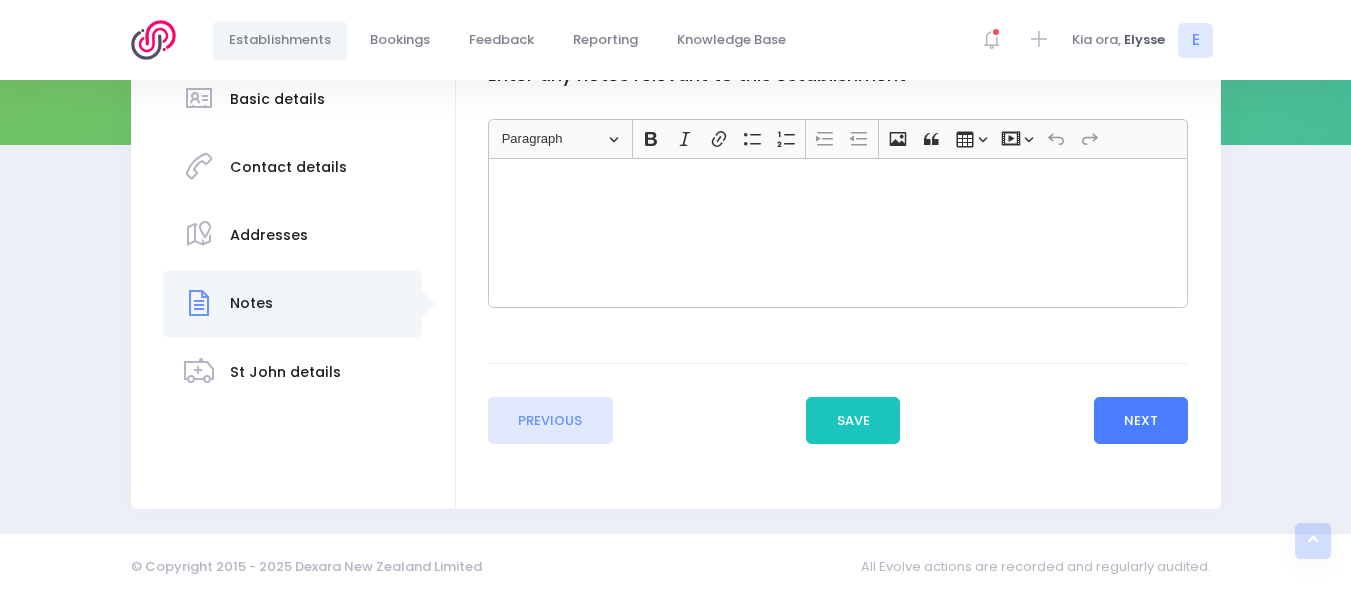 click on "Next" at bounding box center [1141, 421] 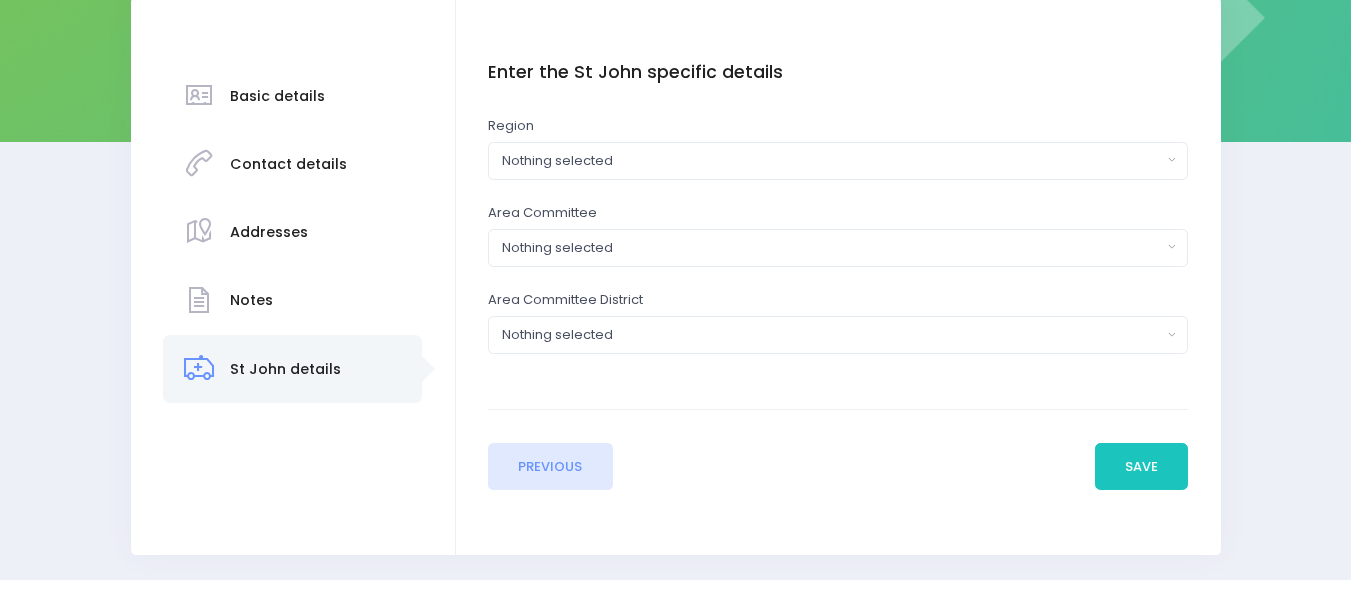 scroll, scrollTop: 310, scrollLeft: 0, axis: vertical 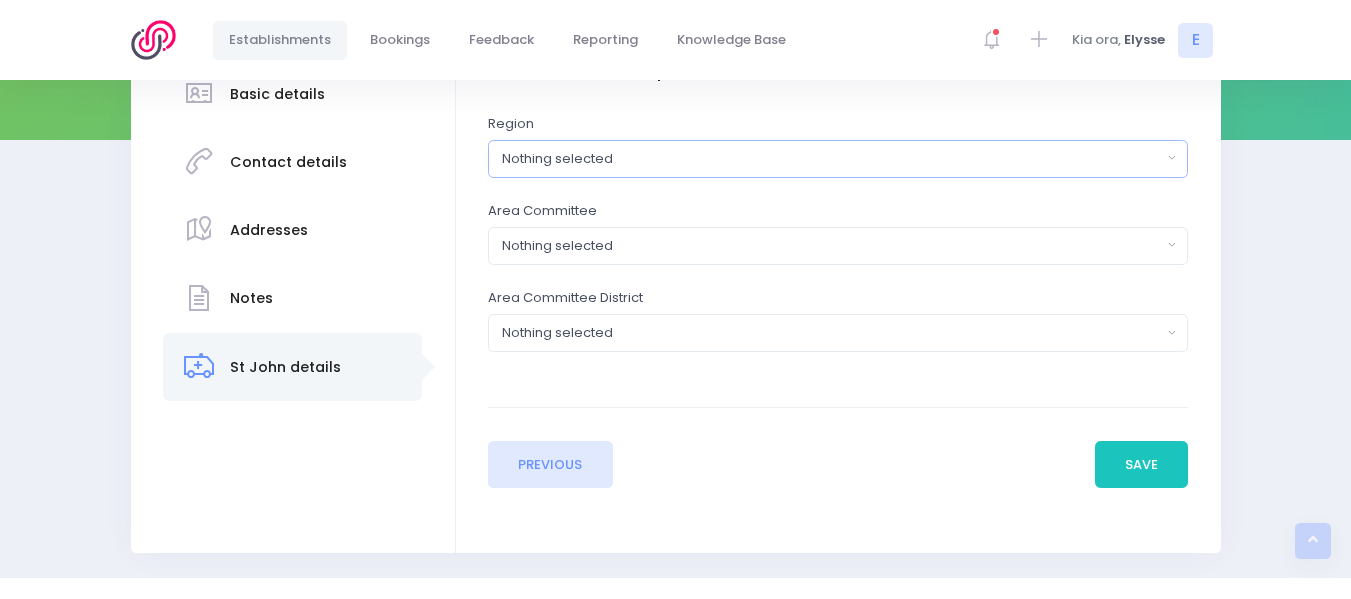 click on "Nothing selected" at bounding box center [832, 159] 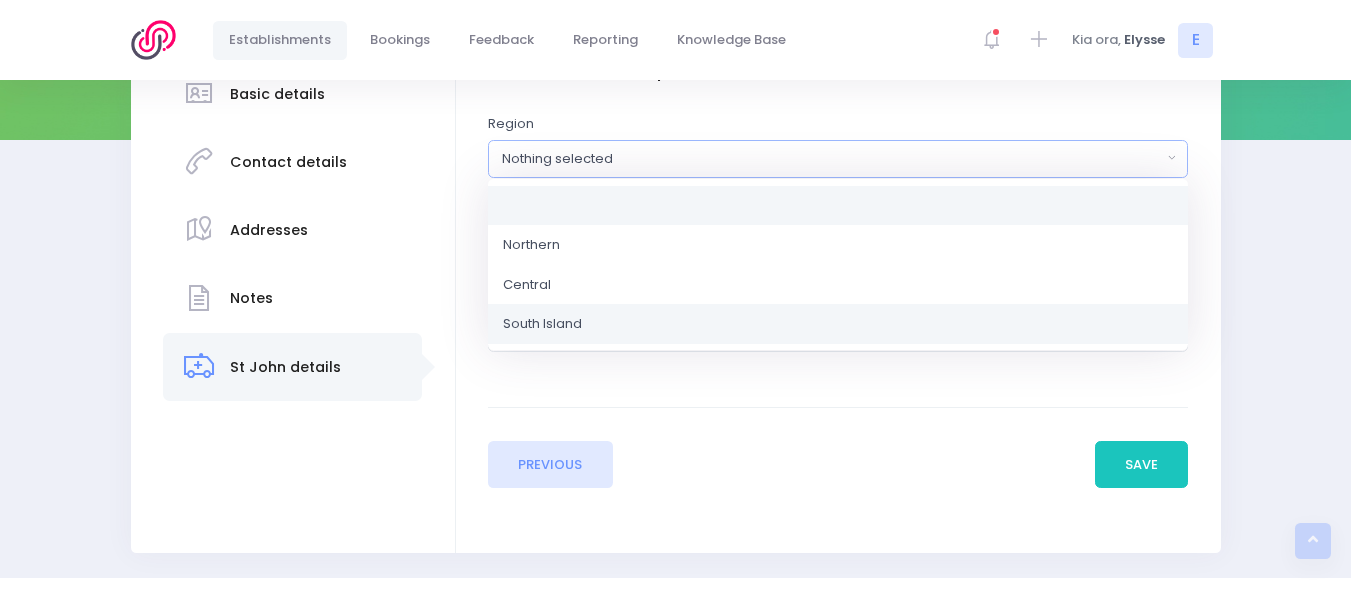 click on "South Island" at bounding box center (542, 324) 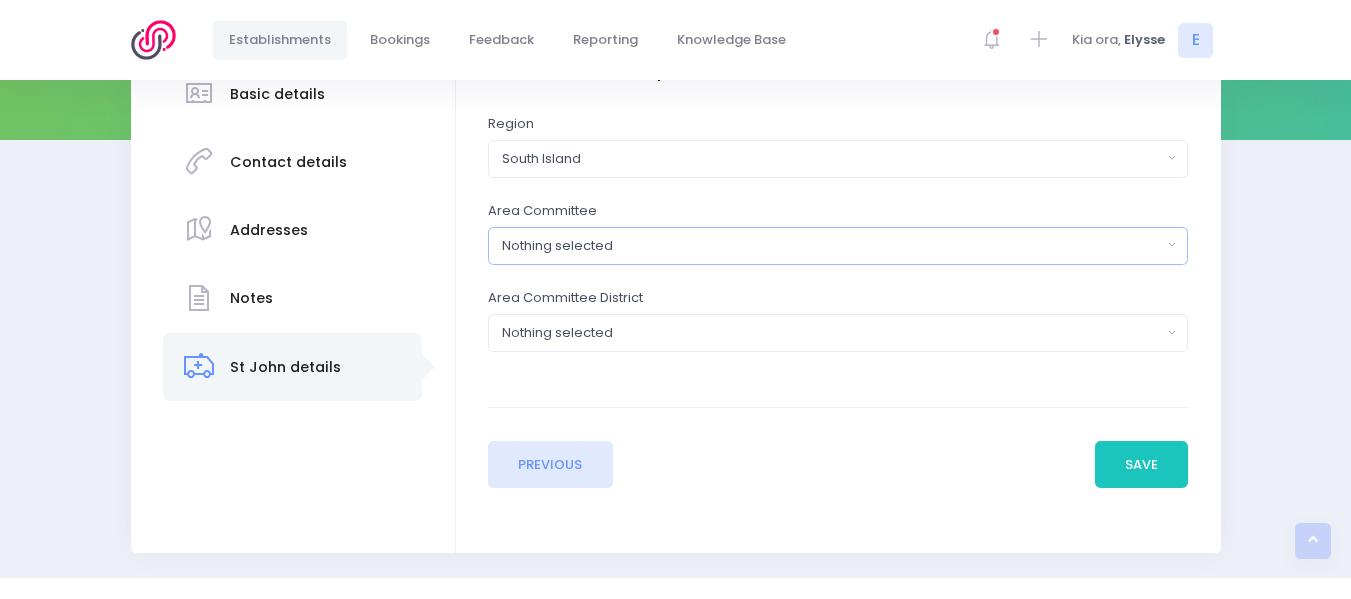 click on "Nothing selected" at bounding box center [832, 246] 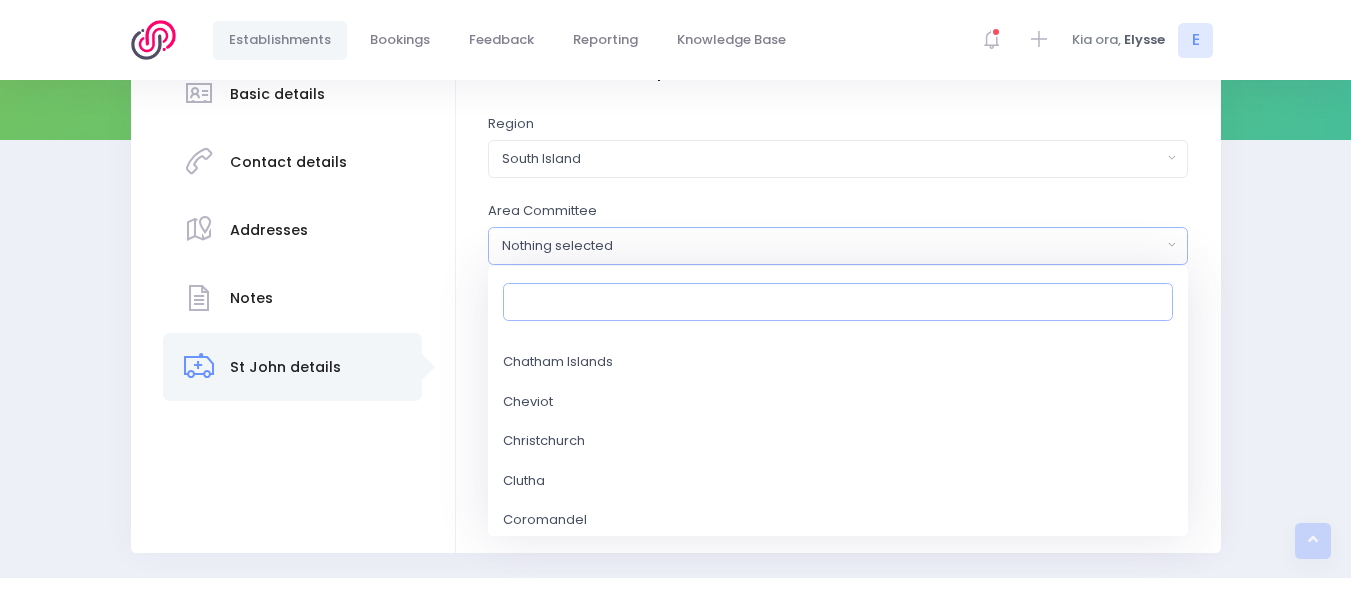 scroll, scrollTop: 582, scrollLeft: 0, axis: vertical 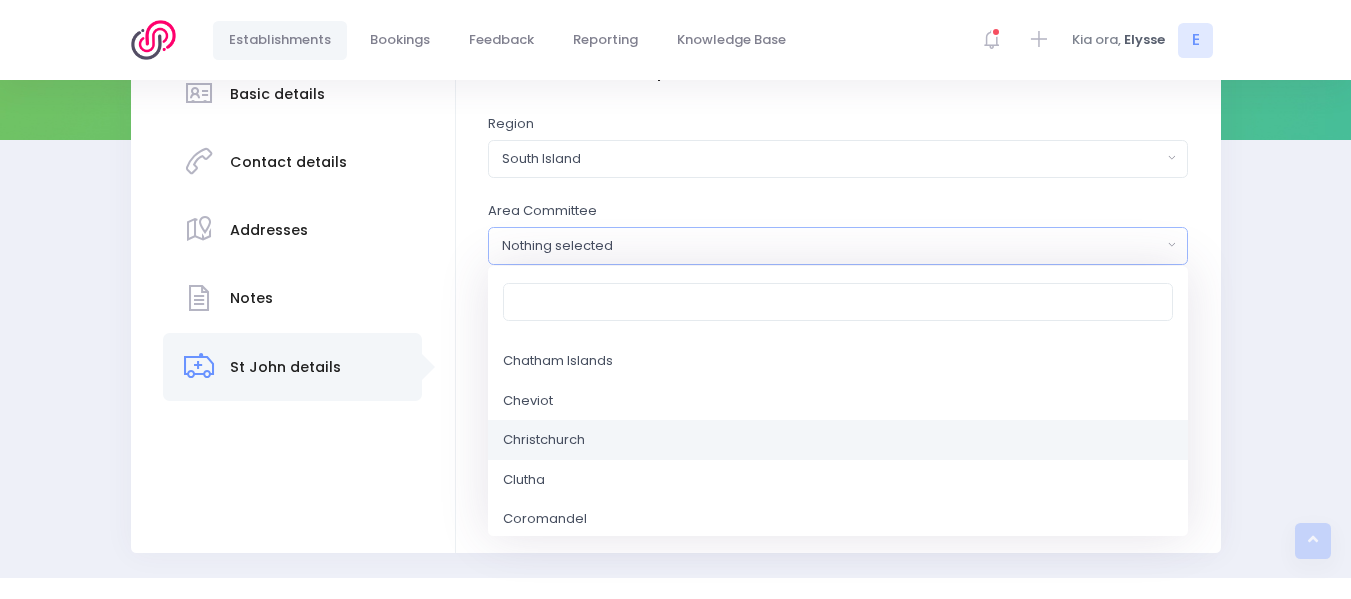 click on "Christchurch" at bounding box center (544, 440) 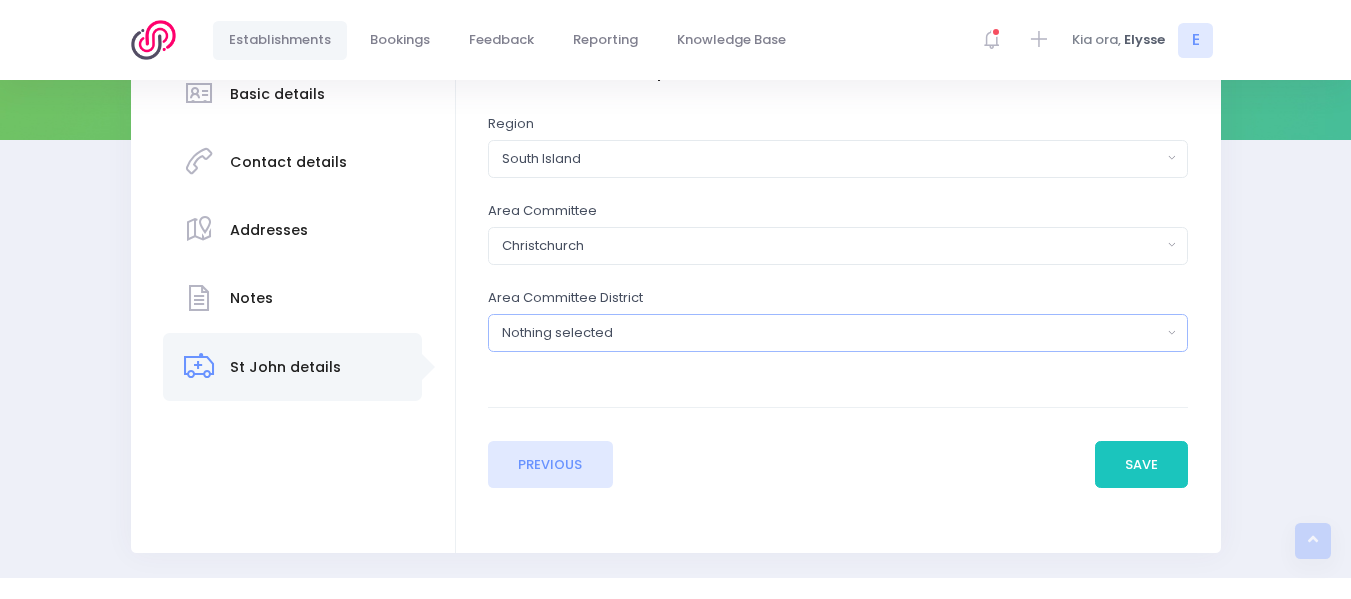 click on "Nothing selected" at bounding box center (832, 333) 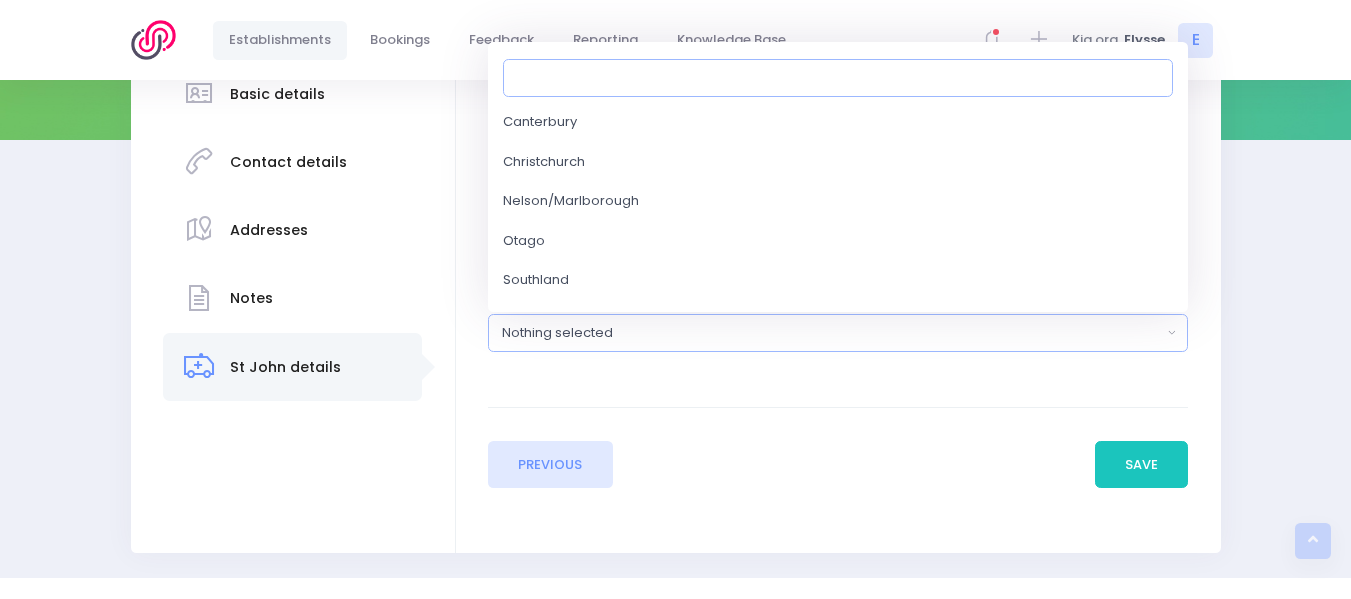 scroll, scrollTop: 765, scrollLeft: 0, axis: vertical 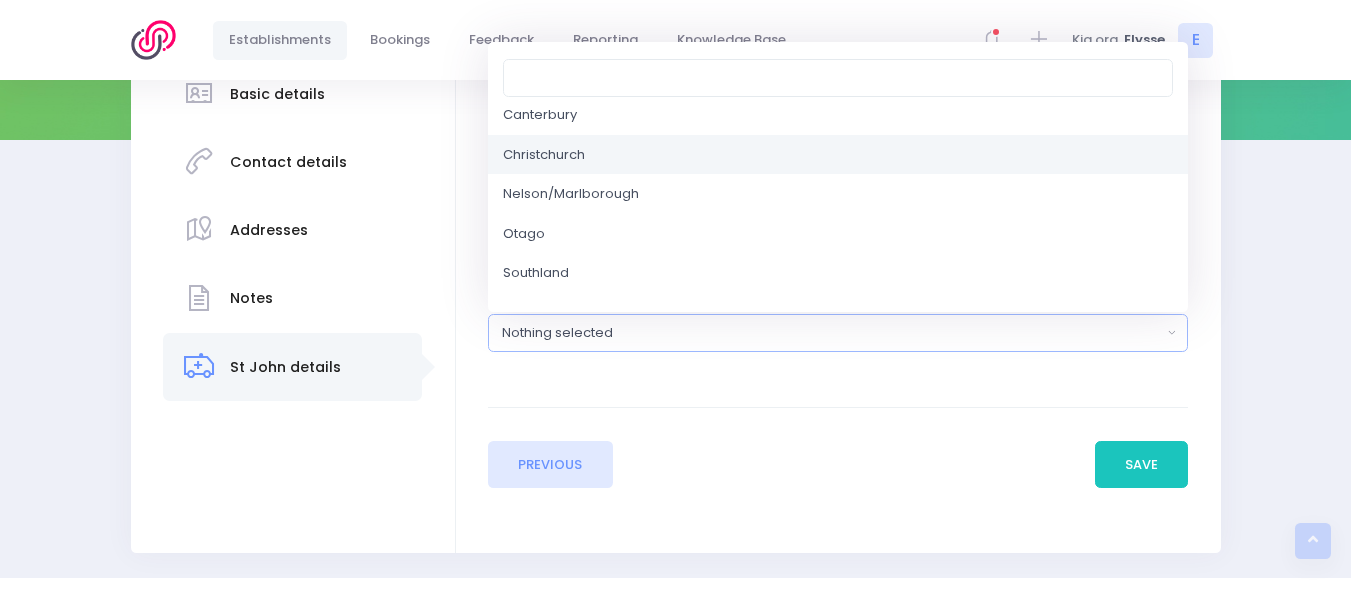 click on "Christchurch" at bounding box center (544, 154) 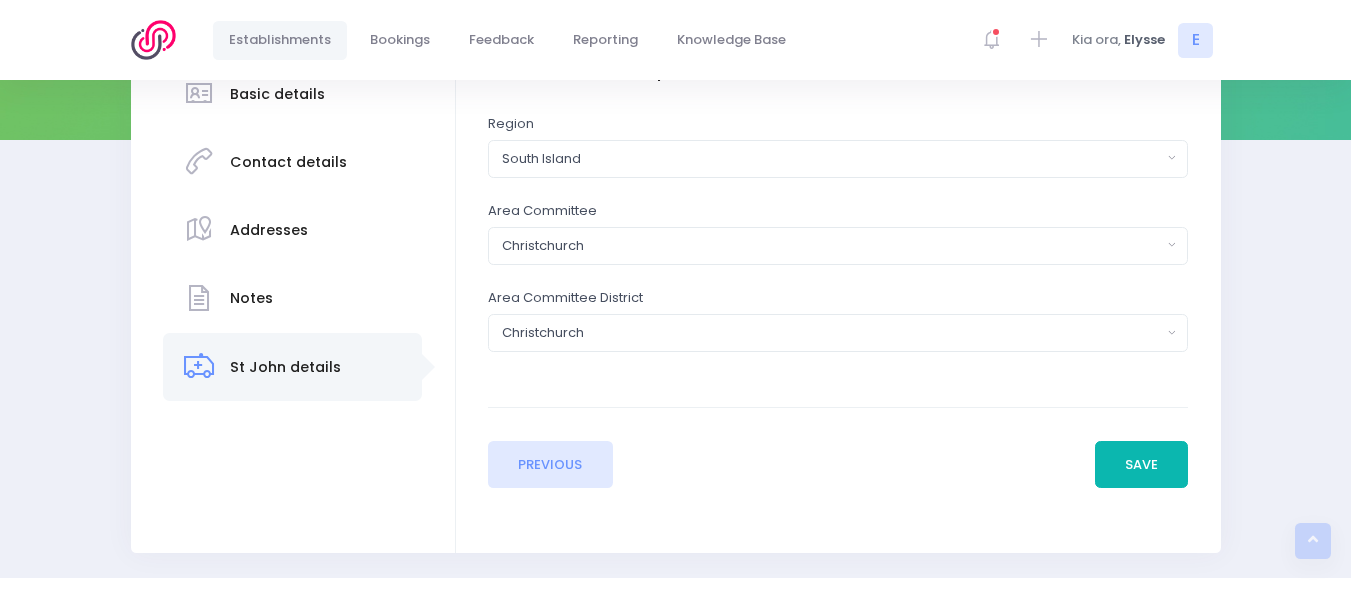 click on "Save" at bounding box center [1142, 465] 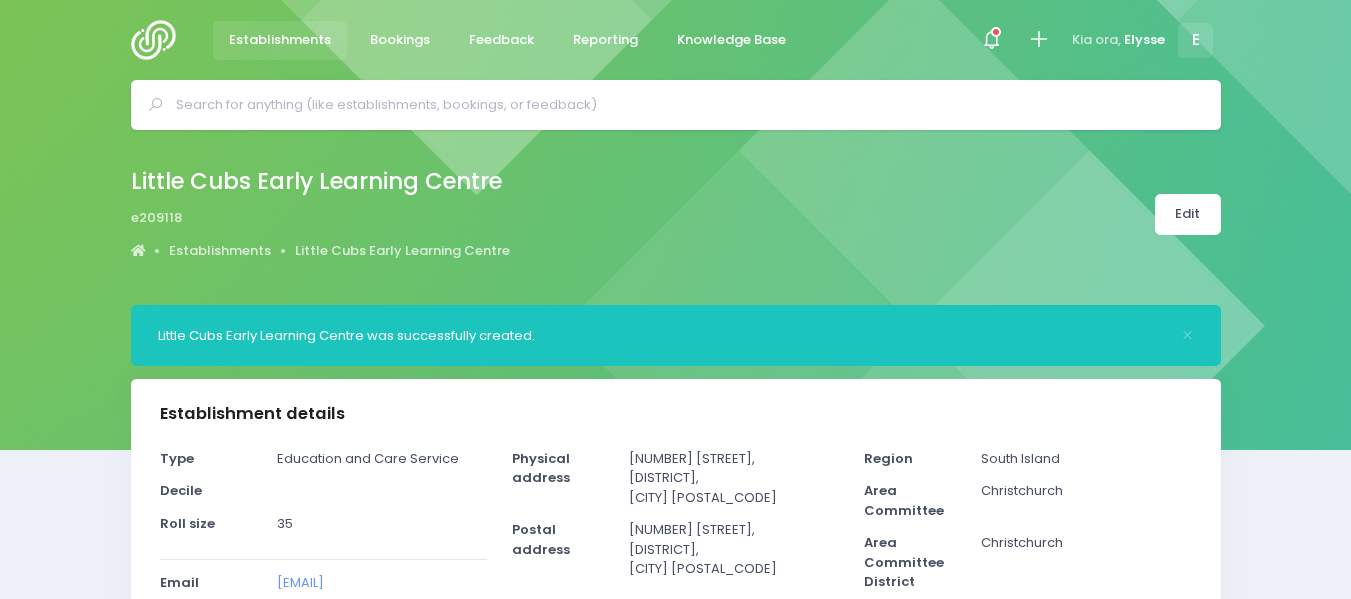 select on "5" 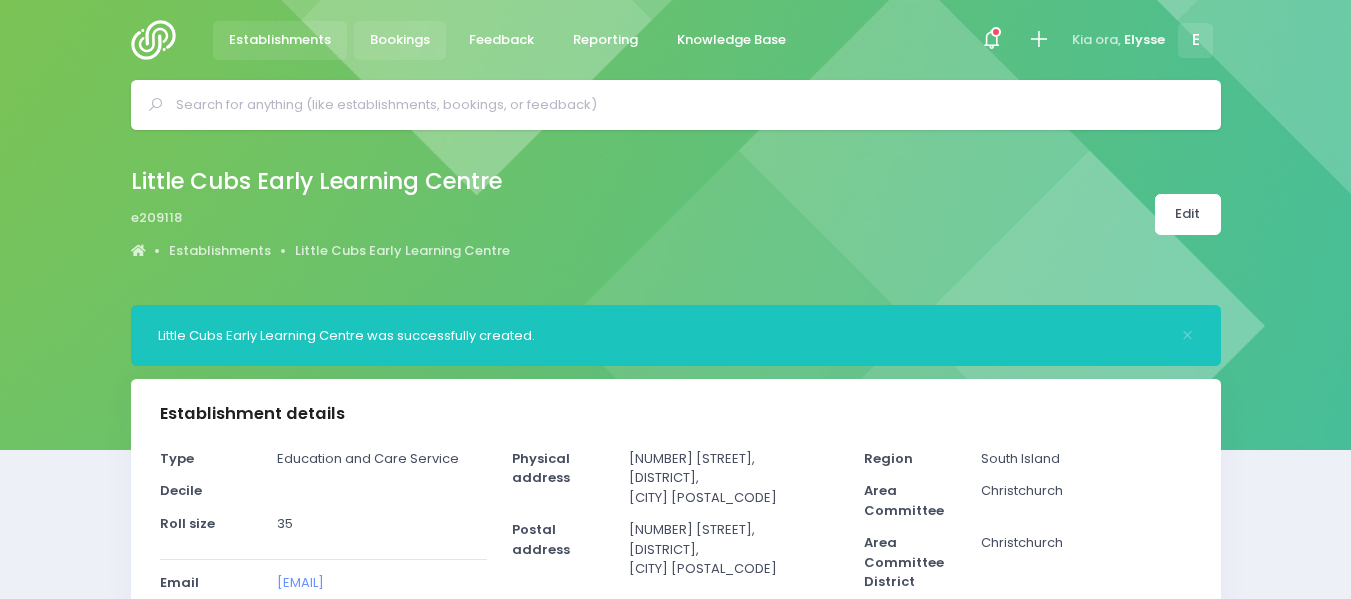 click on "Bookings" at bounding box center (400, 40) 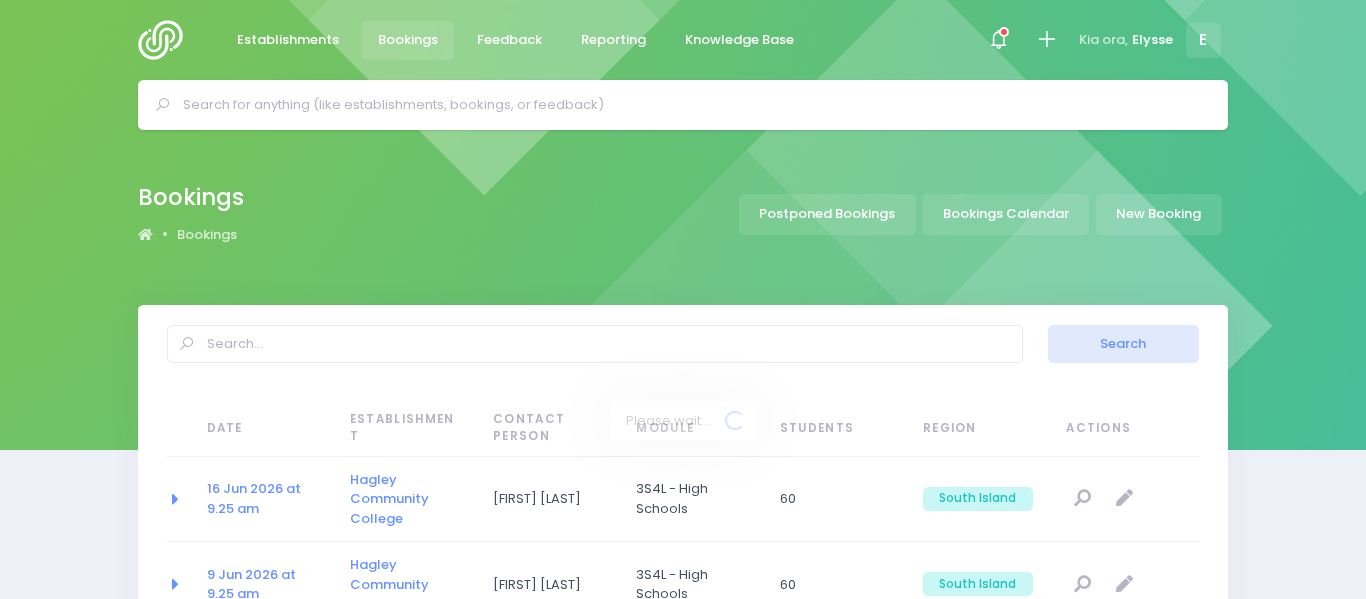 select on "20" 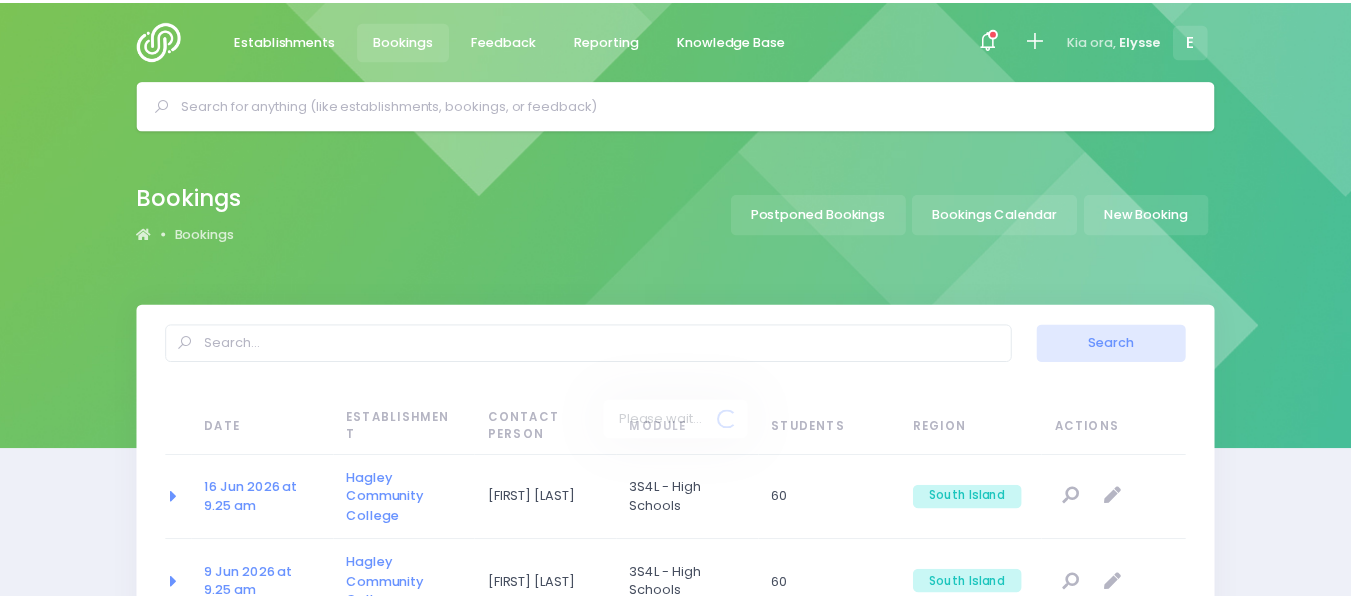 scroll, scrollTop: 0, scrollLeft: 0, axis: both 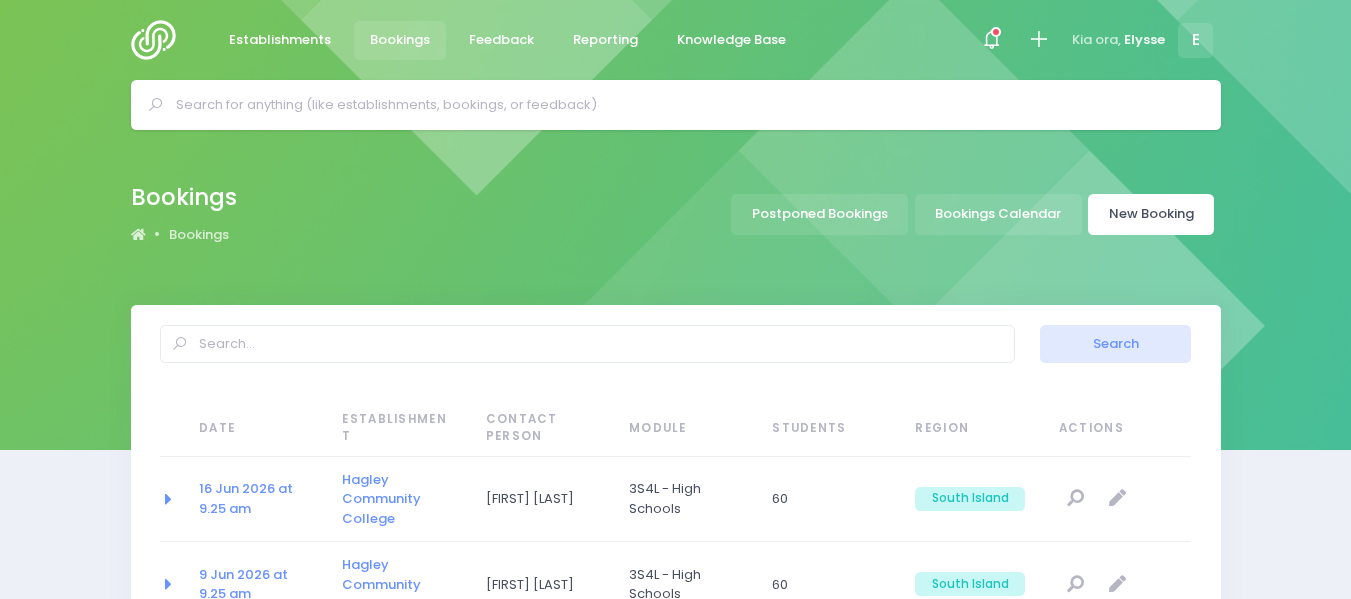 click on "New Booking" at bounding box center [1151, 214] 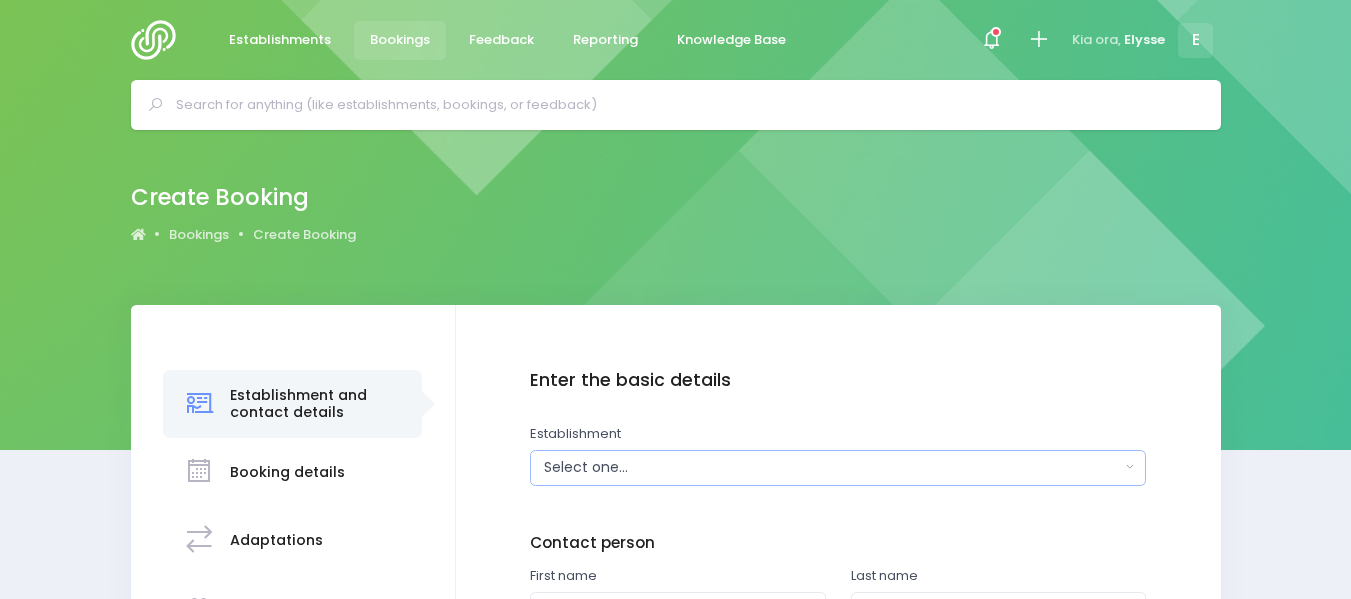 click on "Select one..." at bounding box center (832, 467) 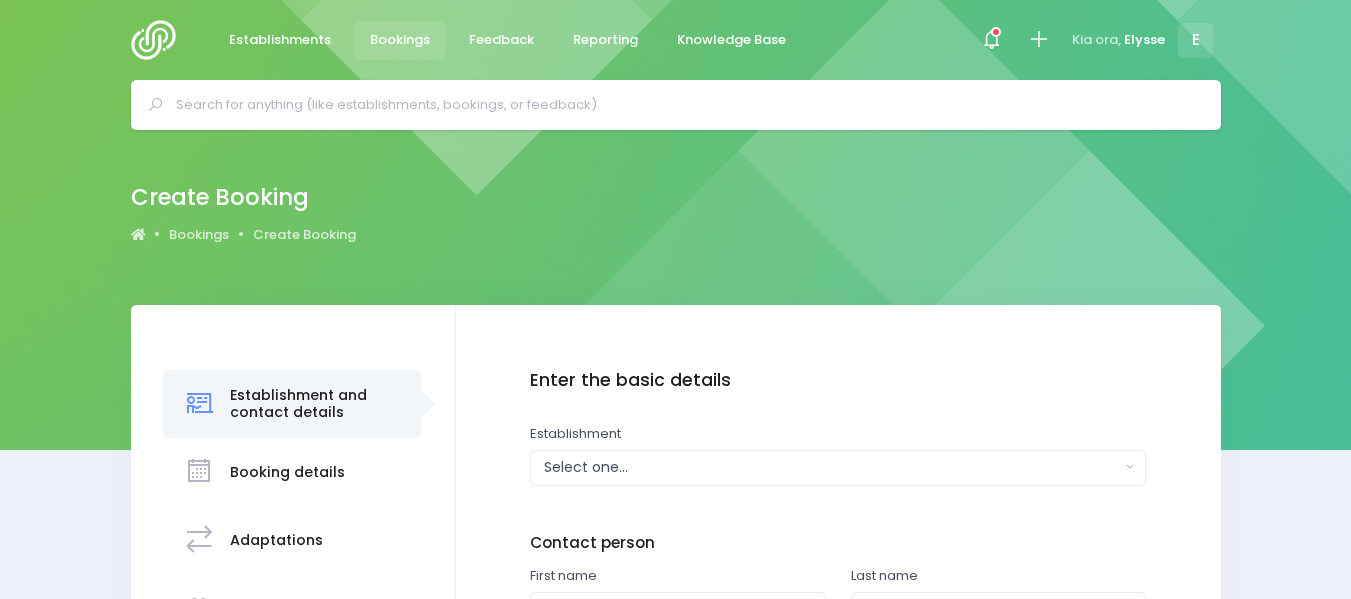 scroll, scrollTop: 0, scrollLeft: 0, axis: both 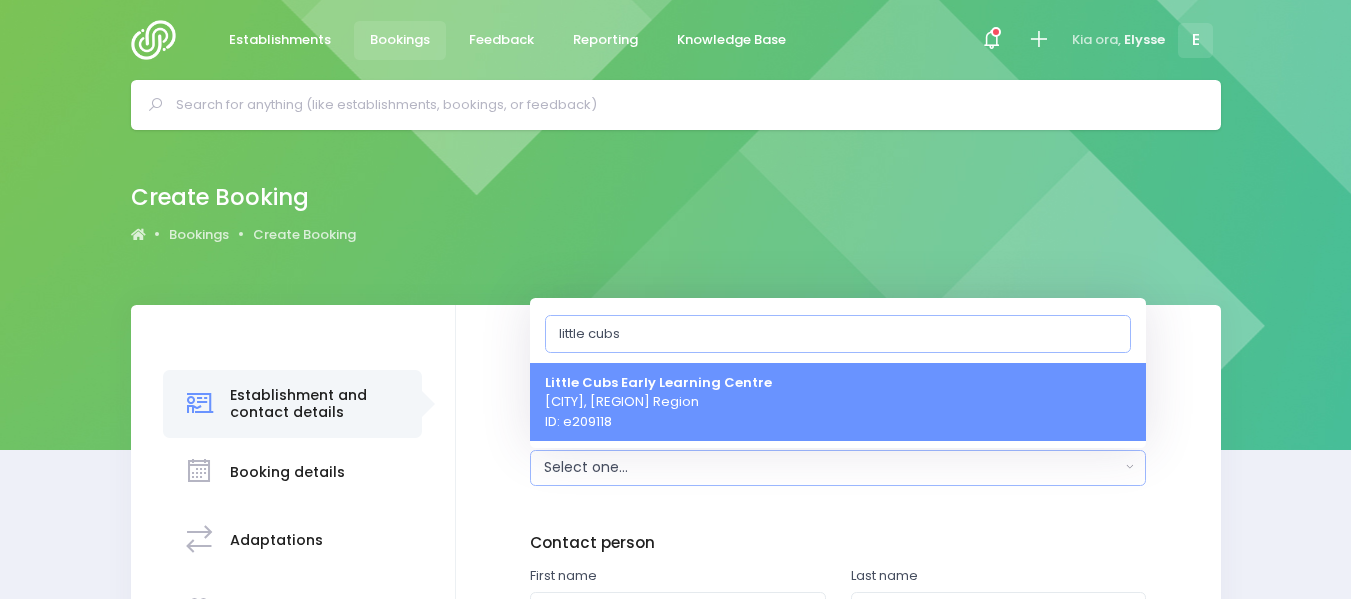 type on "little cubs" 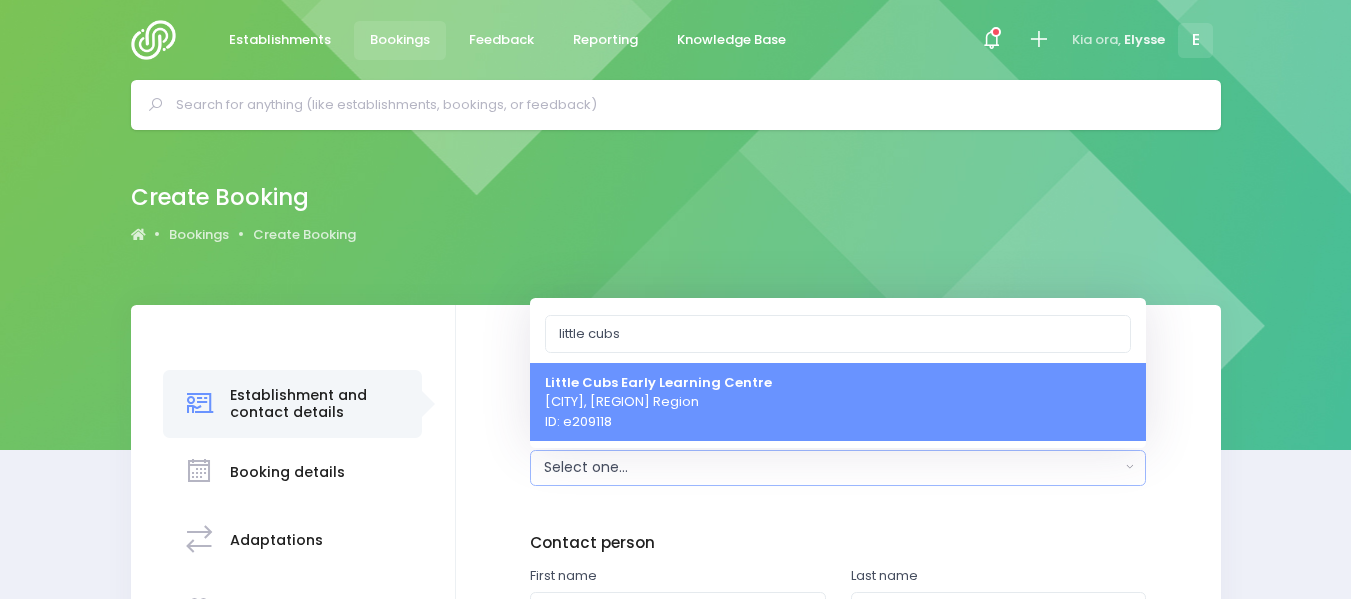 click on "Little Cubs Early Learning Centre Christchurch, South Island Region ID: e209118" at bounding box center (658, 401) 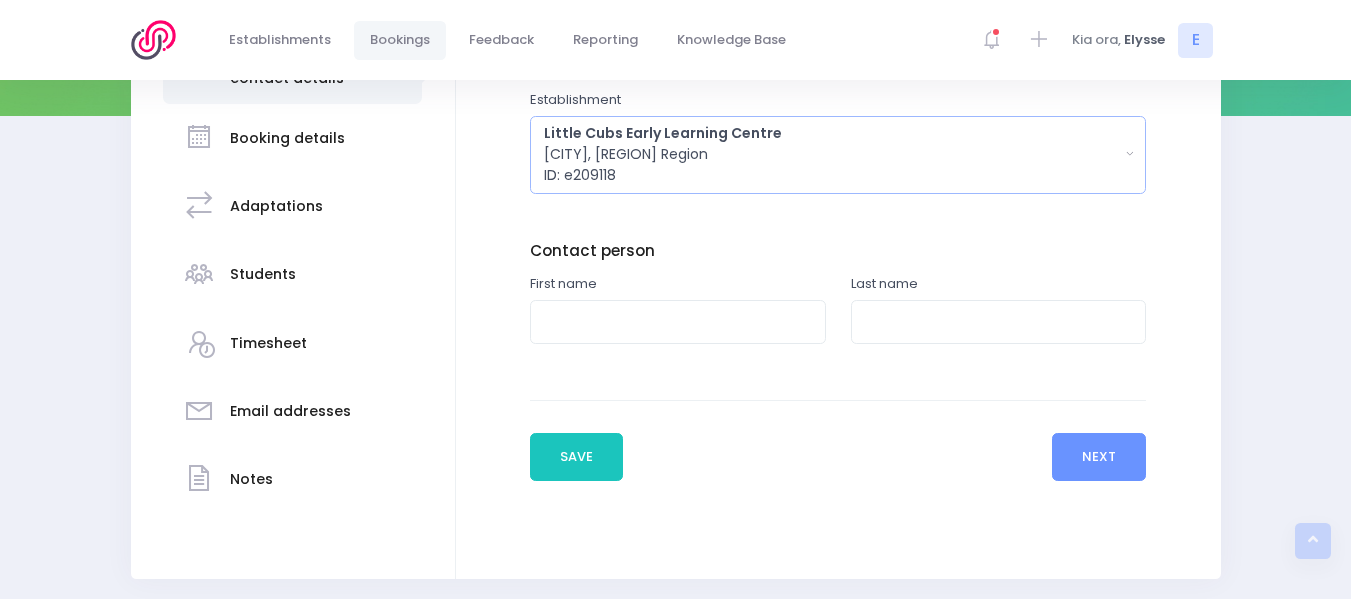 scroll, scrollTop: 373, scrollLeft: 0, axis: vertical 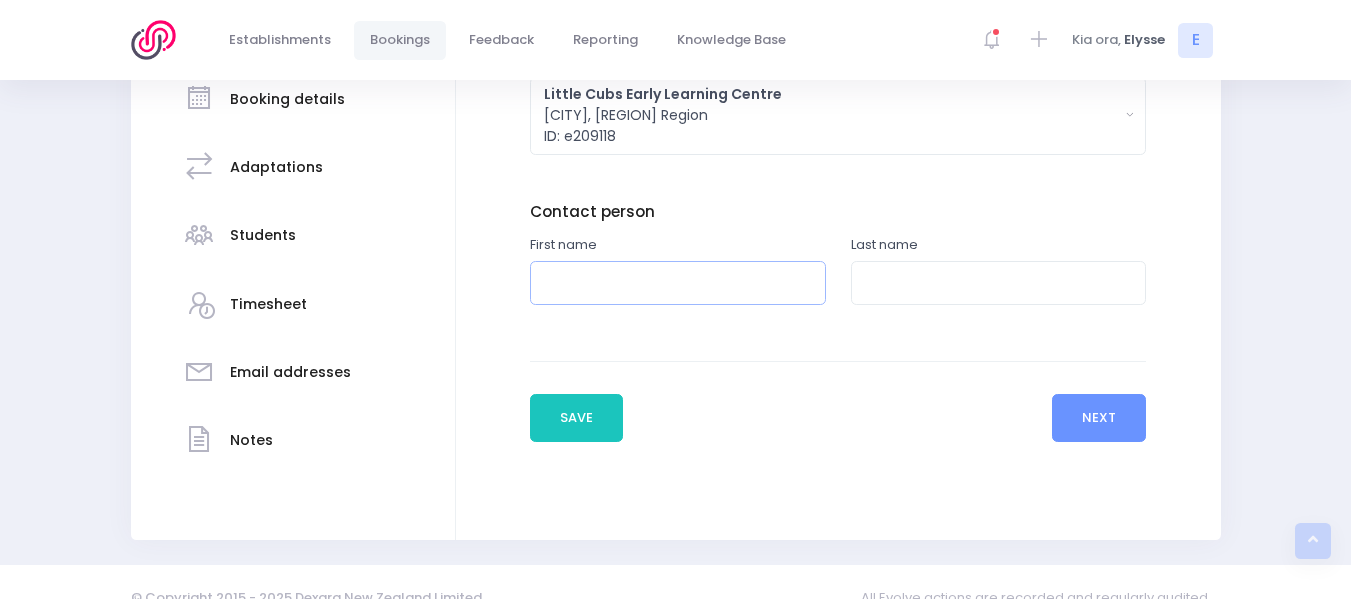 click at bounding box center [678, 283] 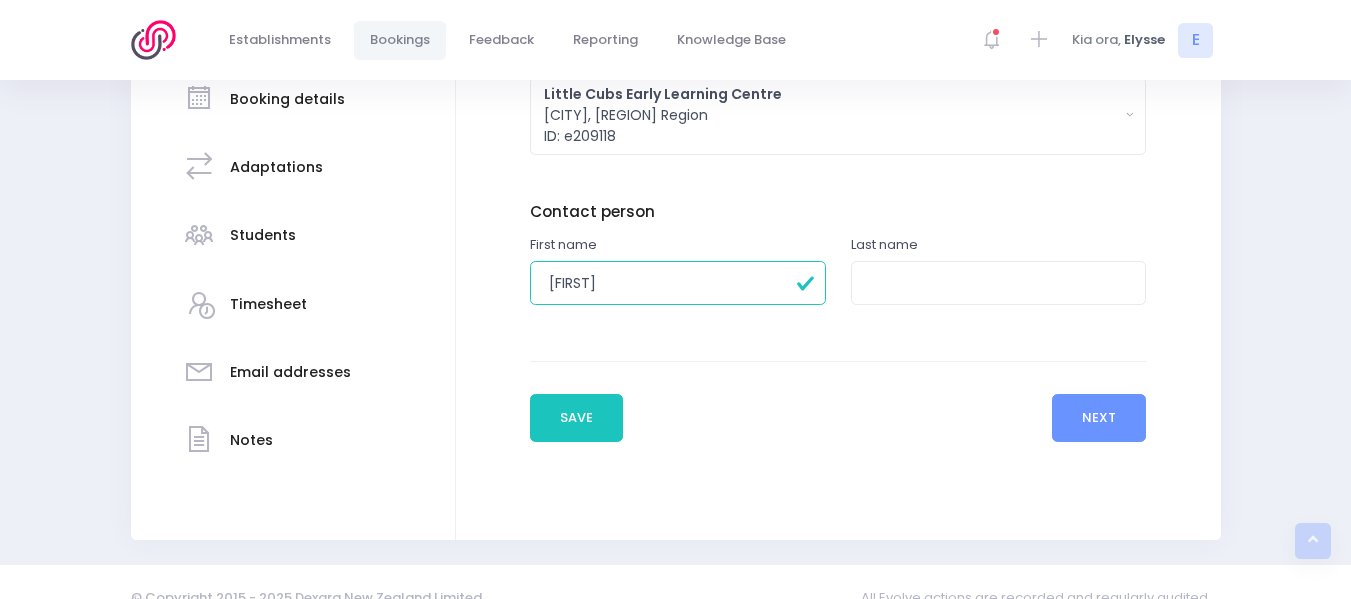 click on "Kayley" at bounding box center [678, 283] 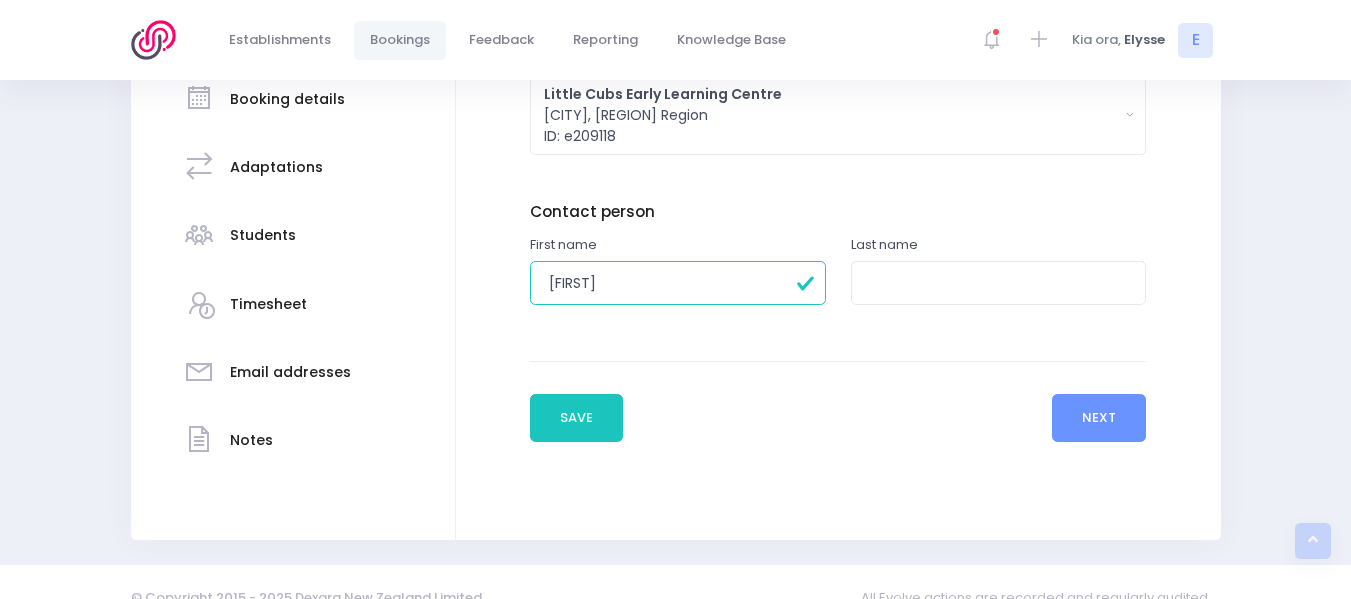type on "Hayley" 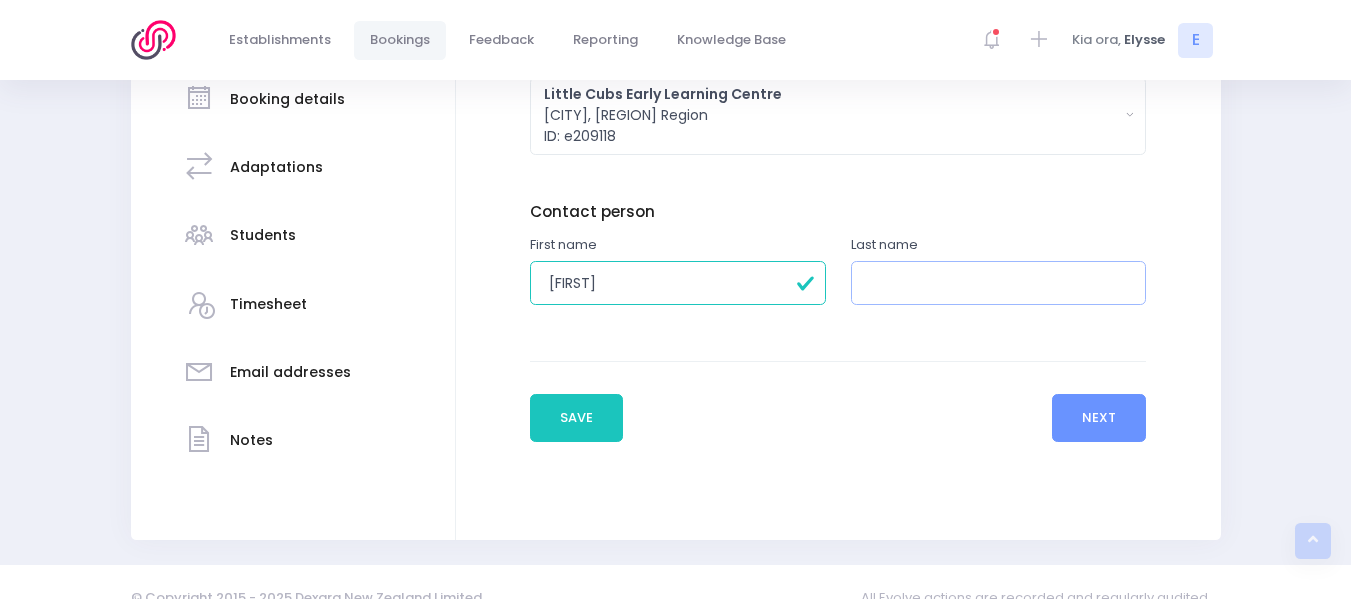 click at bounding box center [999, 283] 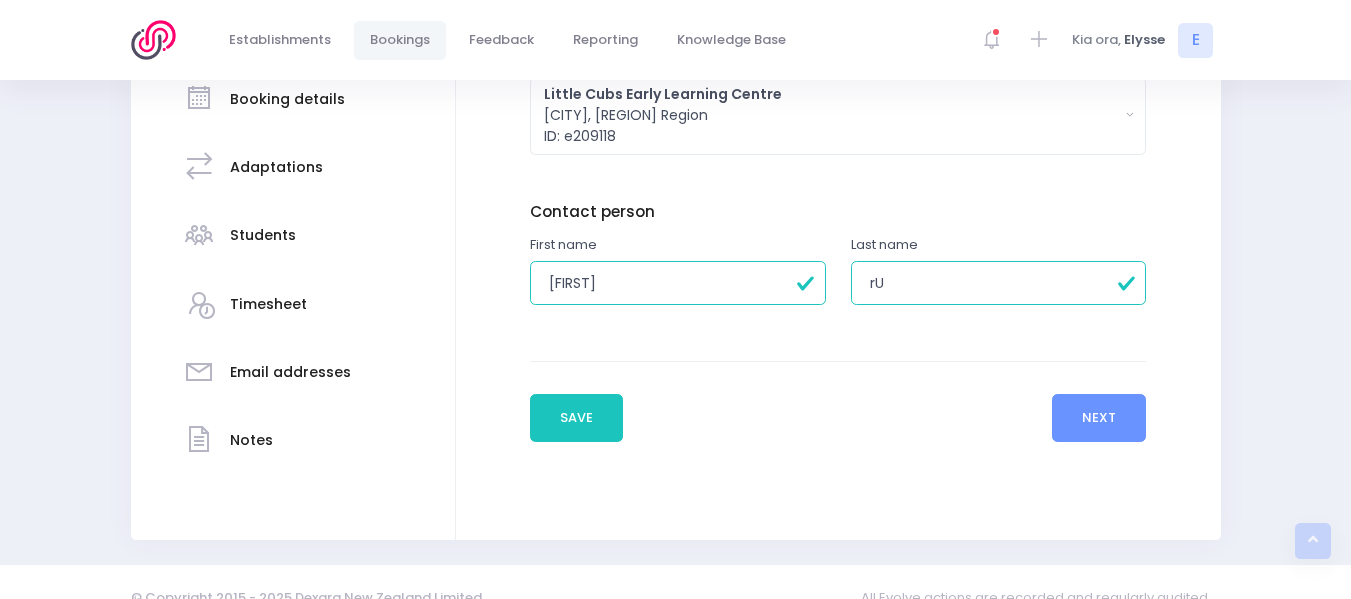 type on "r" 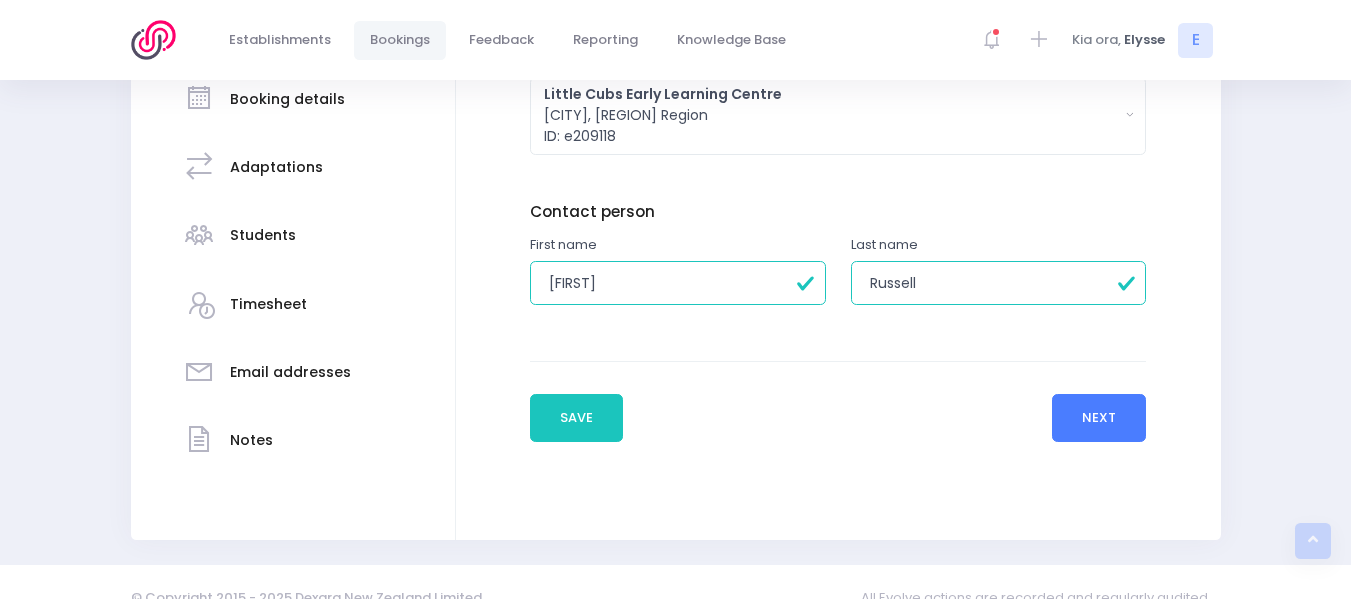 type on "Russell" 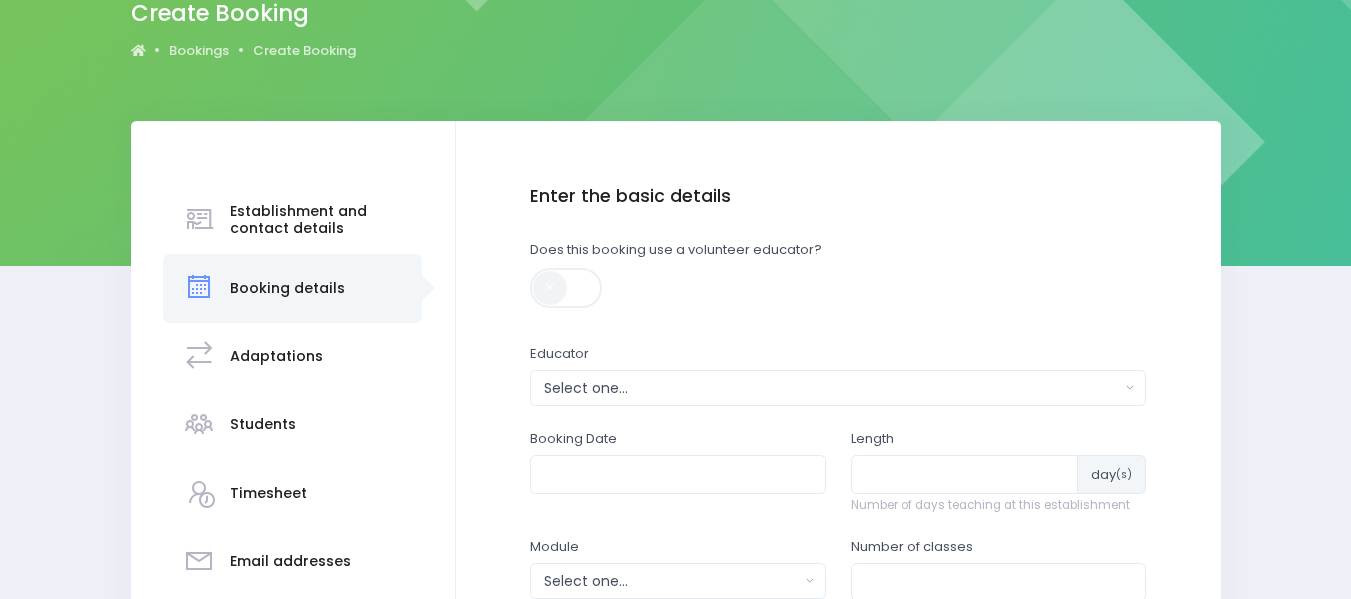 scroll, scrollTop: 185, scrollLeft: 0, axis: vertical 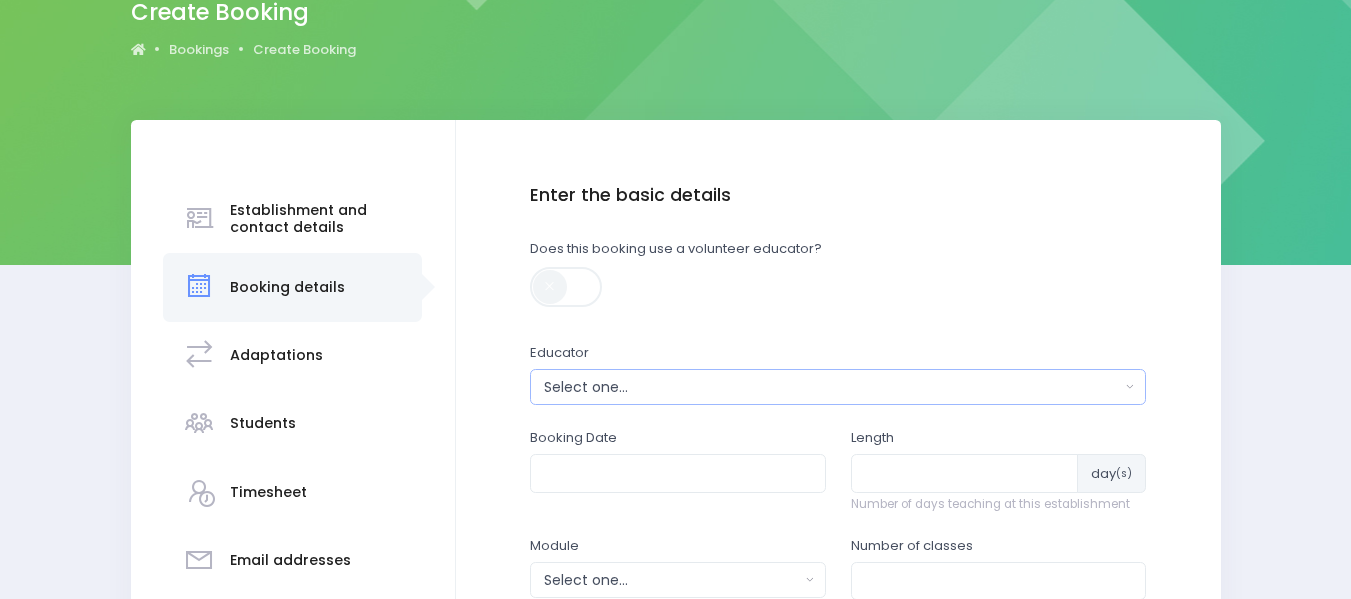 click on "Select one..." at bounding box center (832, 387) 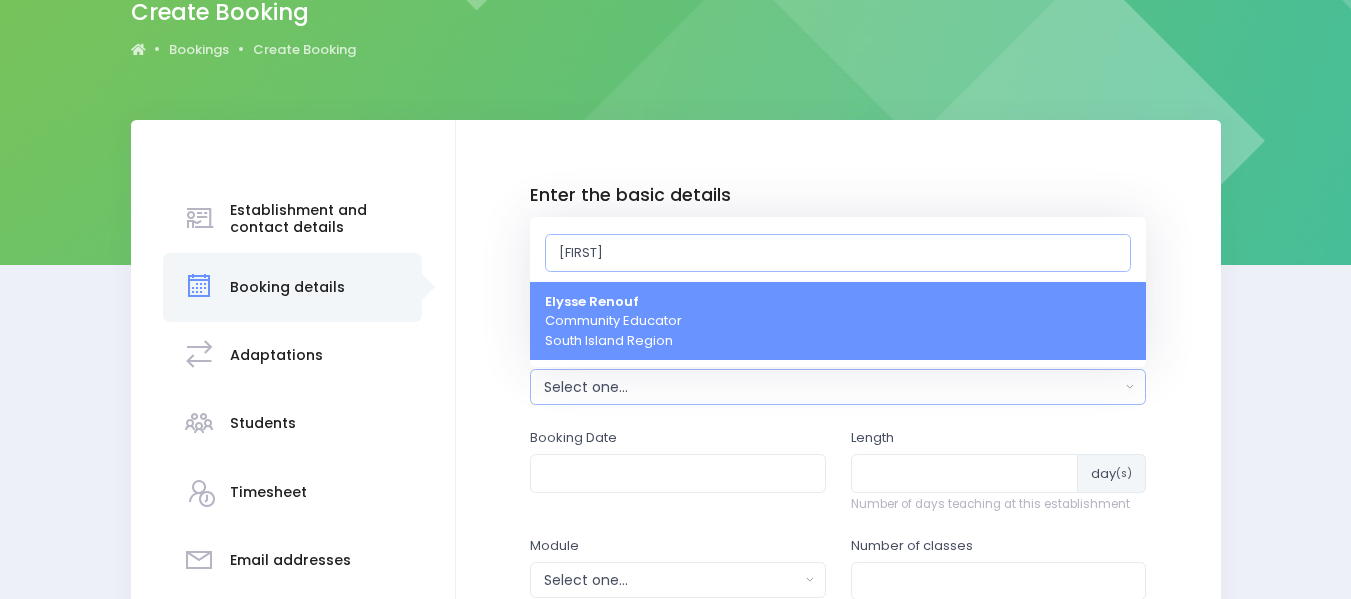 type on "elysse" 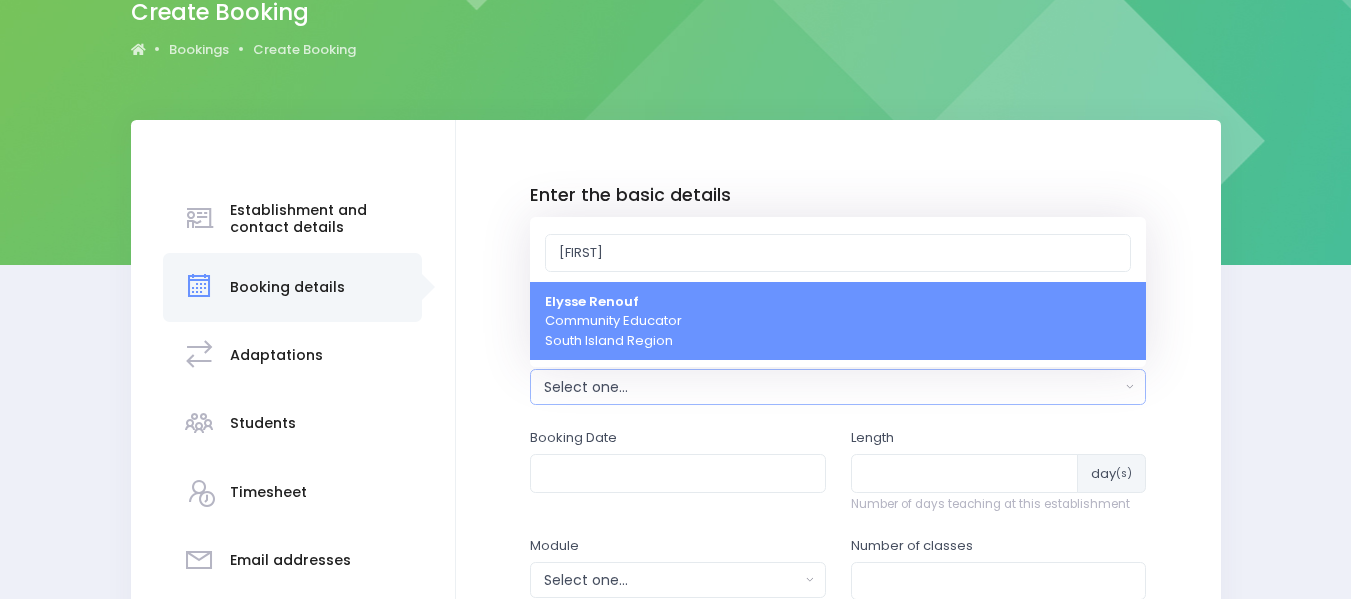 click on "Elysse Renouf Community Educator South Island Region" at bounding box center [838, 321] 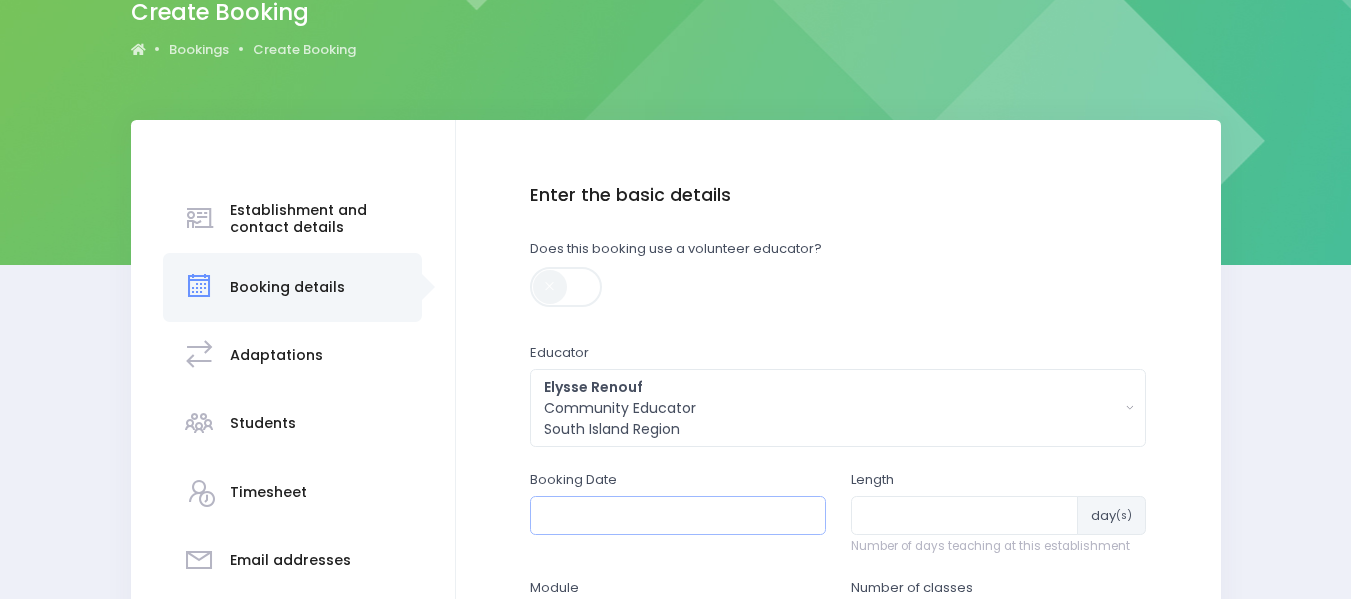 click at bounding box center (678, 515) 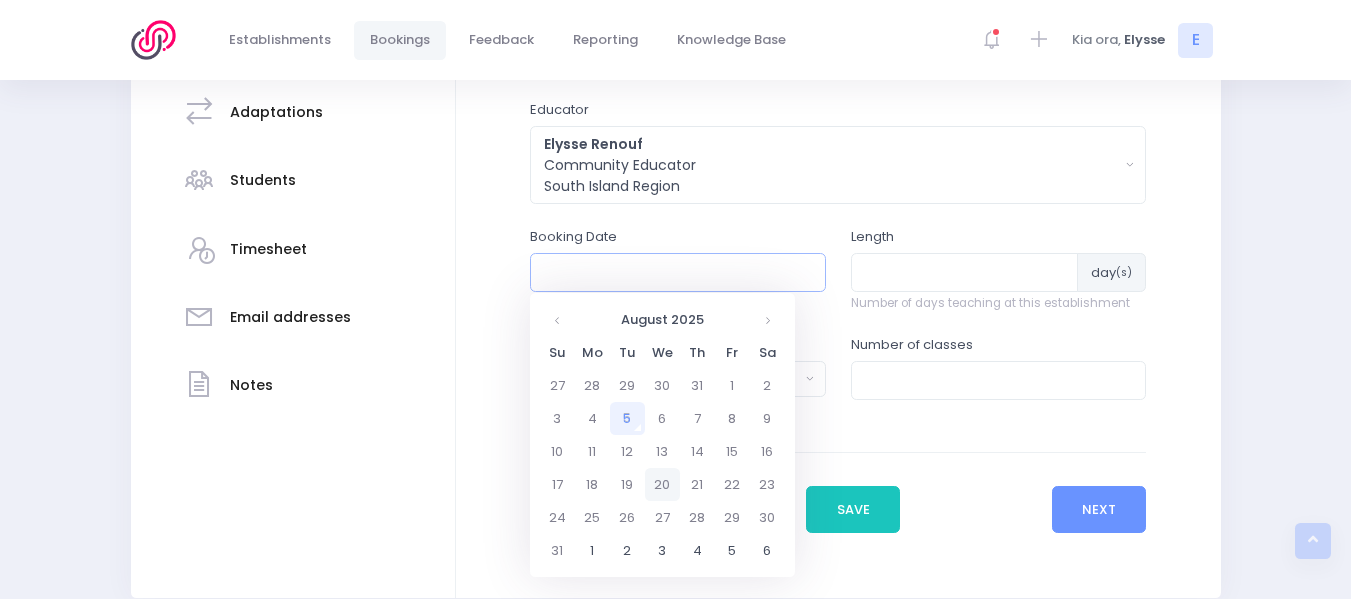 scroll, scrollTop: 429, scrollLeft: 0, axis: vertical 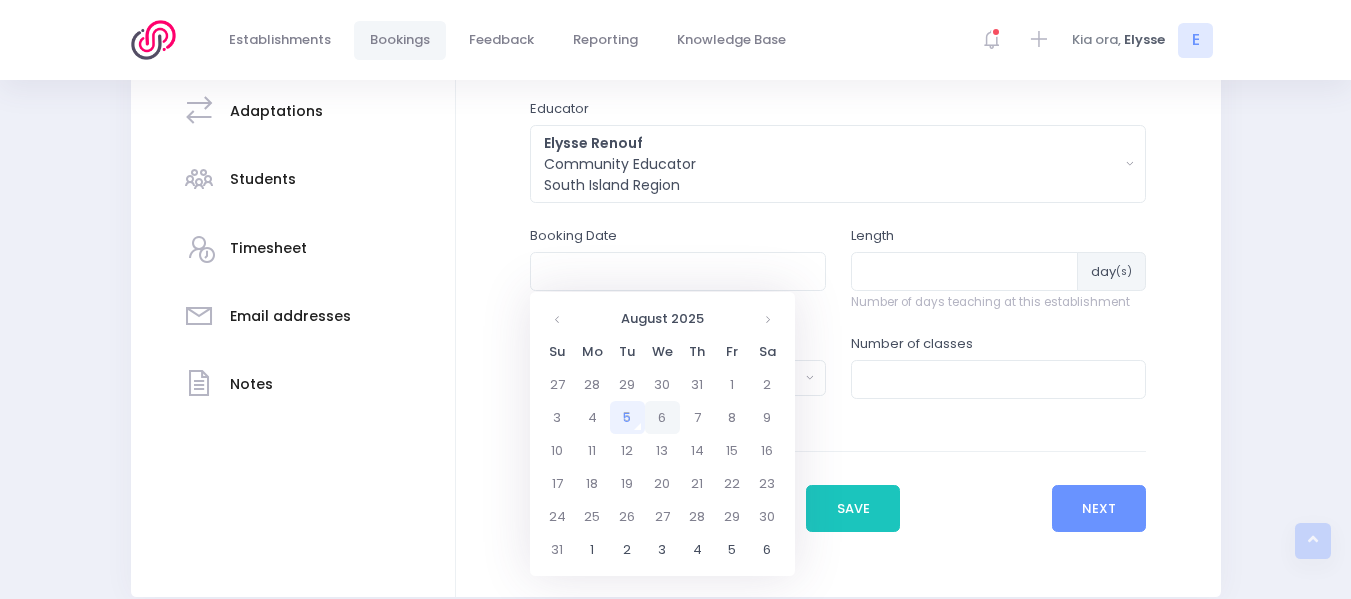 click on "6" at bounding box center (662, 417) 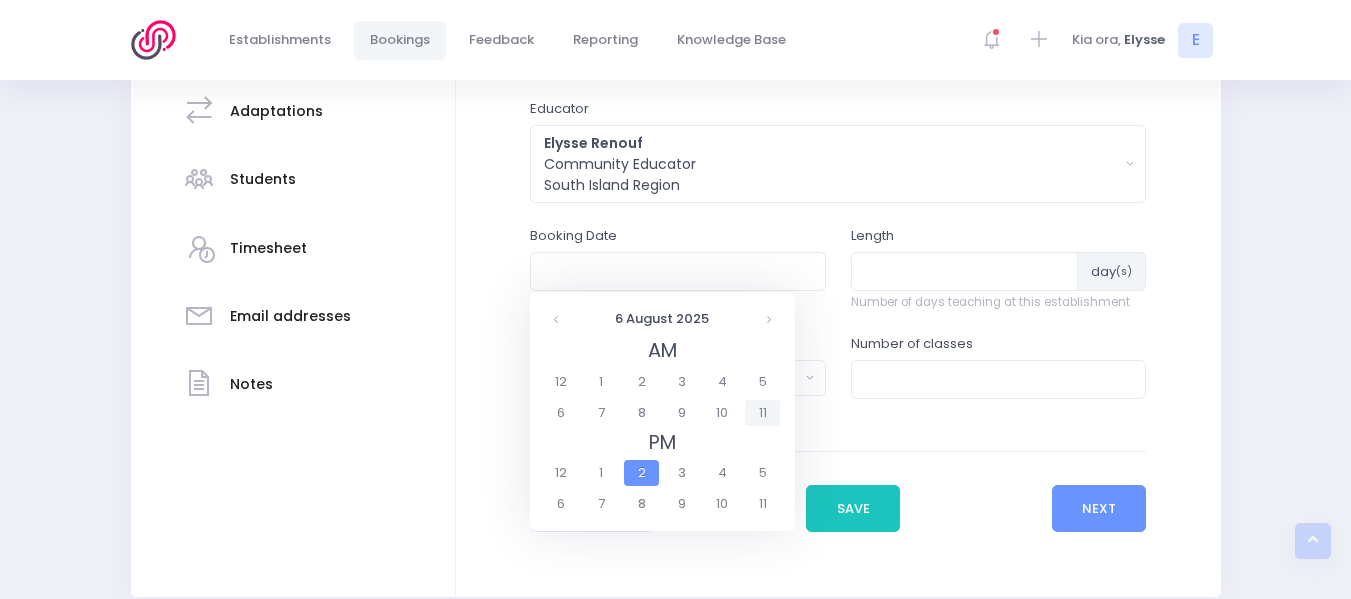 click on "11" at bounding box center (762, 413) 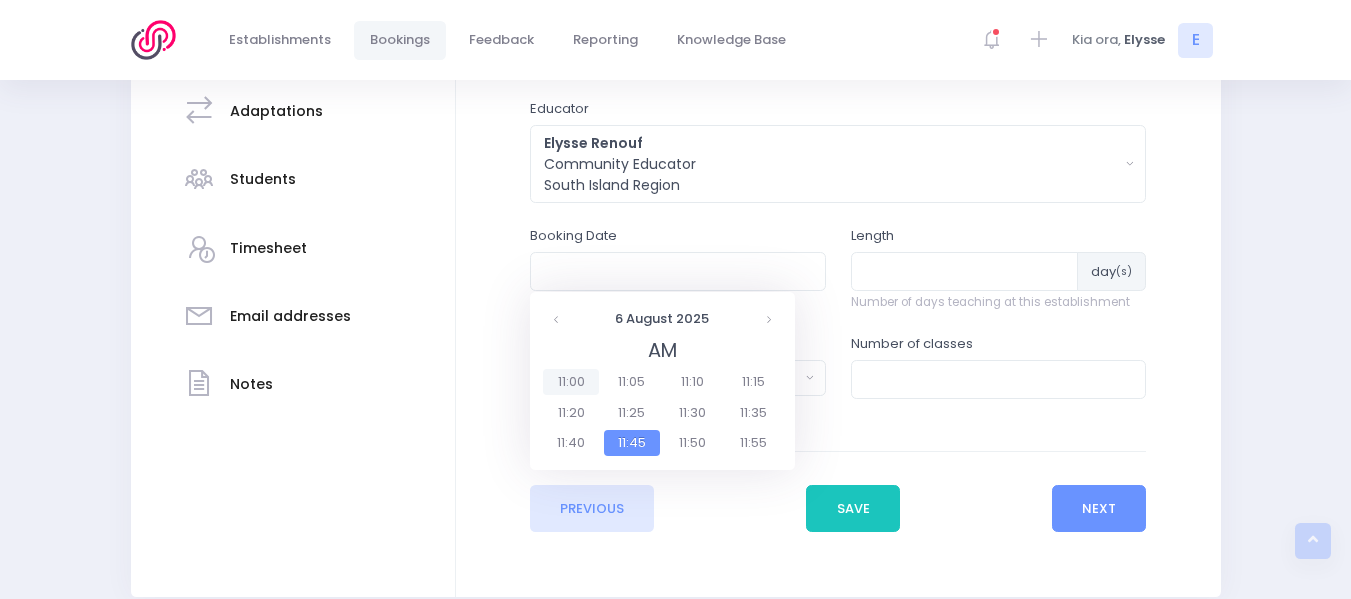 click on "11:00" at bounding box center [571, 382] 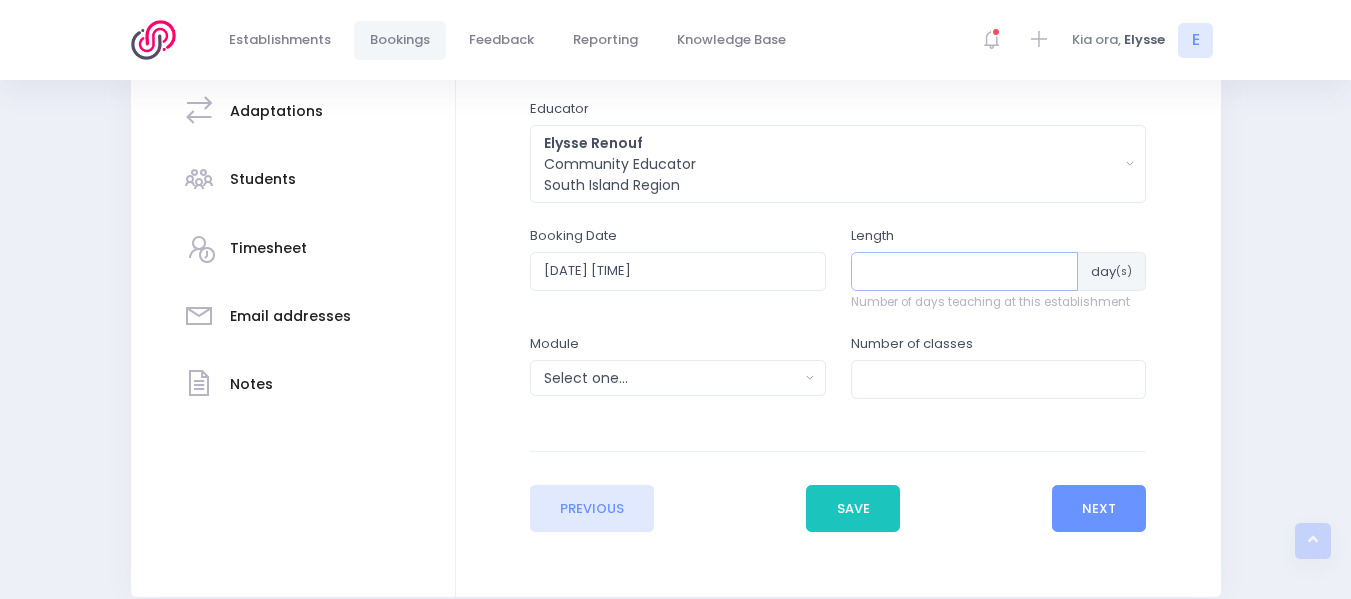 click at bounding box center (965, 271) 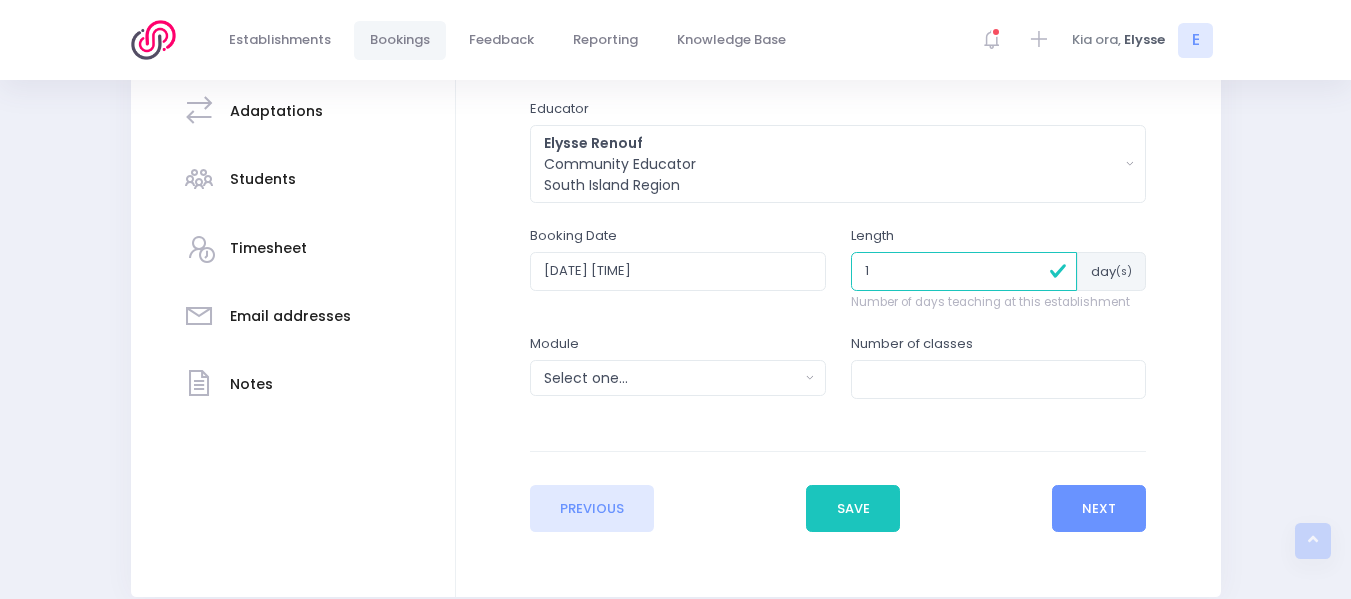 type on "1" 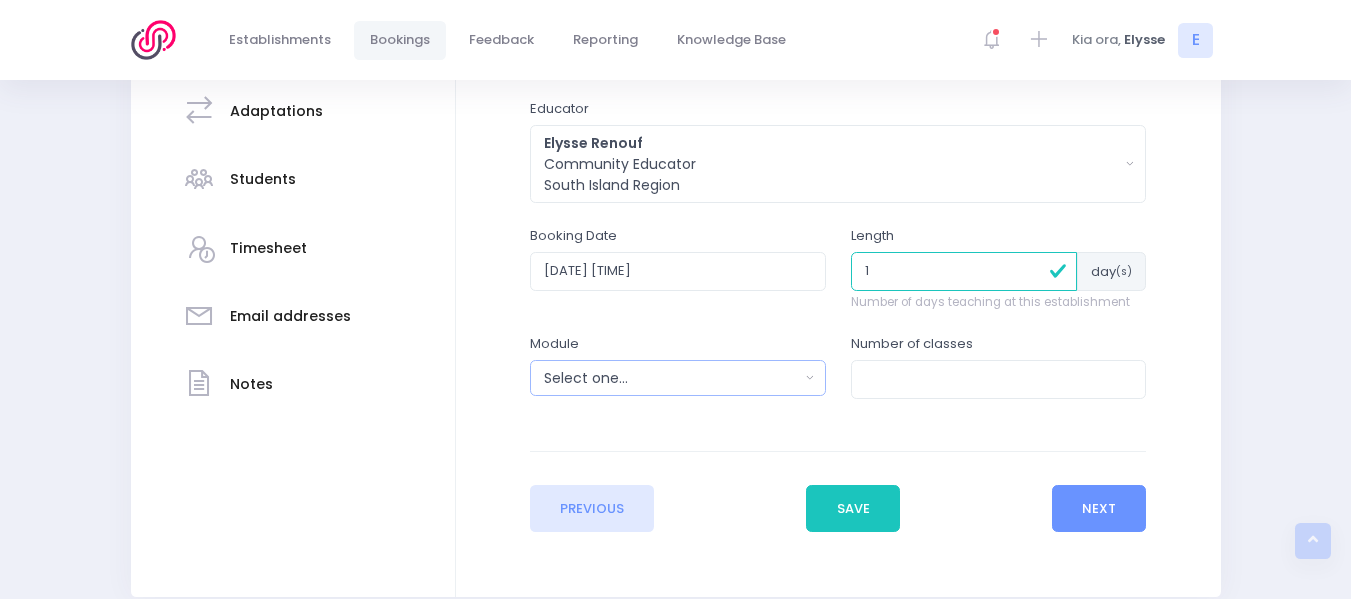 click on "Select one..." at bounding box center (678, 378) 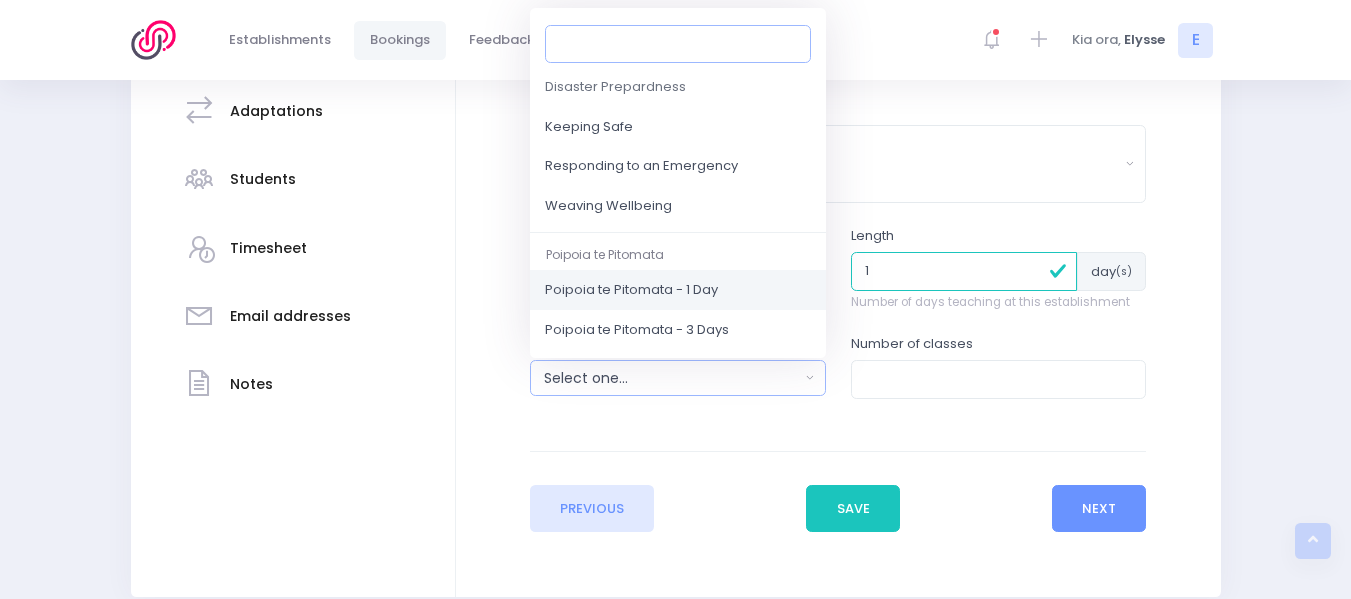 scroll, scrollTop: 232, scrollLeft: 0, axis: vertical 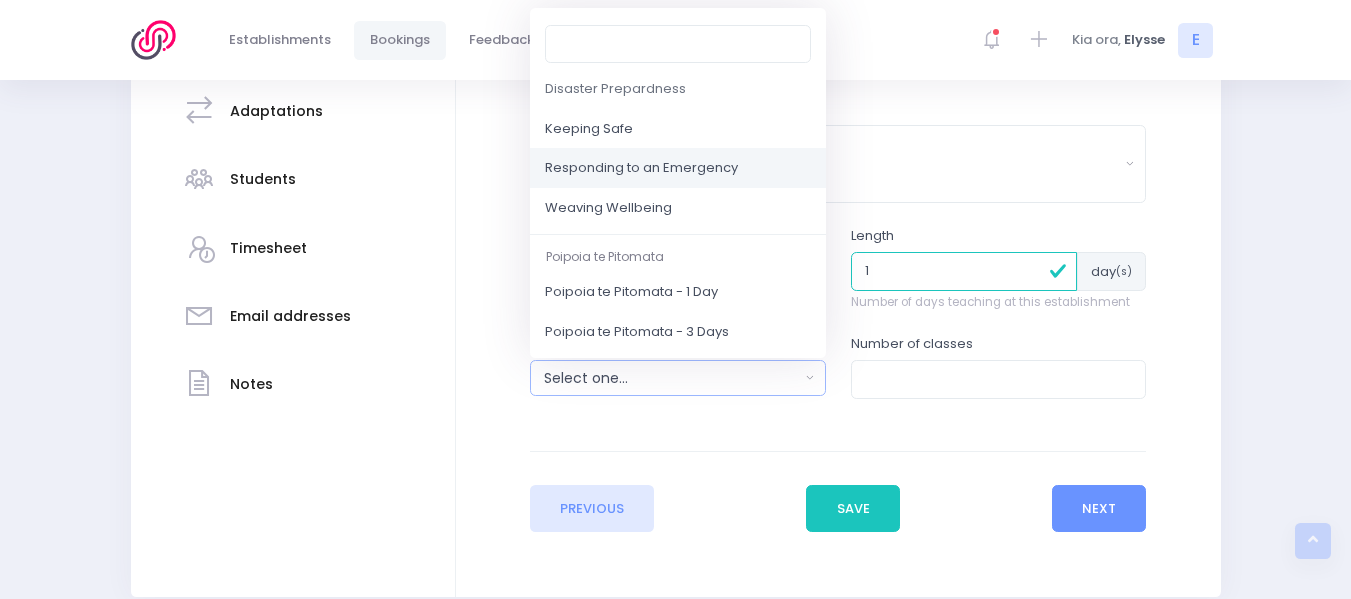 click on "Responding to an Emergency" at bounding box center (641, 169) 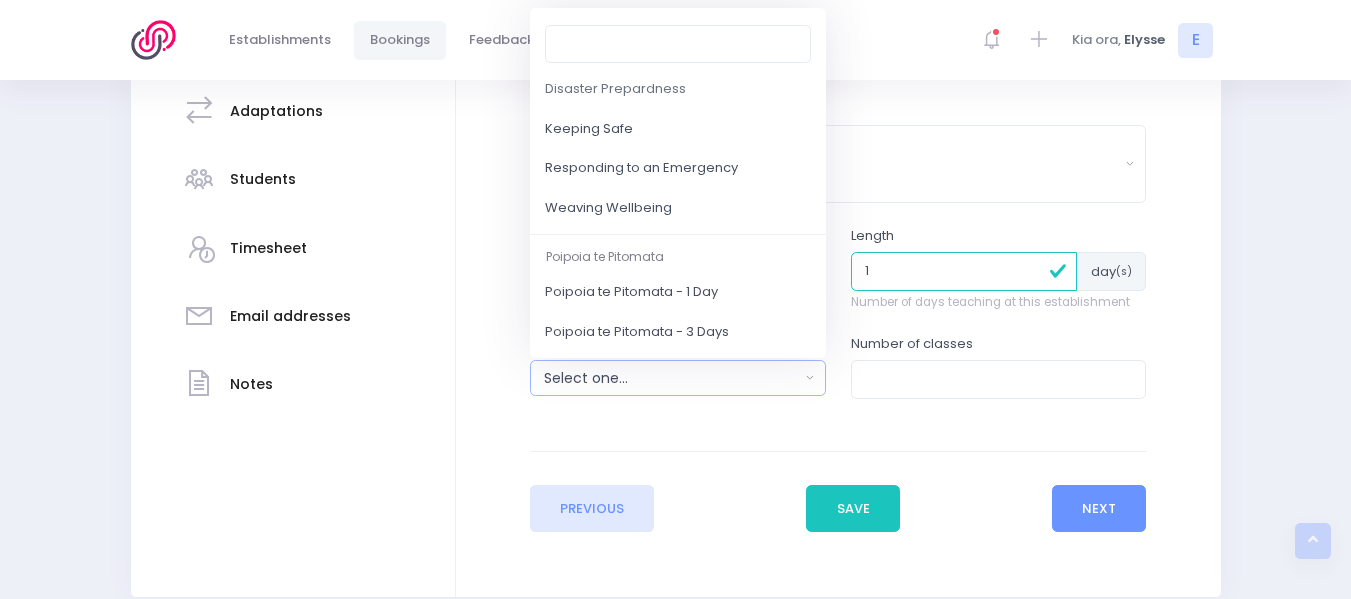 select on "Responding to an Emergency" 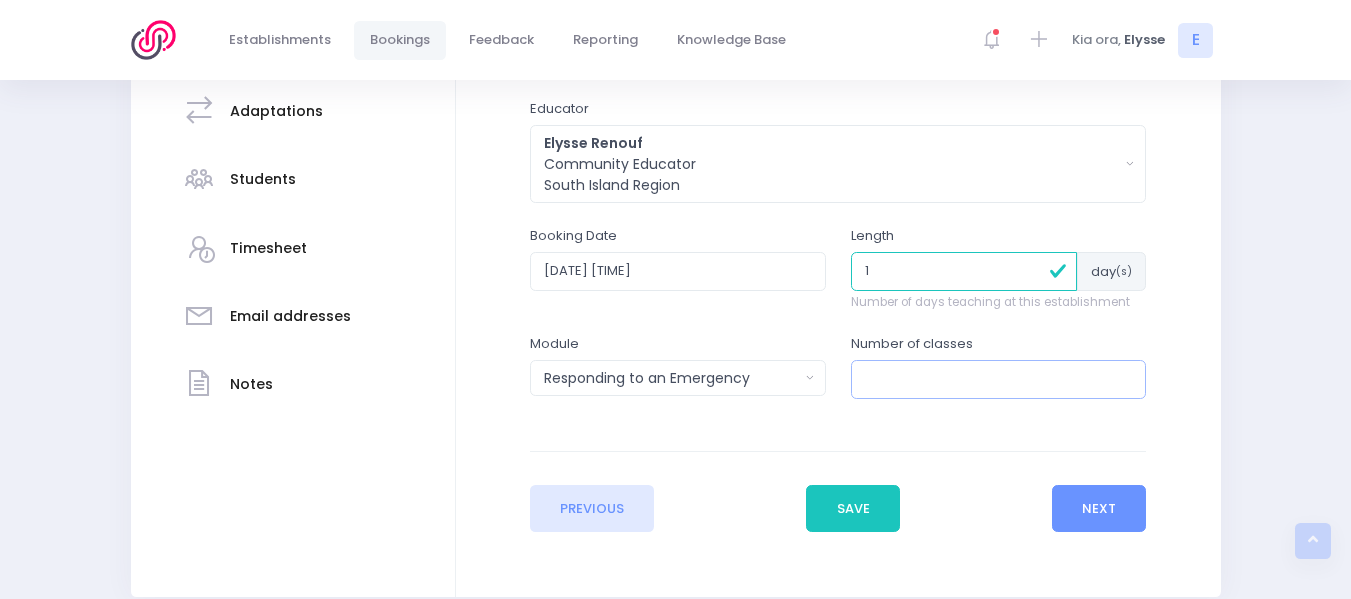 click at bounding box center [999, 379] 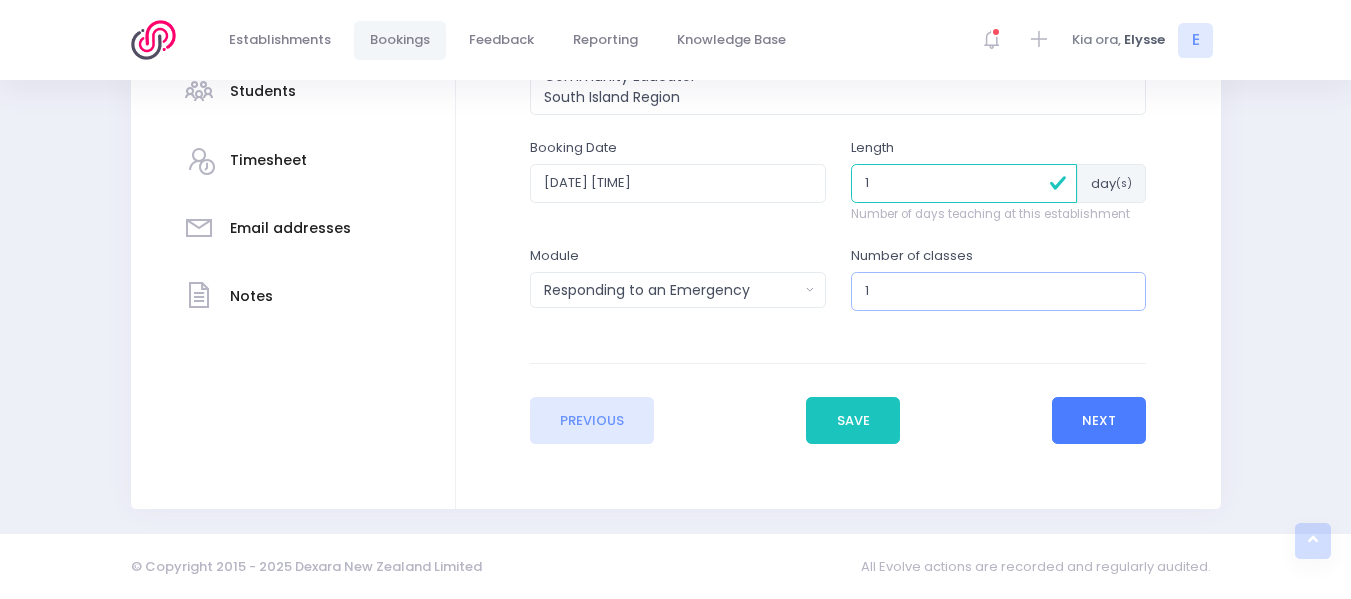 type on "1" 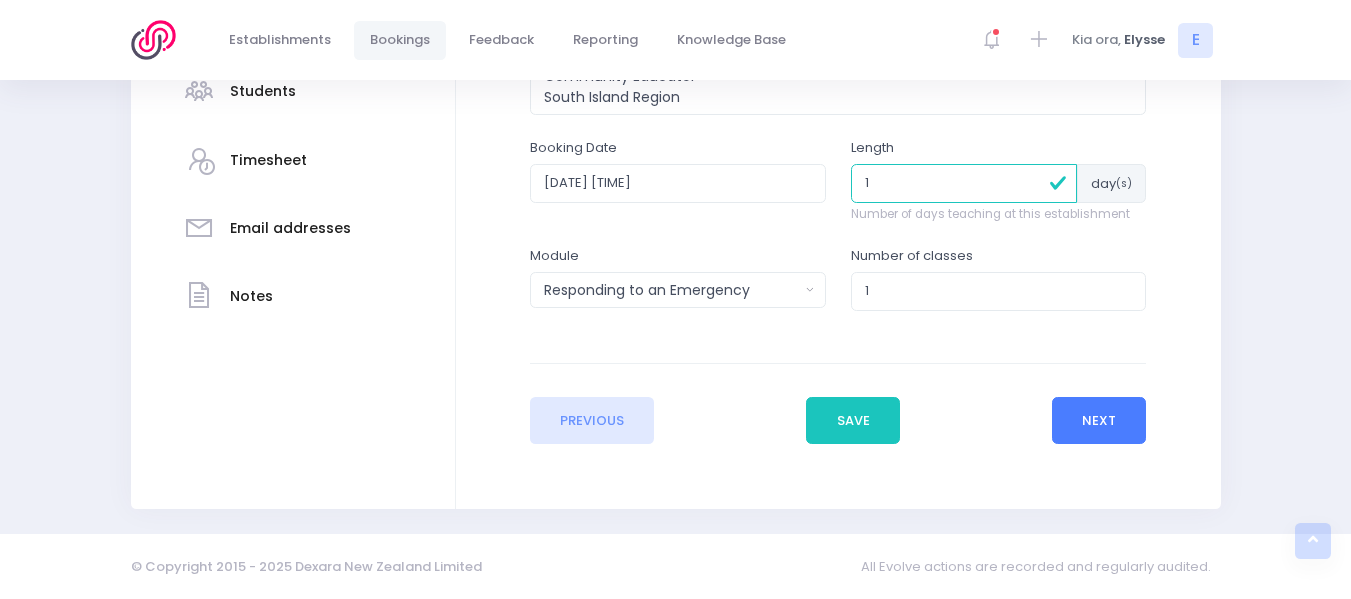 click on "Next" at bounding box center (1099, 421) 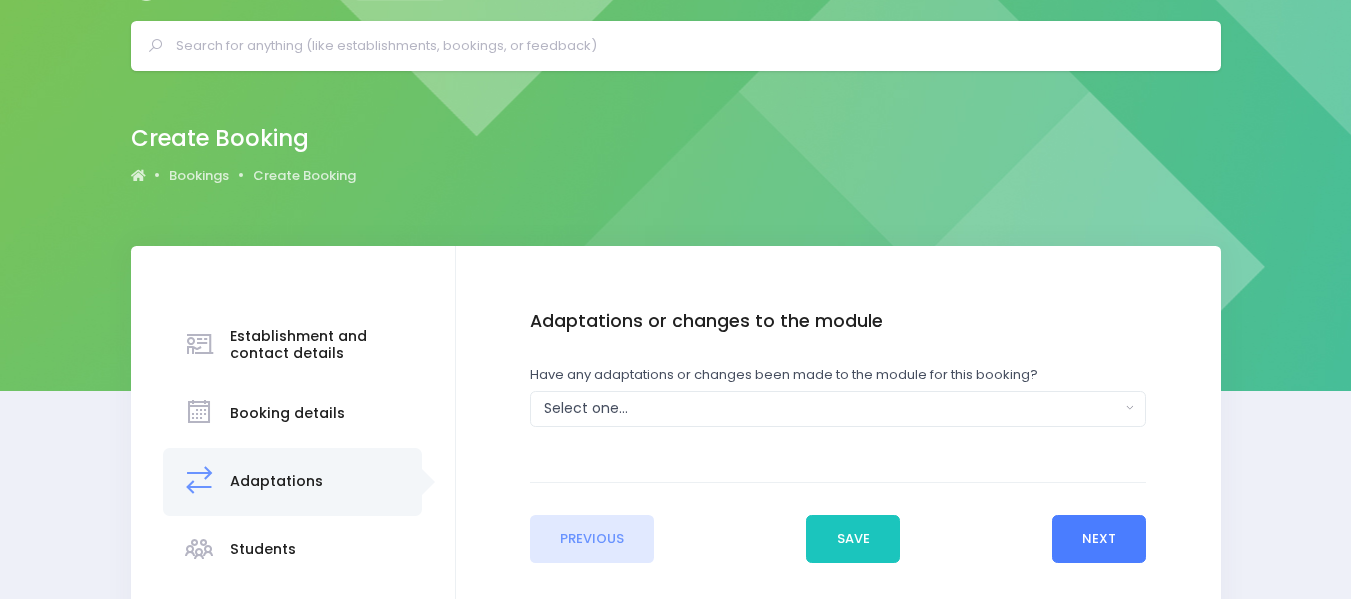 scroll, scrollTop: 0, scrollLeft: 0, axis: both 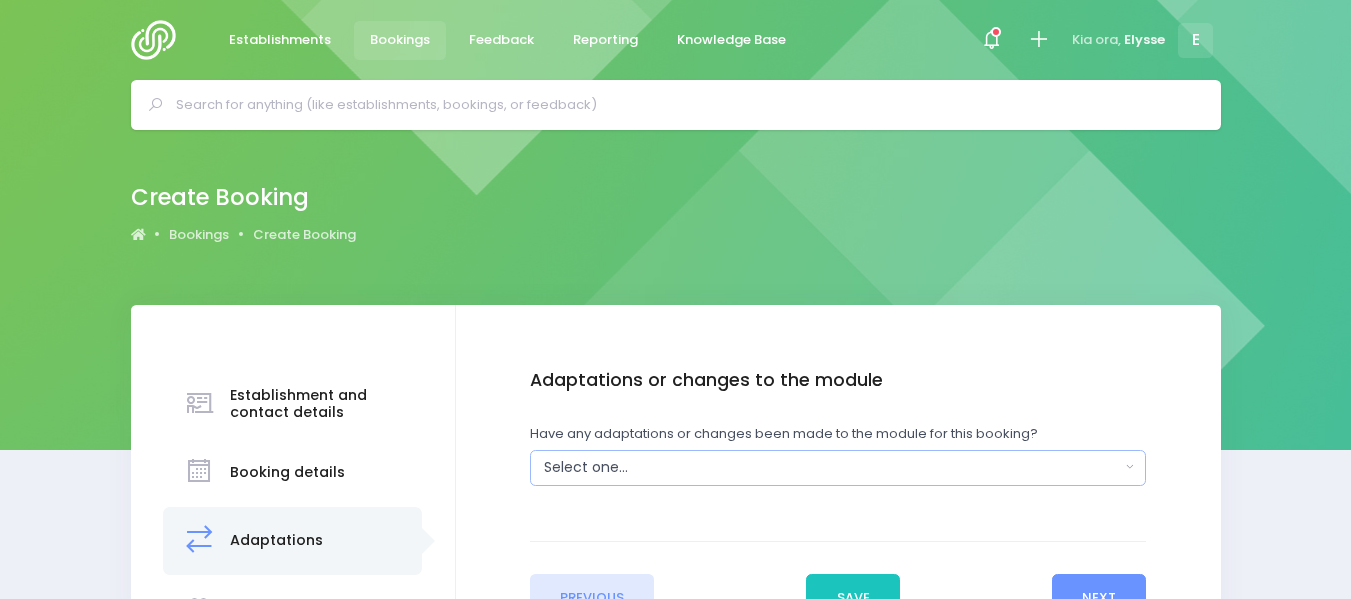 click on "Select one..." at bounding box center (838, 468) 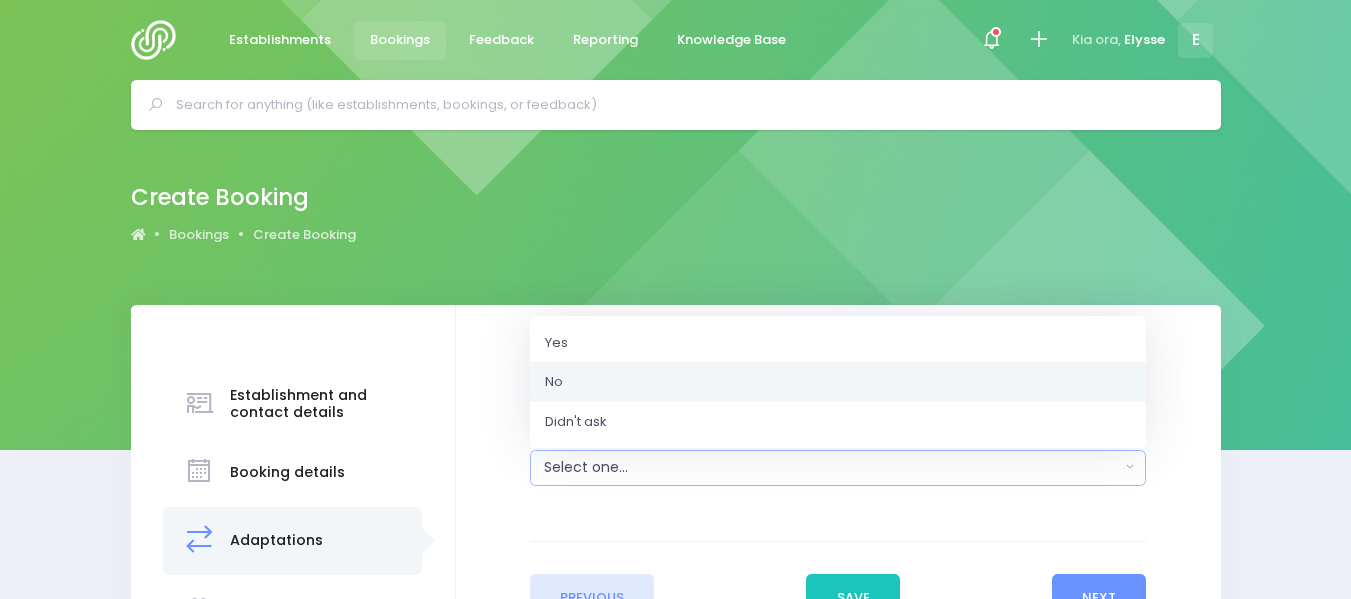 click on "No" at bounding box center (838, 382) 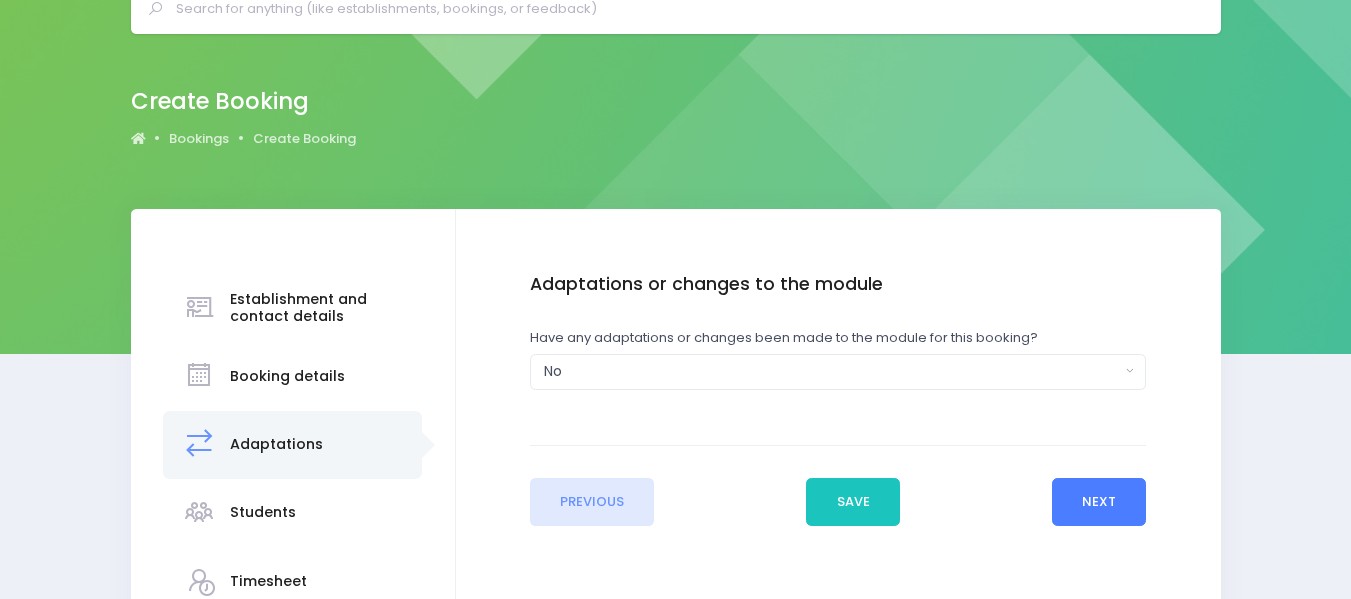 click on "Next" at bounding box center (1099, 502) 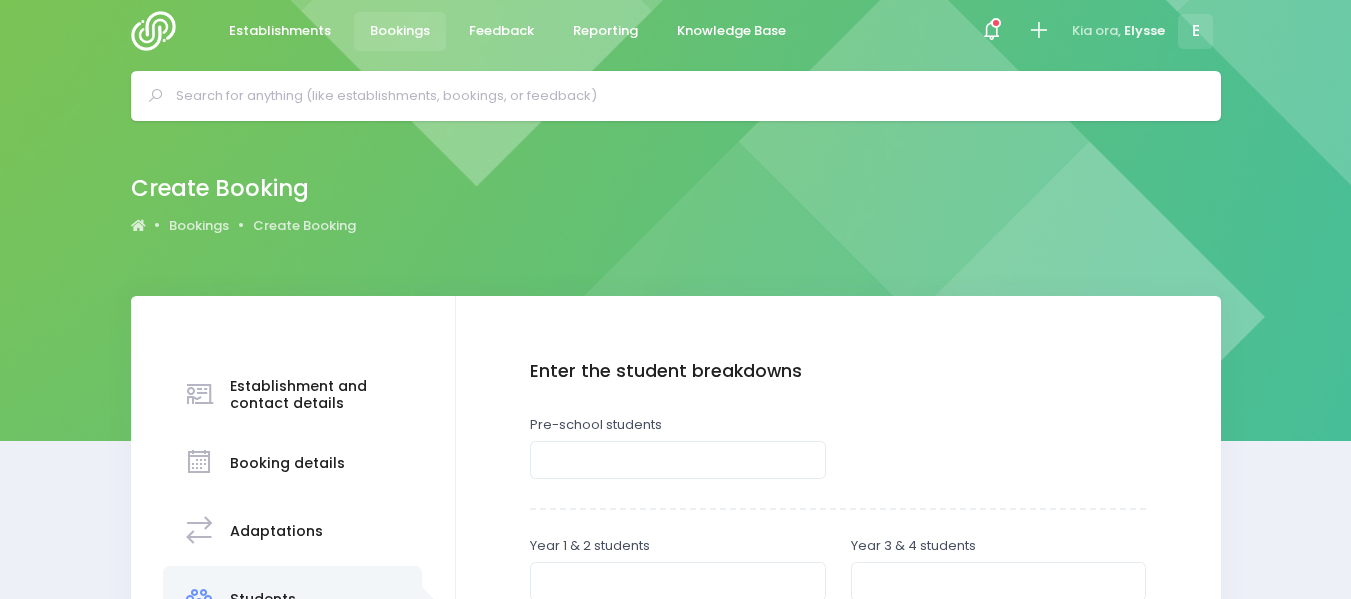 scroll, scrollTop: 0, scrollLeft: 0, axis: both 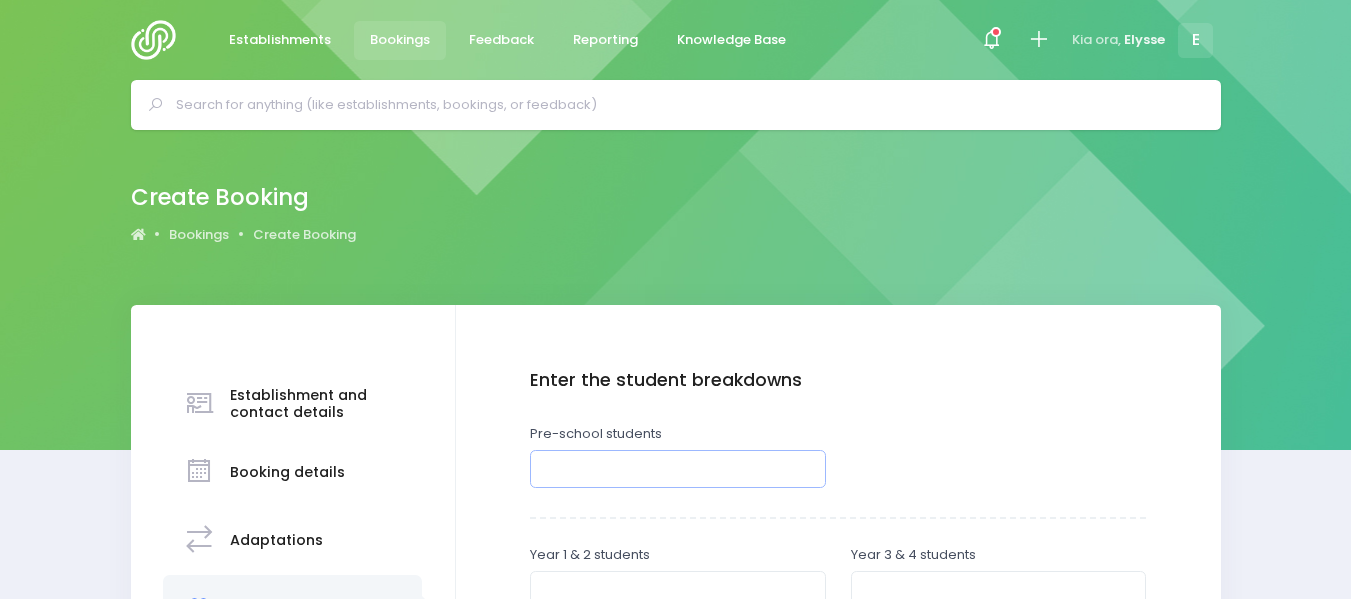 click at bounding box center [678, 469] 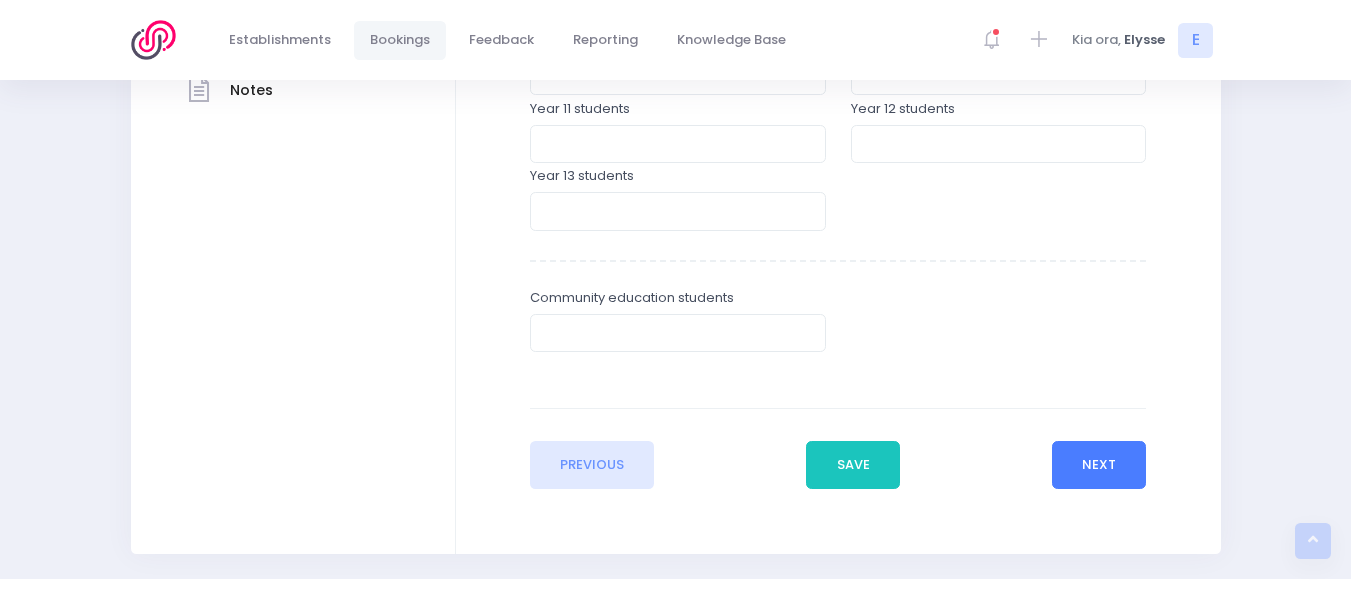 type on "15" 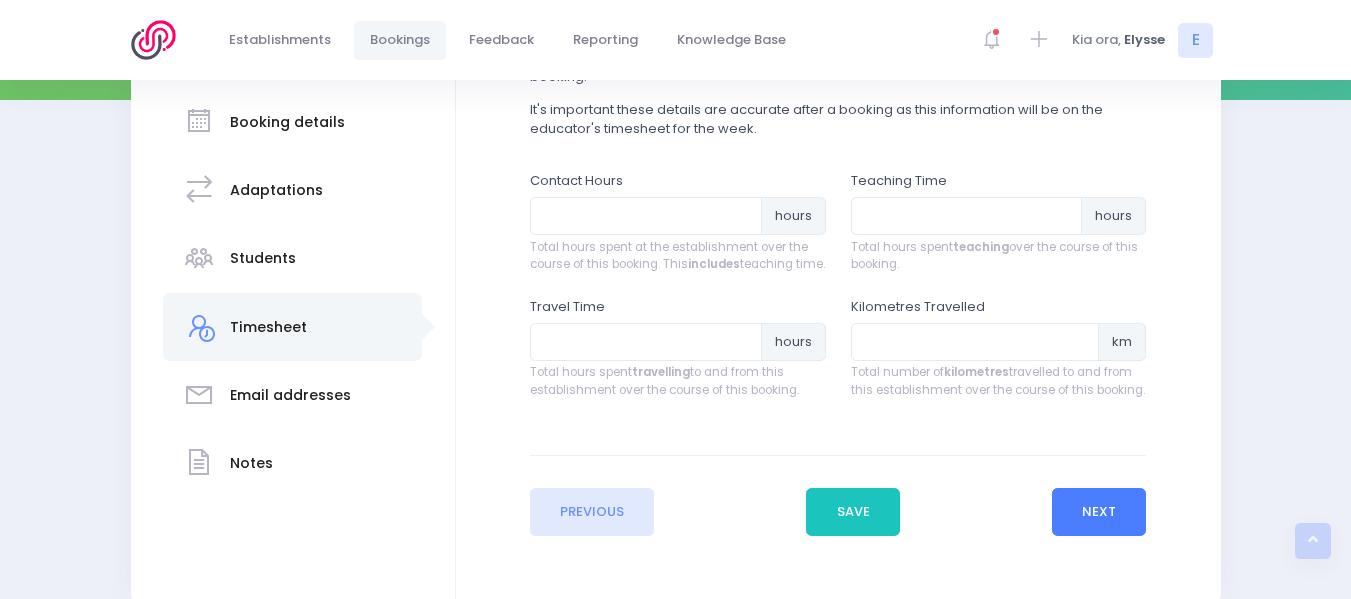 scroll, scrollTop: 351, scrollLeft: 0, axis: vertical 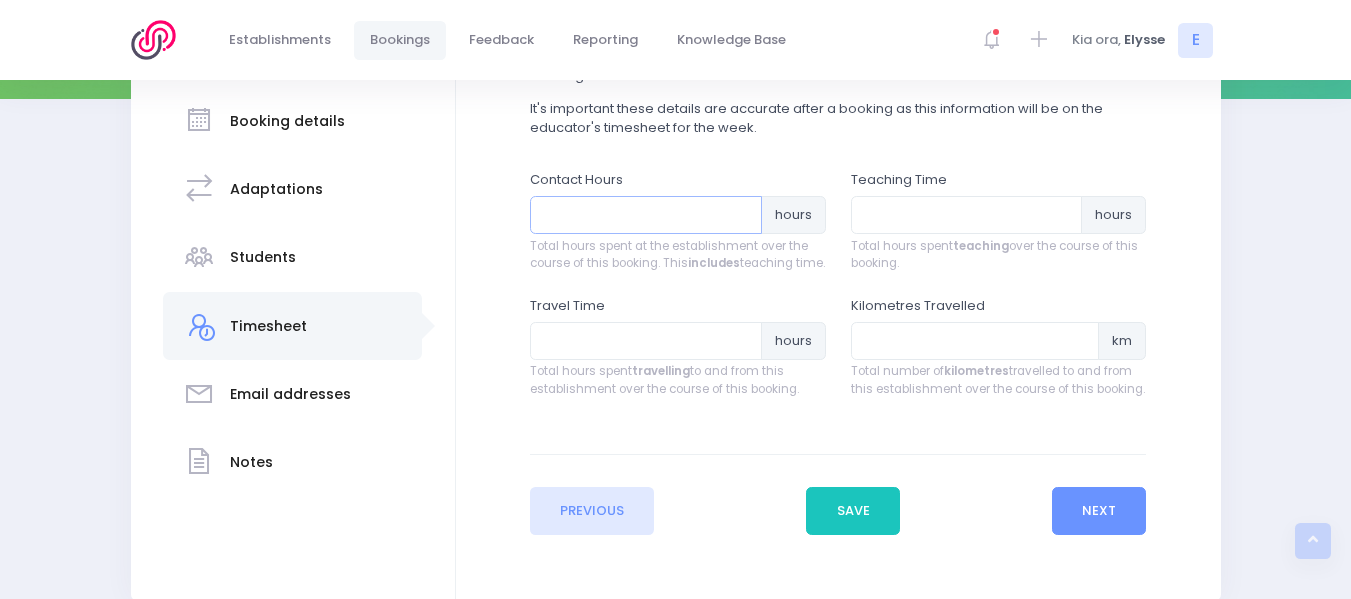 click at bounding box center [646, 215] 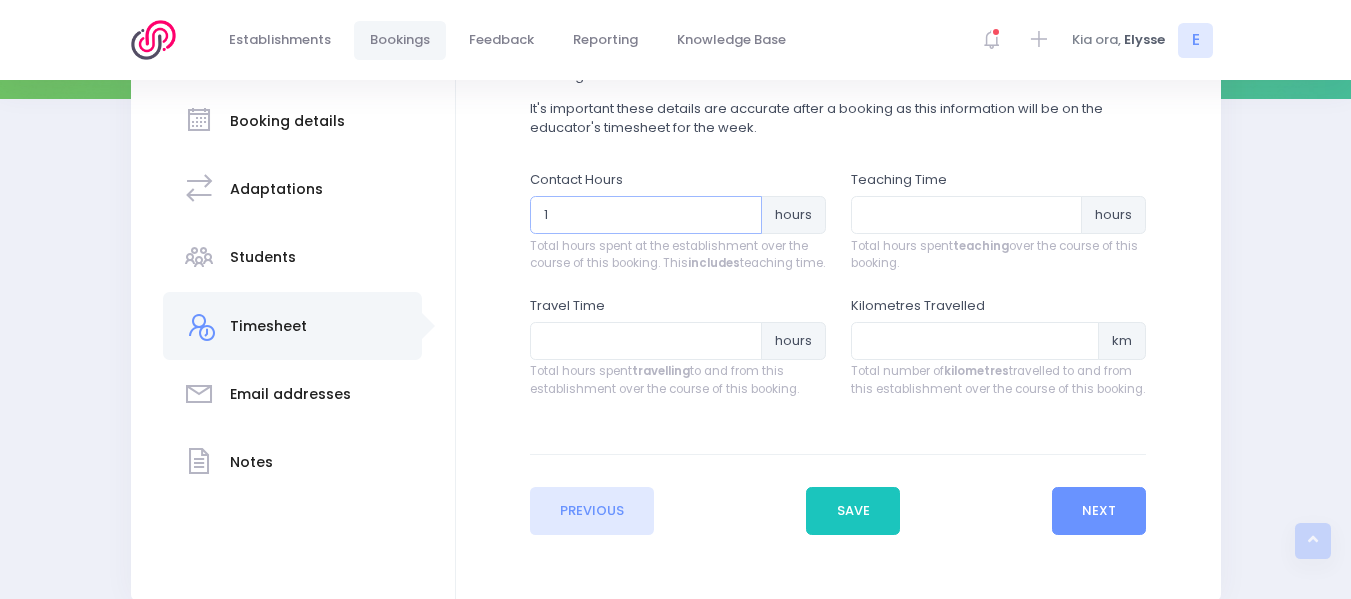 type on "1" 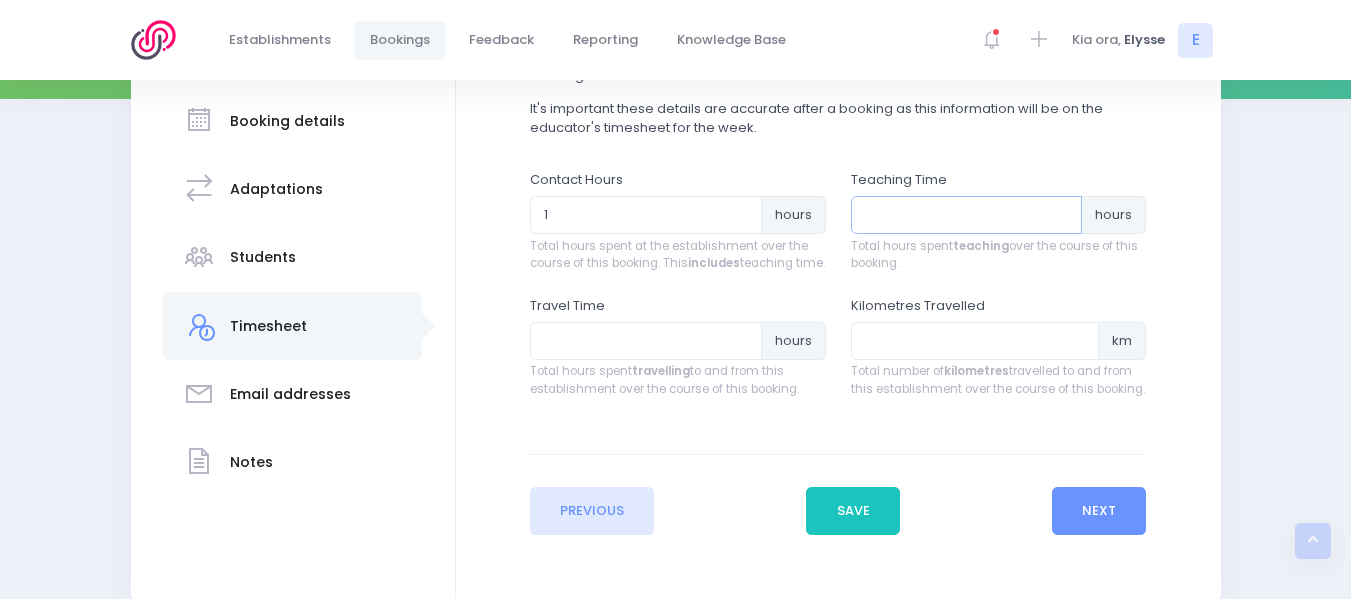 click at bounding box center [967, 215] 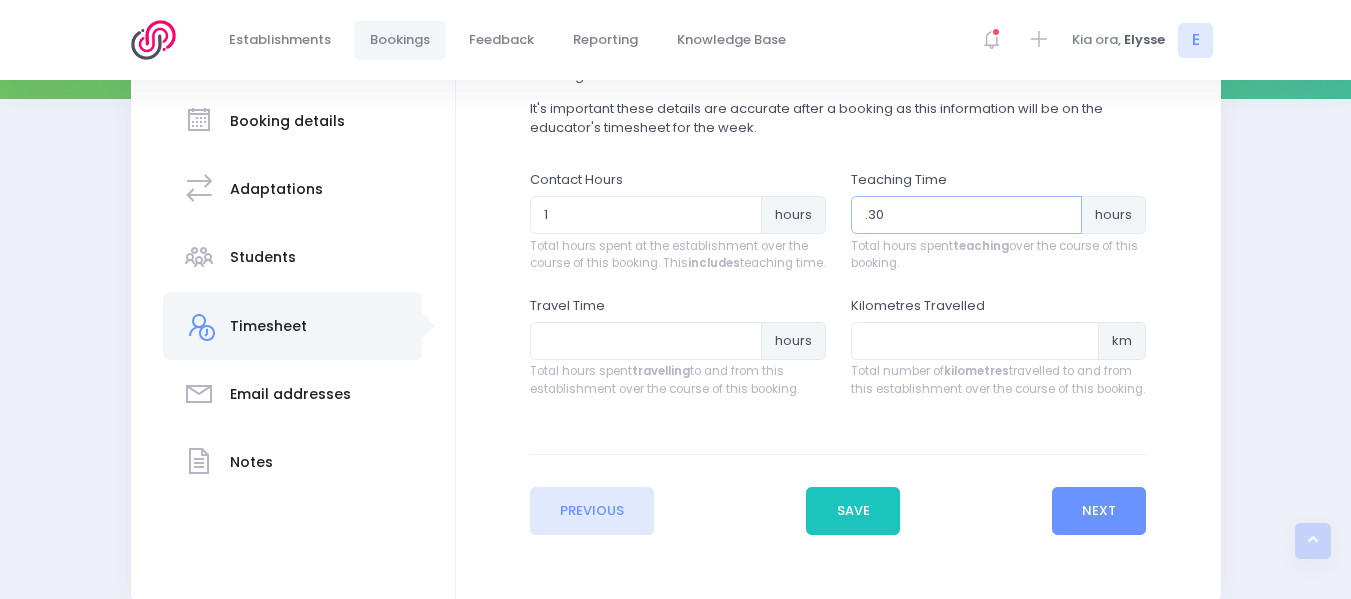 scroll, scrollTop: 459, scrollLeft: 0, axis: vertical 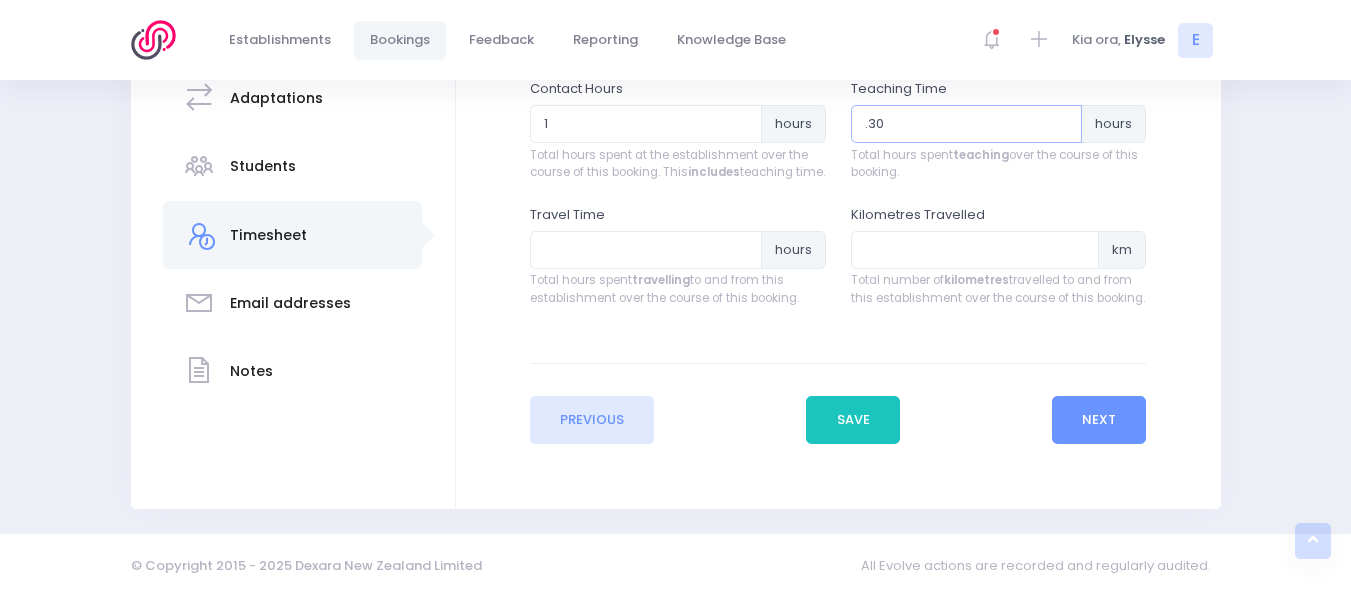 type on ".30" 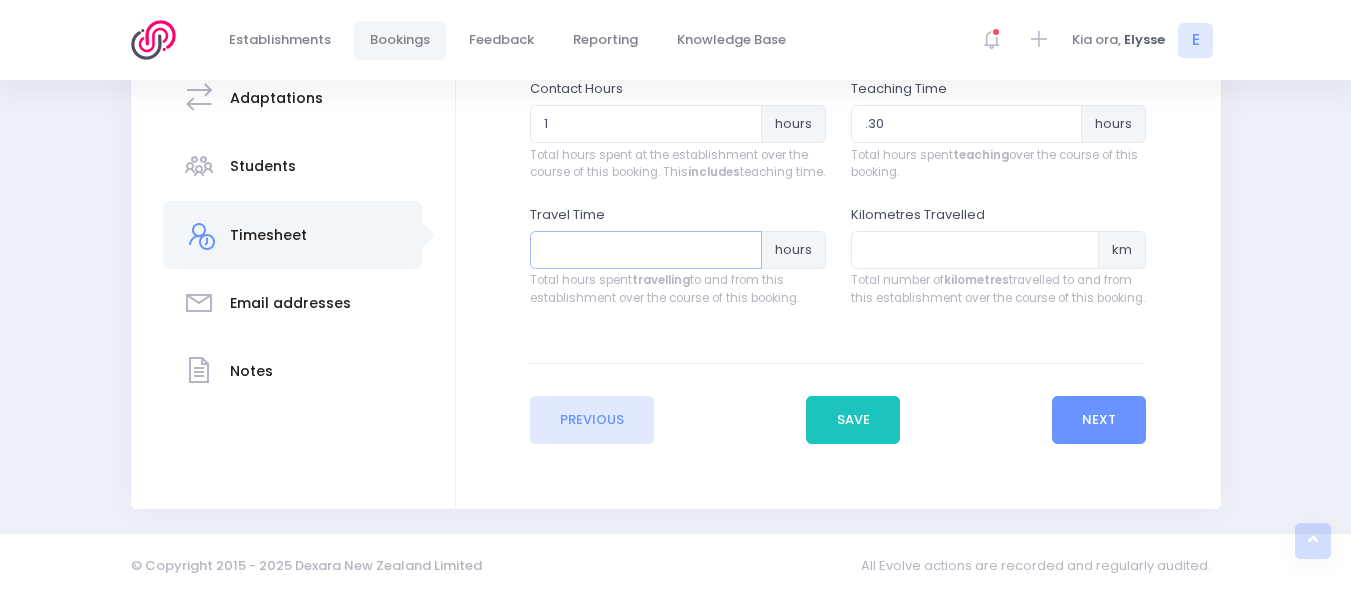 click at bounding box center (646, 250) 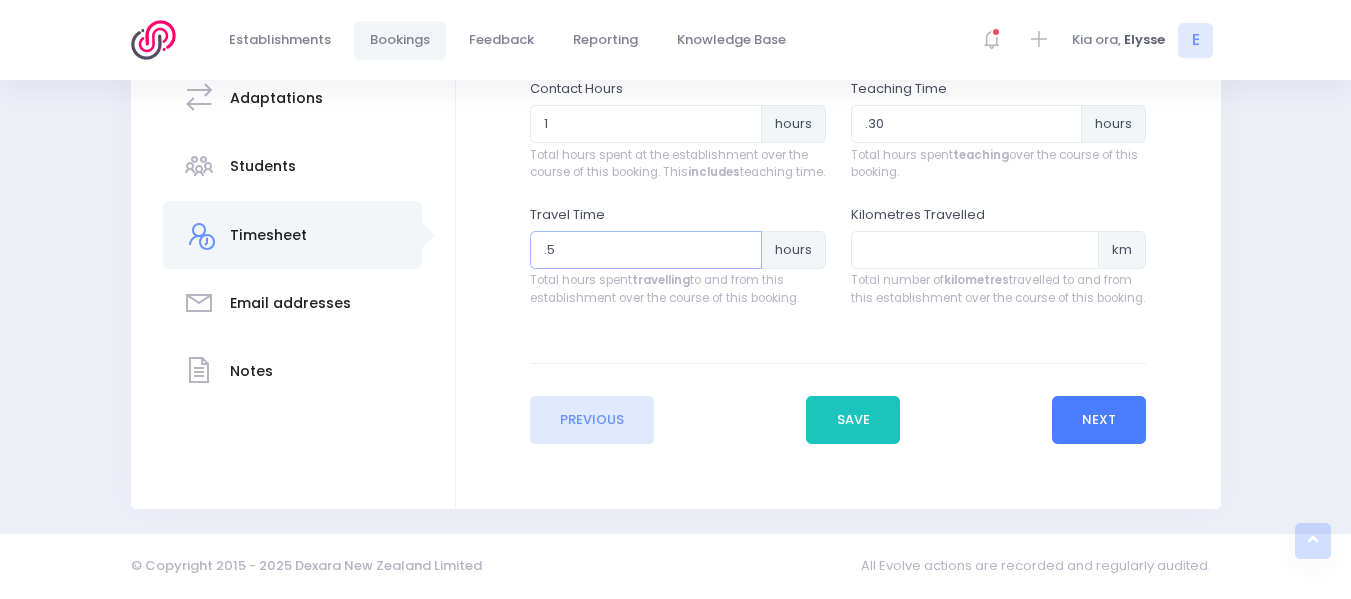 type on ".5" 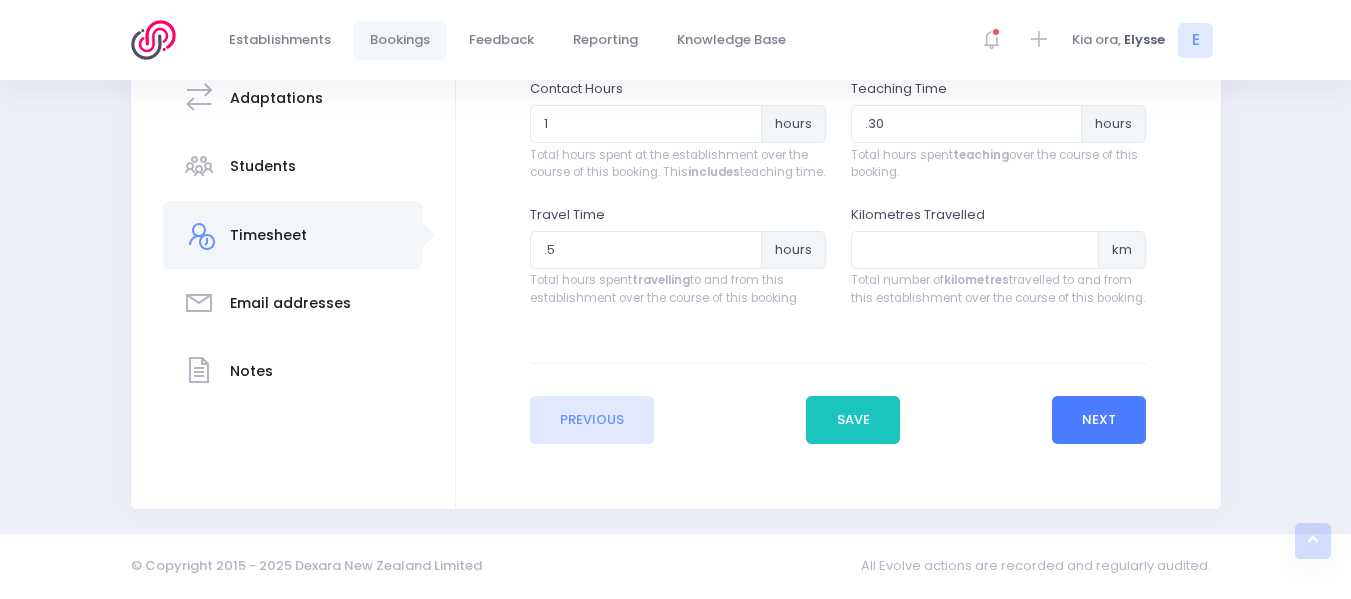 click on "Next" at bounding box center [1099, 420] 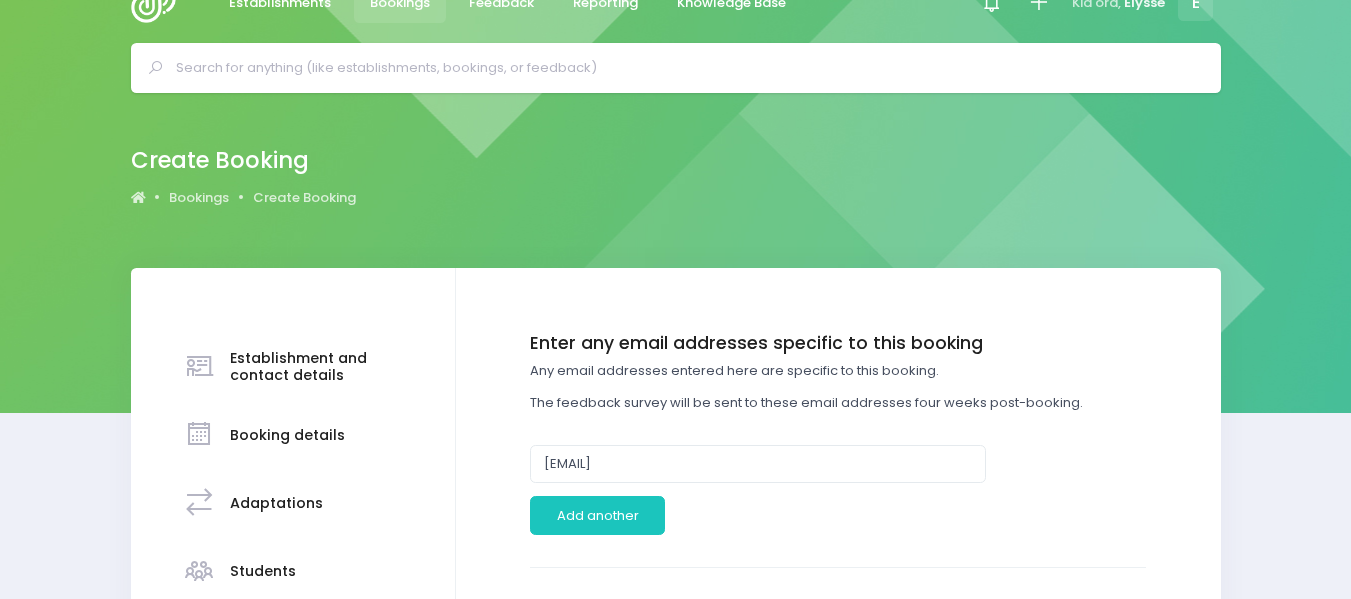 scroll, scrollTop: 0, scrollLeft: 0, axis: both 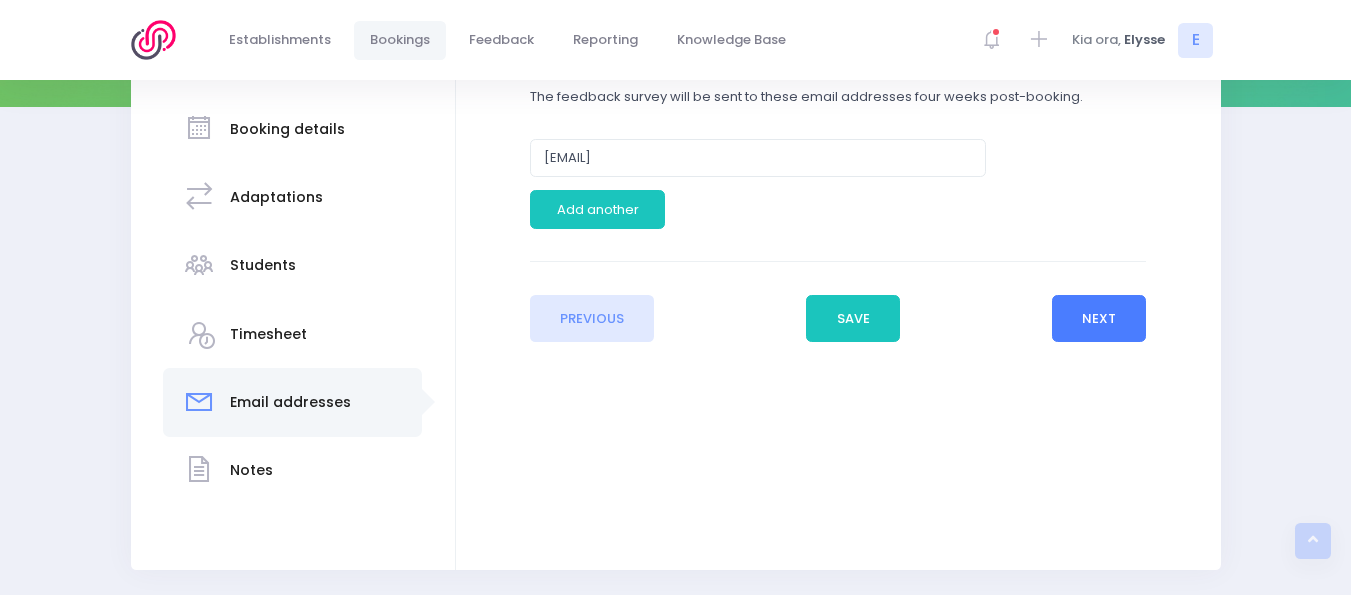 click on "Next" at bounding box center (1099, 319) 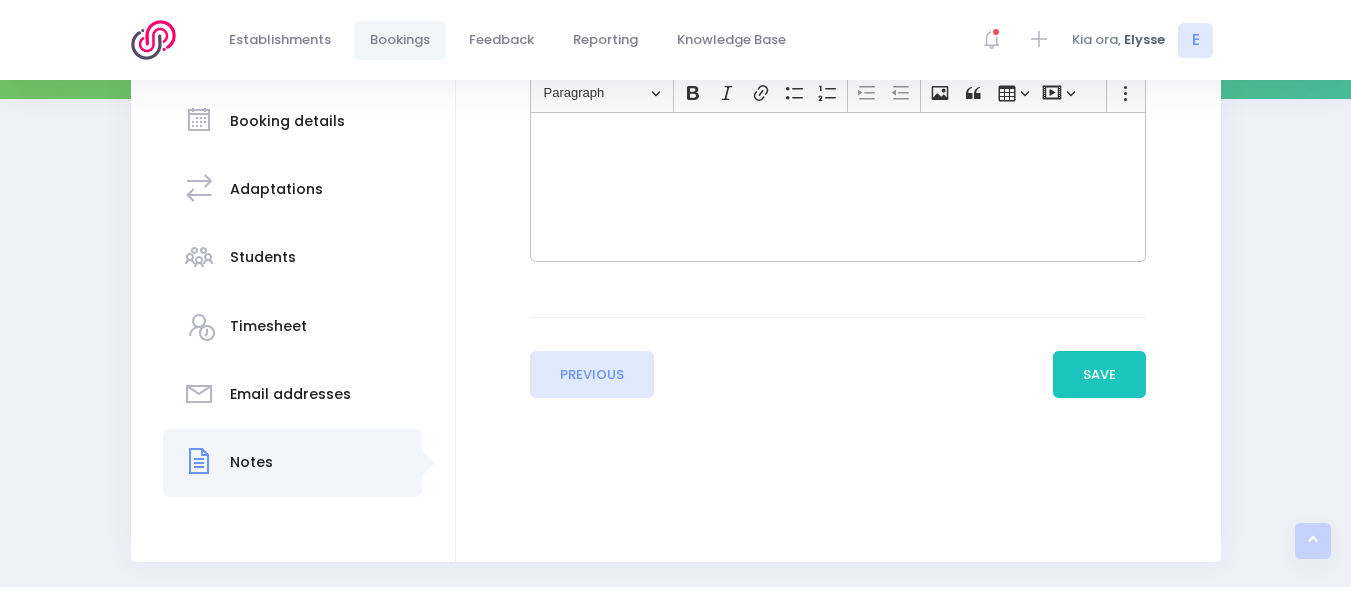 scroll, scrollTop: 386, scrollLeft: 0, axis: vertical 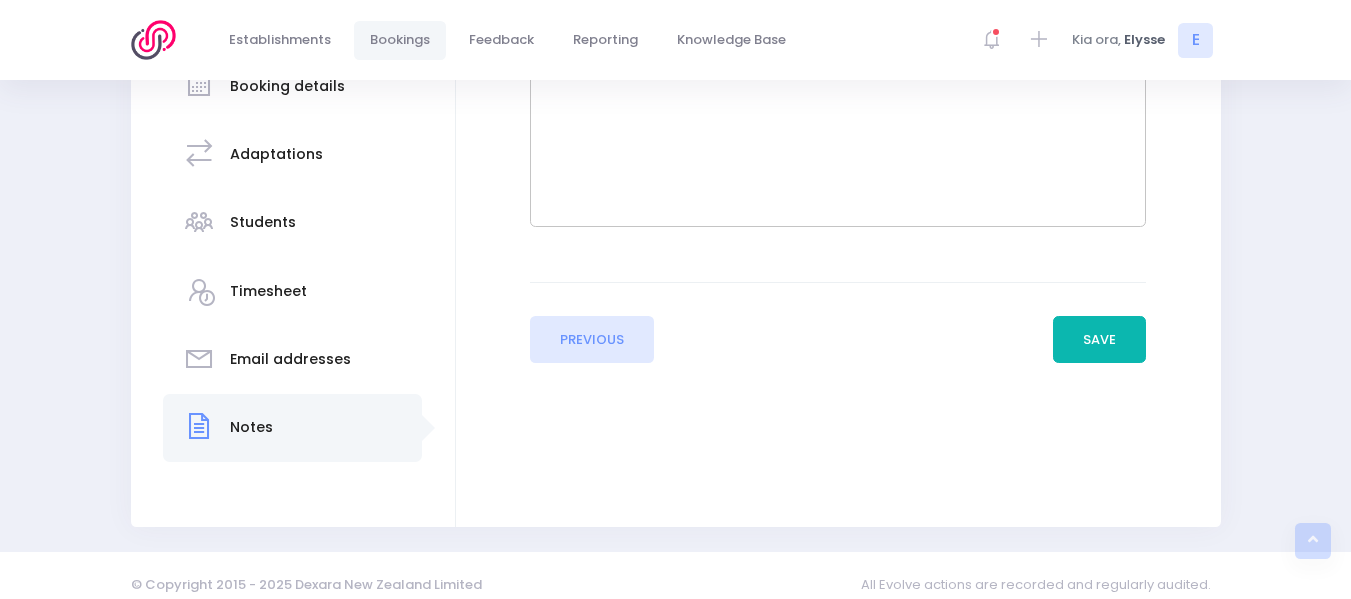 click on "Save" at bounding box center [1100, 340] 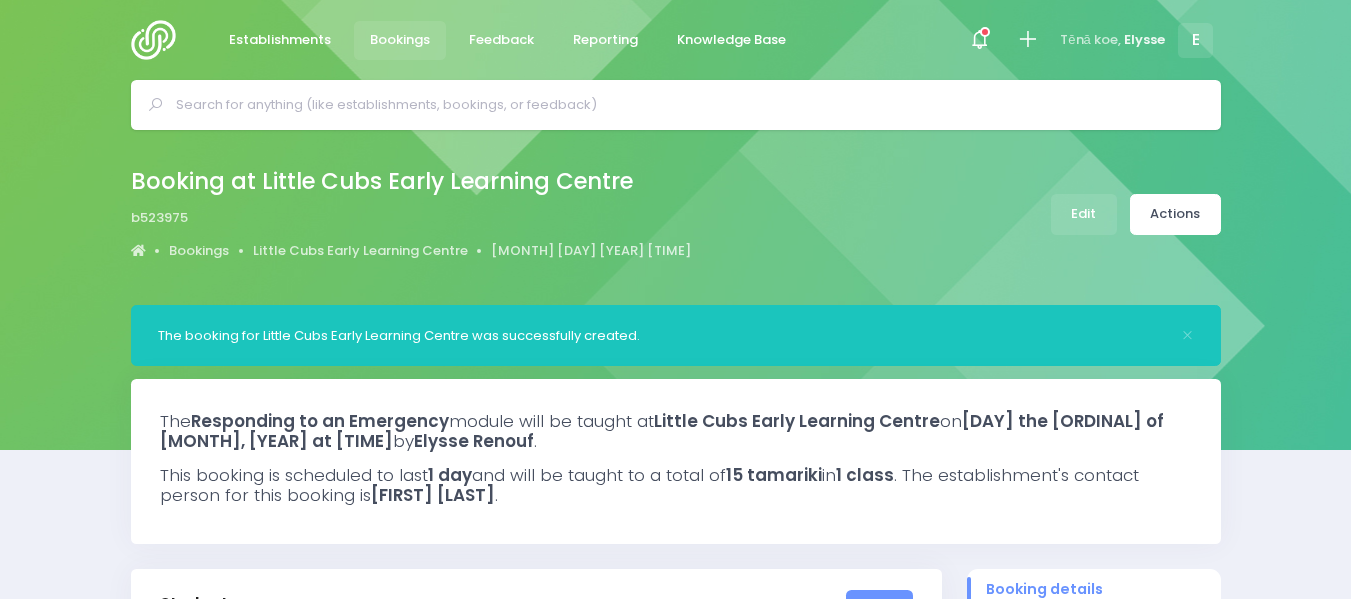 select on "5" 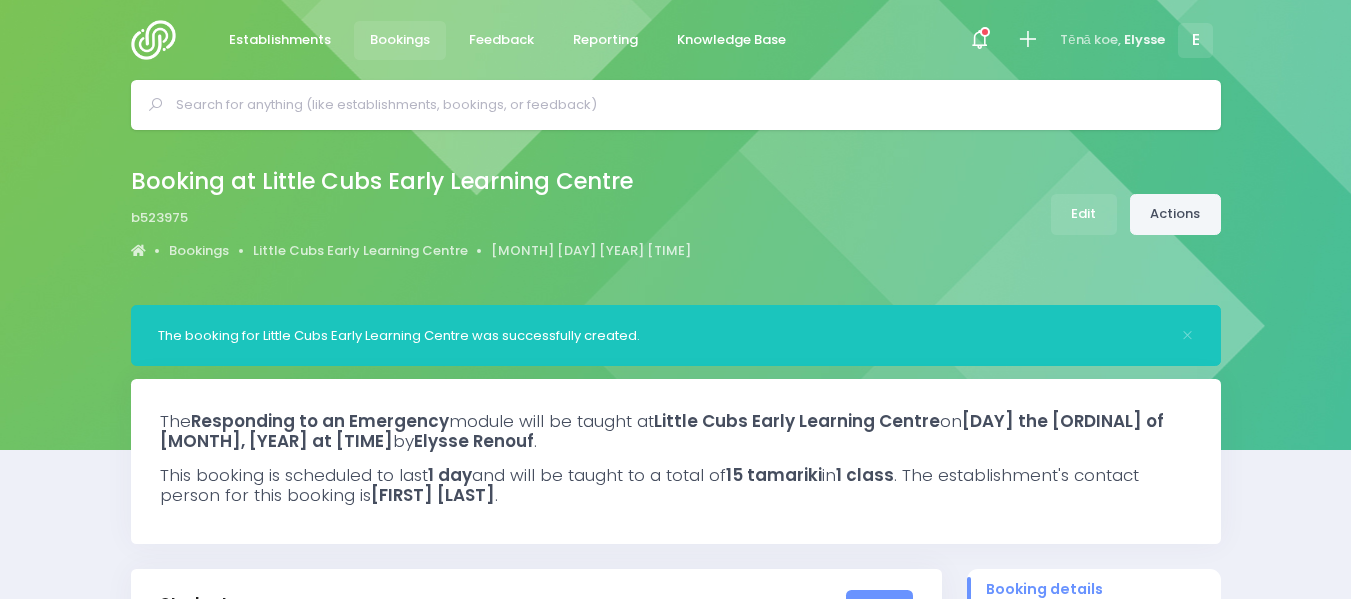 click on "Actions" at bounding box center (1175, 214) 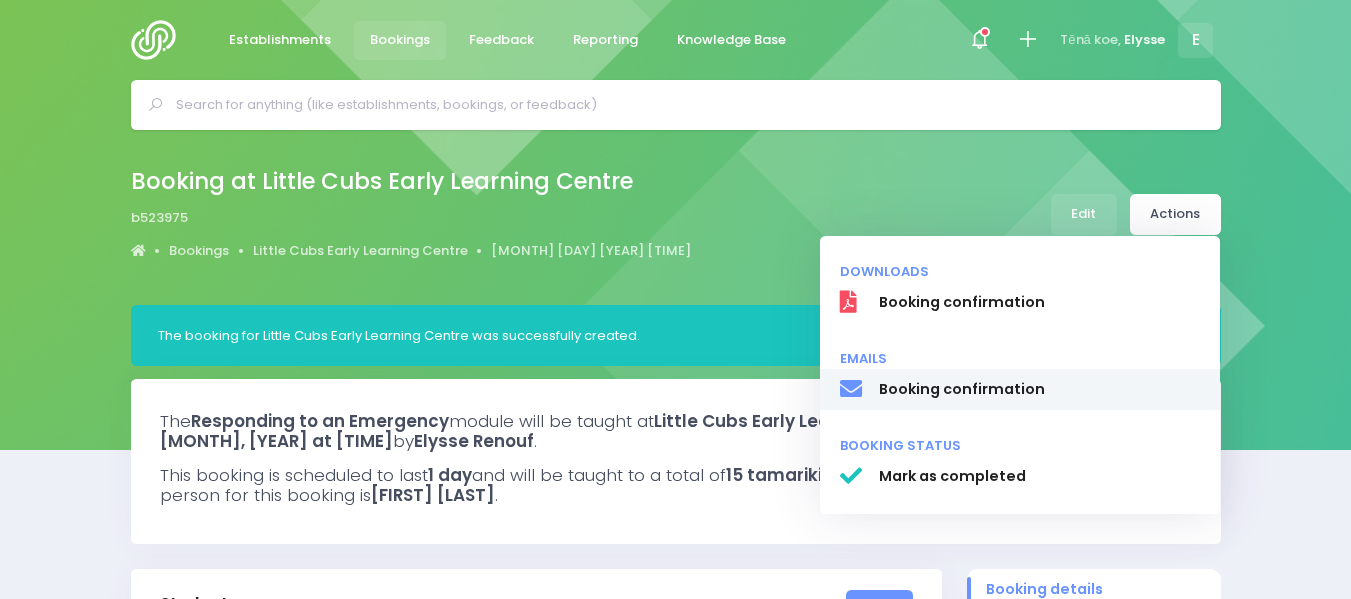 click on "Booking confirmation" at bounding box center [1039, 389] 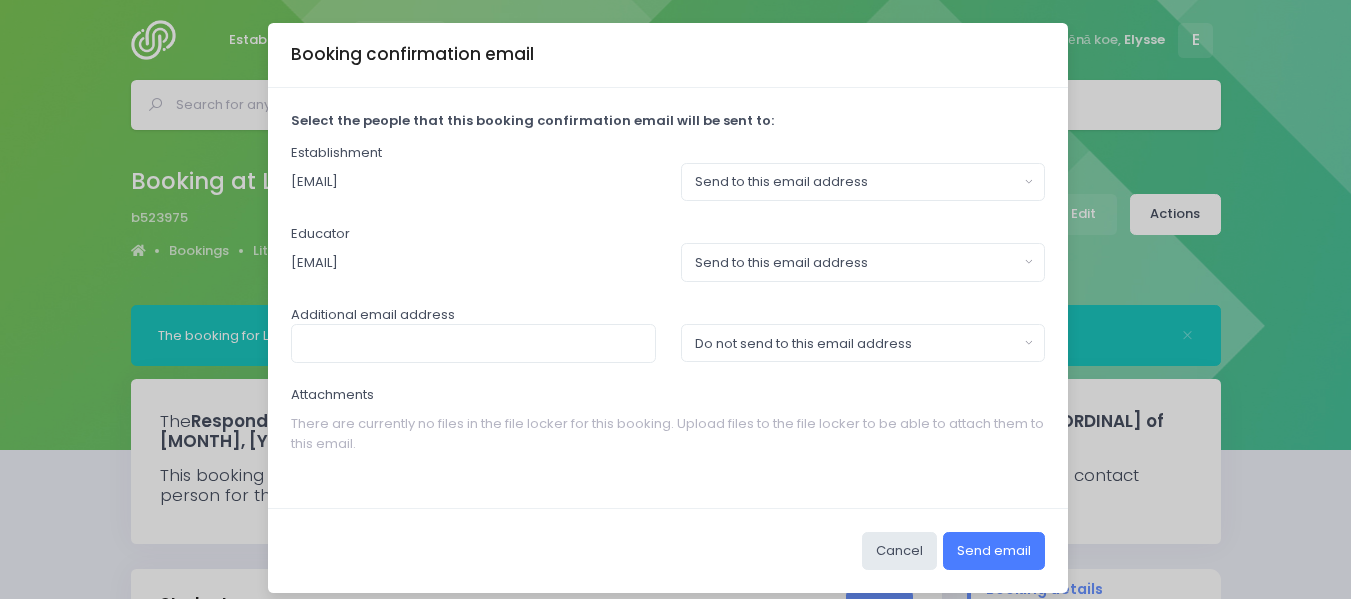 click on "Send email" at bounding box center [994, 551] 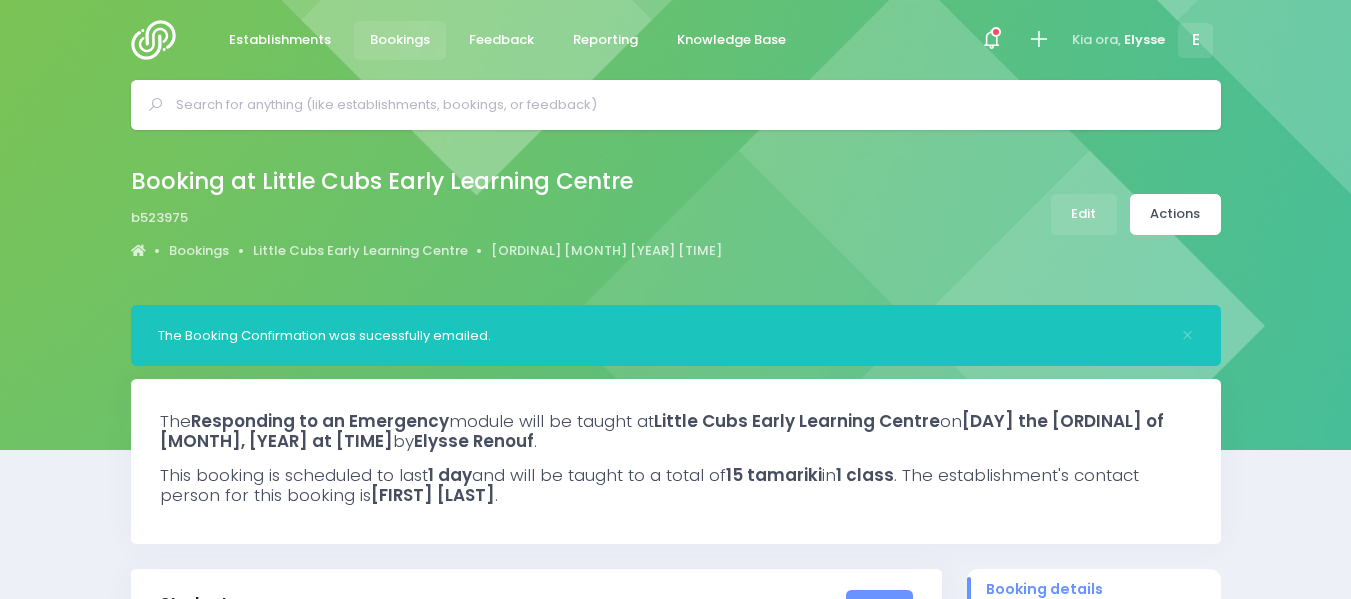 select on "5" 